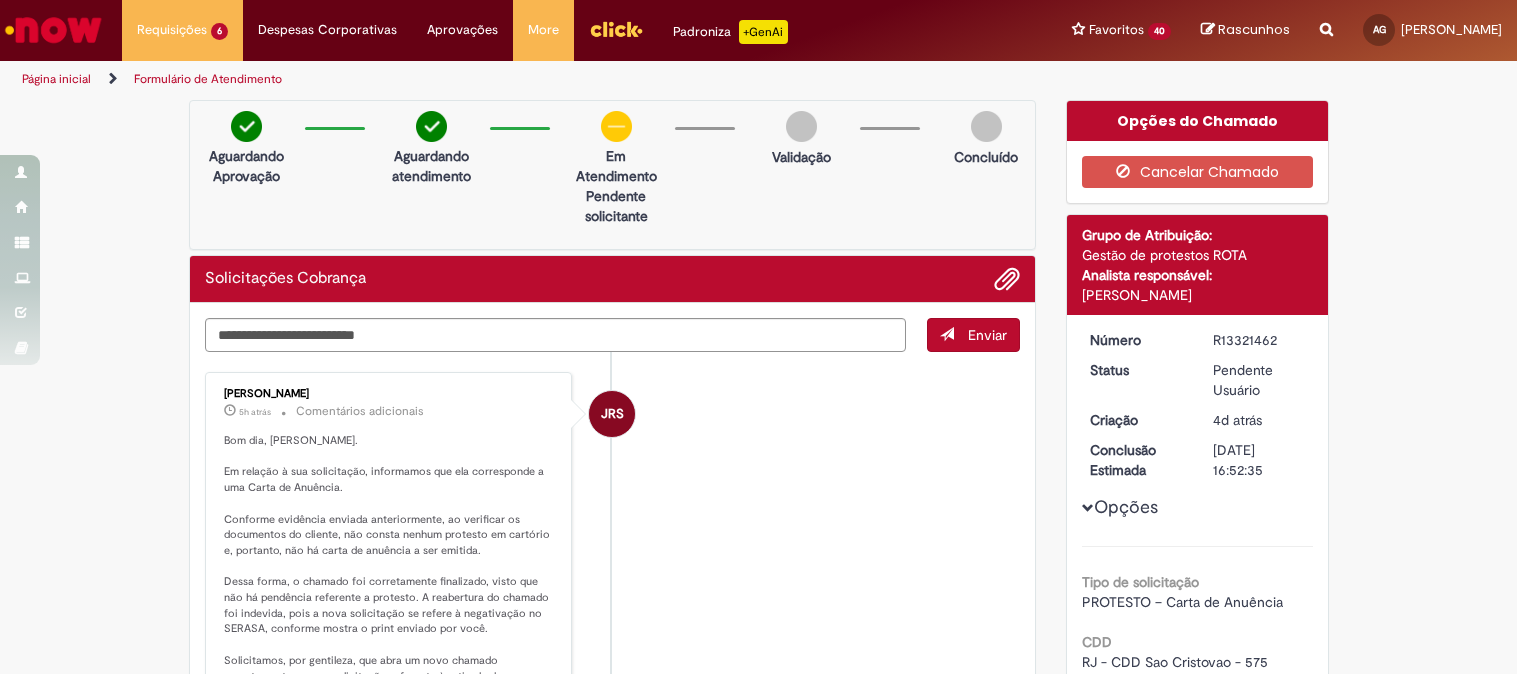 scroll, scrollTop: 0, scrollLeft: 0, axis: both 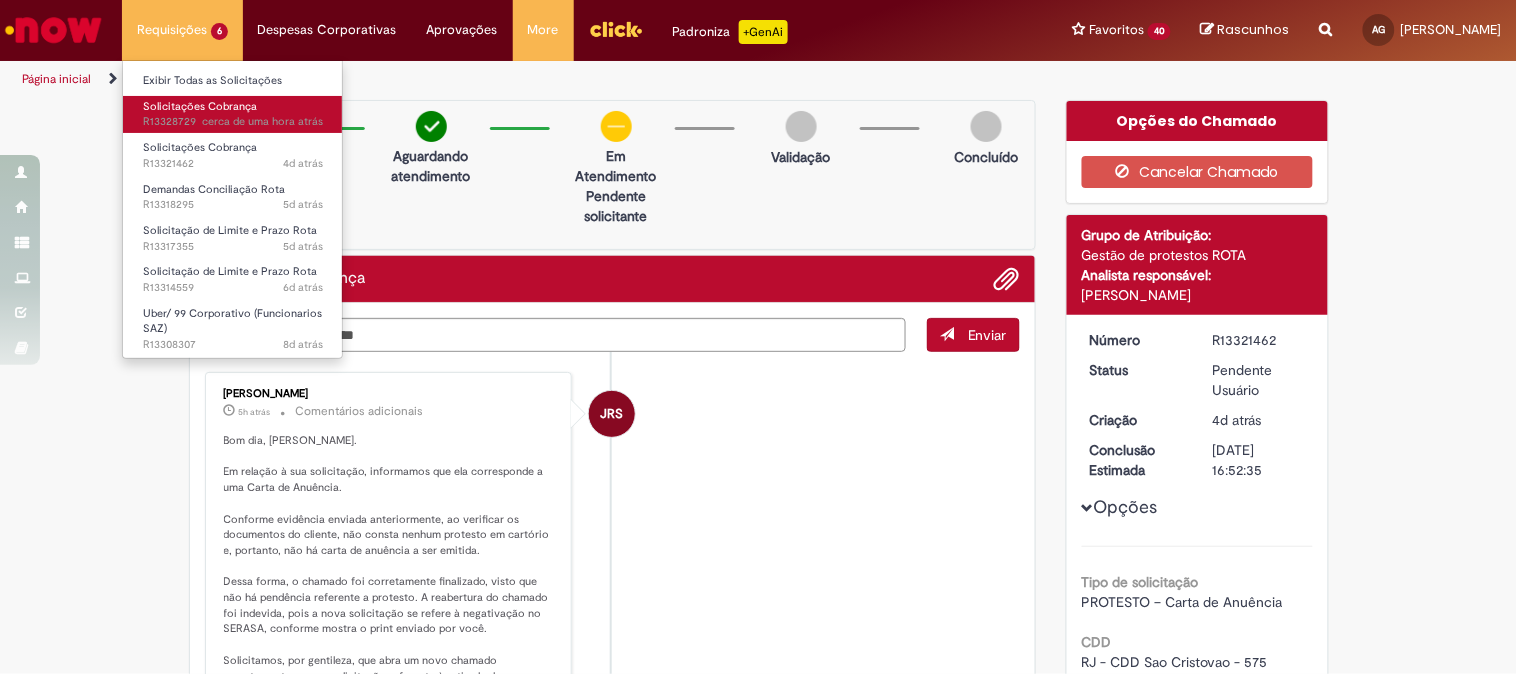 click on "Solicitações Cobrança" at bounding box center [200, 106] 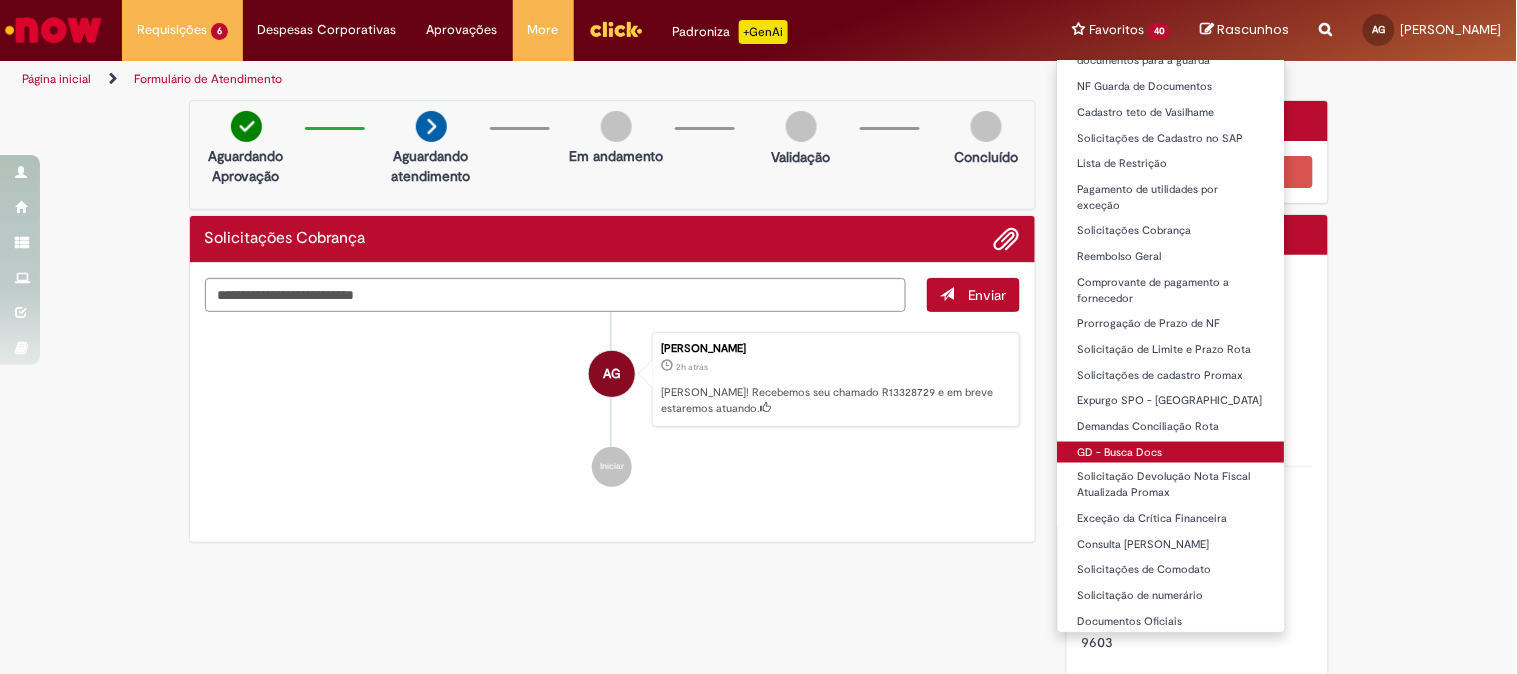 scroll, scrollTop: 585, scrollLeft: 0, axis: vertical 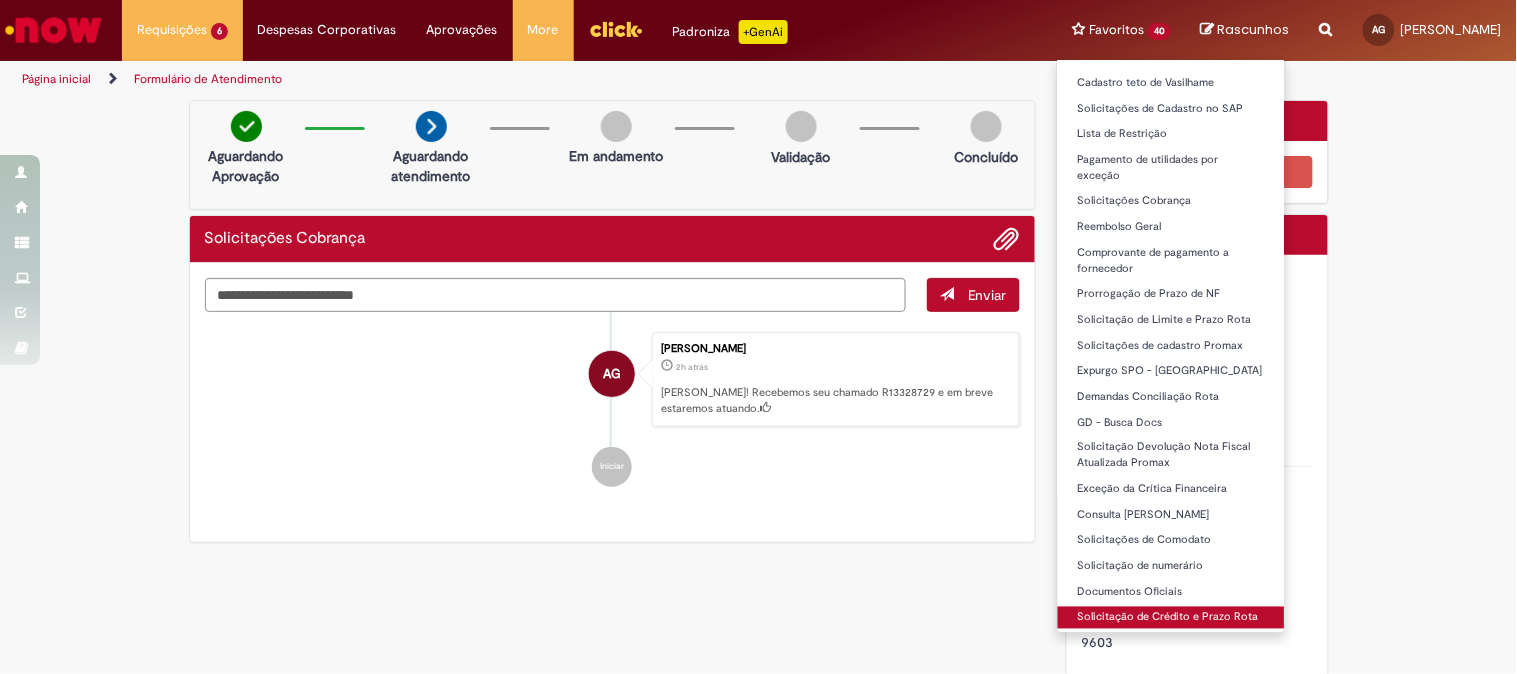 click on "Solicitação de Crédito e Prazo Rota" at bounding box center [1171, 618] 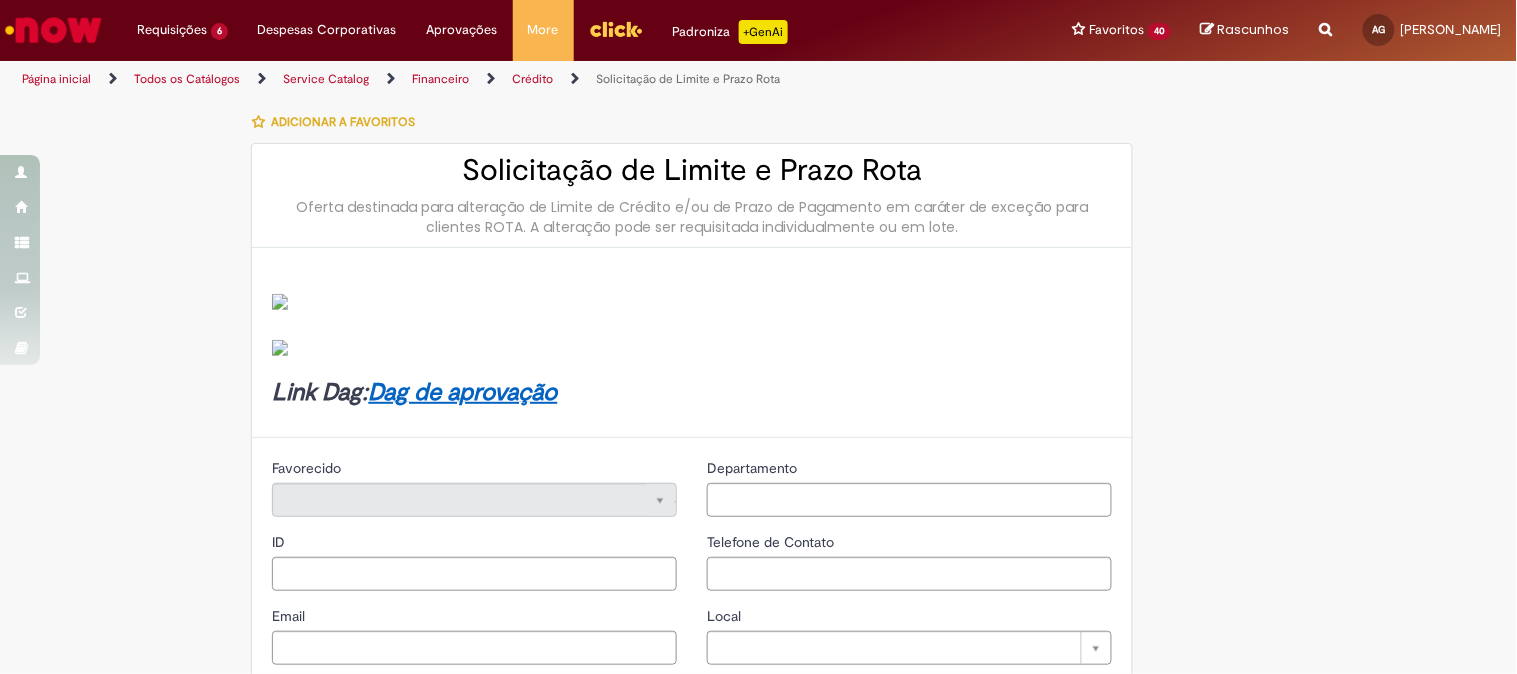 type on "********" 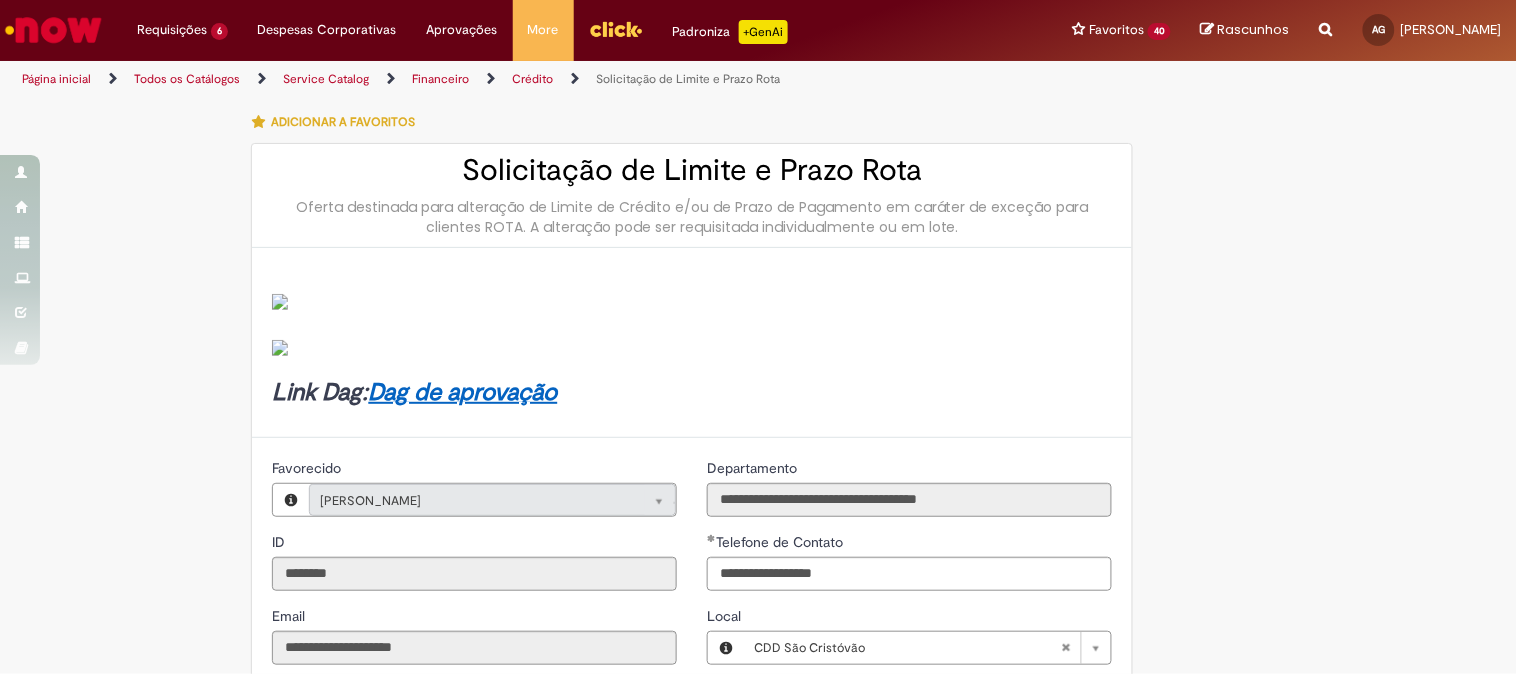 type on "**********" 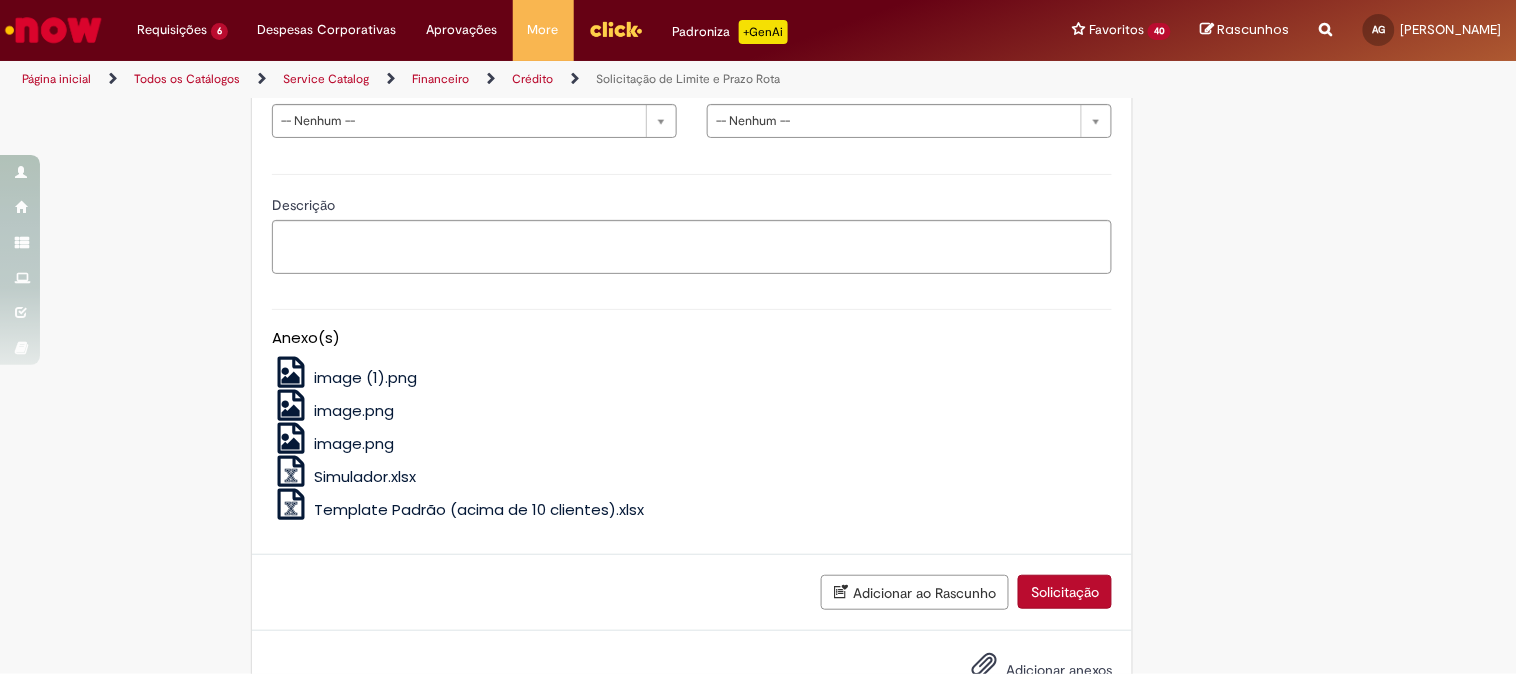 scroll, scrollTop: 1333, scrollLeft: 0, axis: vertical 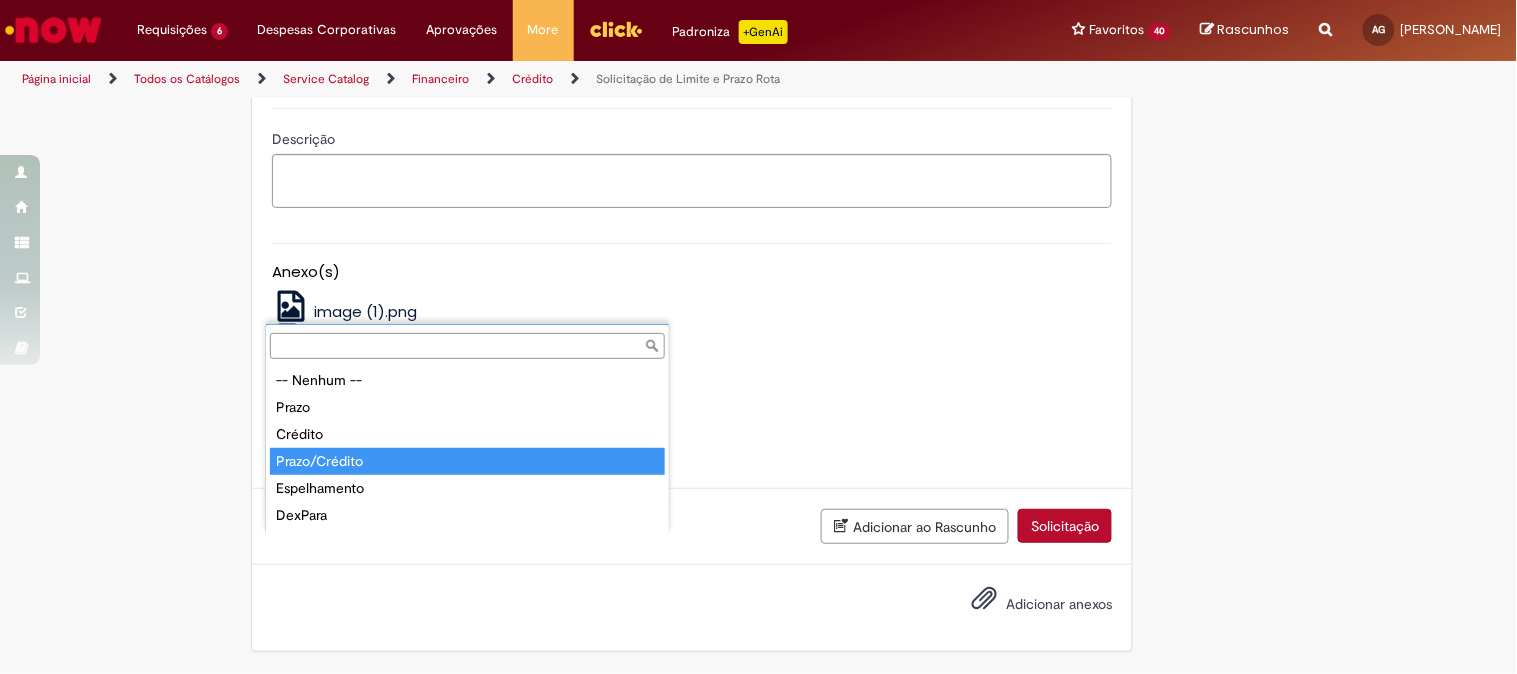 type on "**********" 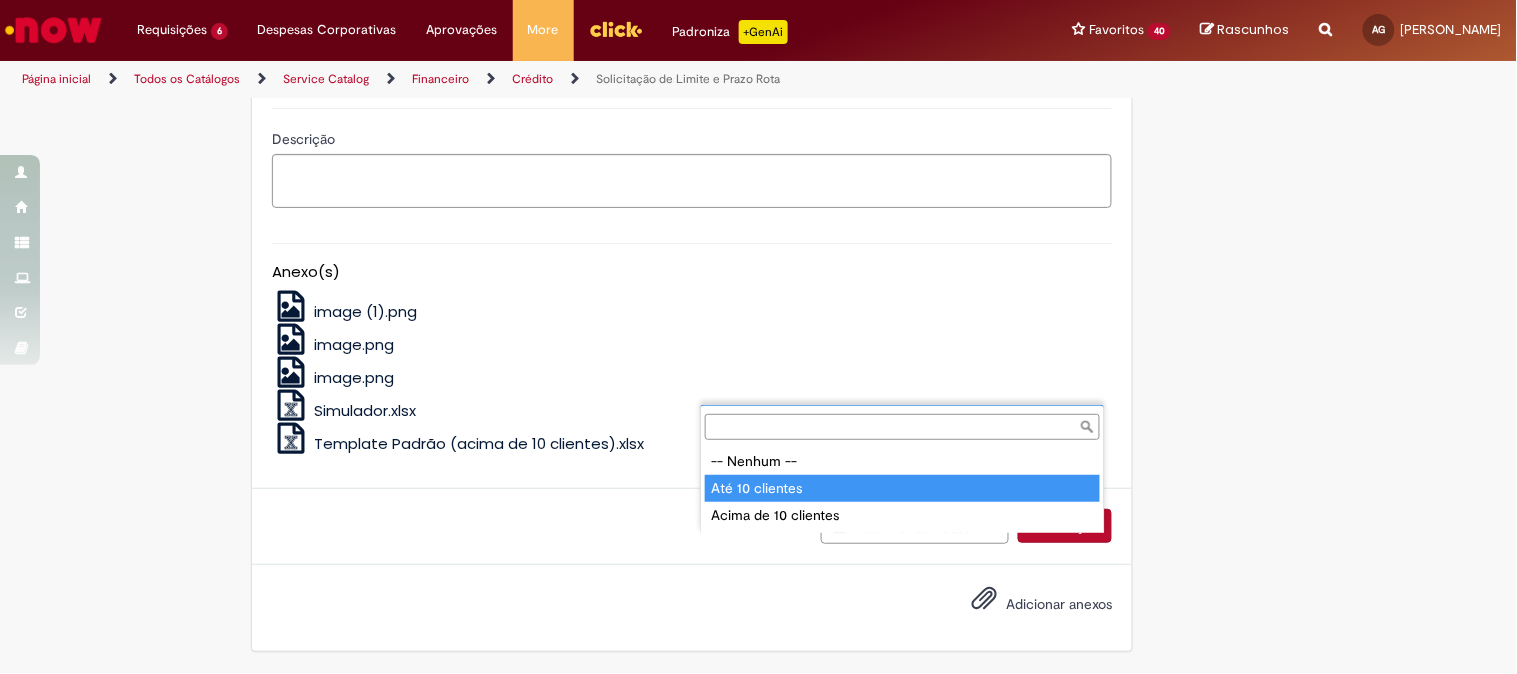 type on "**********" 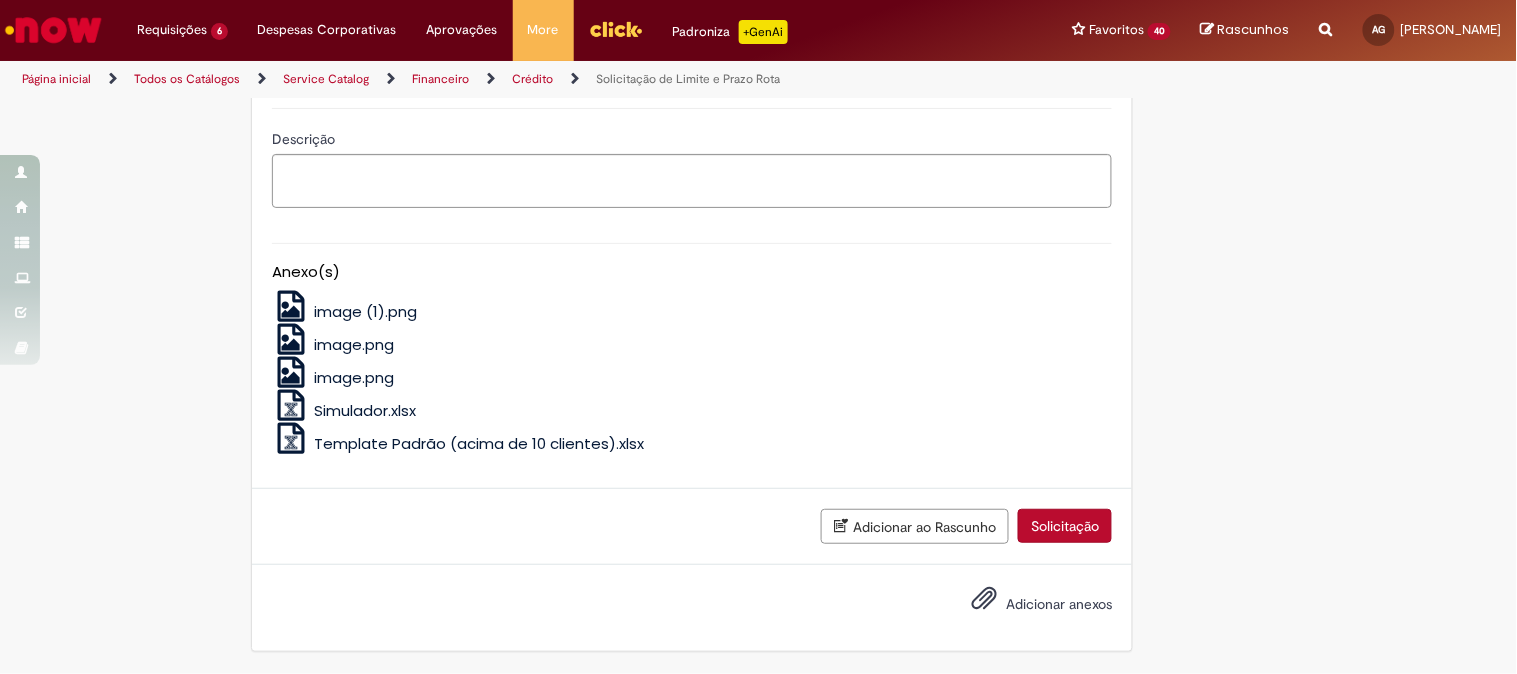 scroll, scrollTop: 1666, scrollLeft: 0, axis: vertical 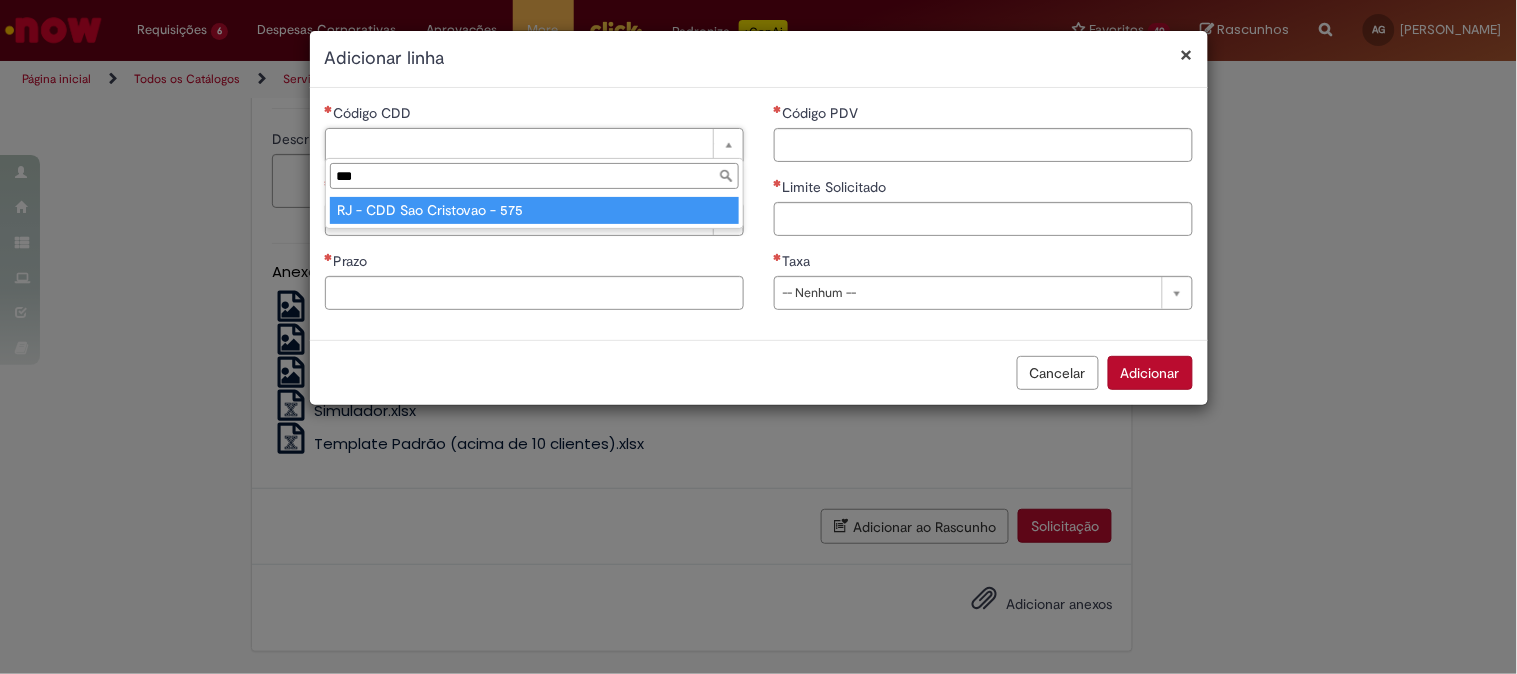 type on "***" 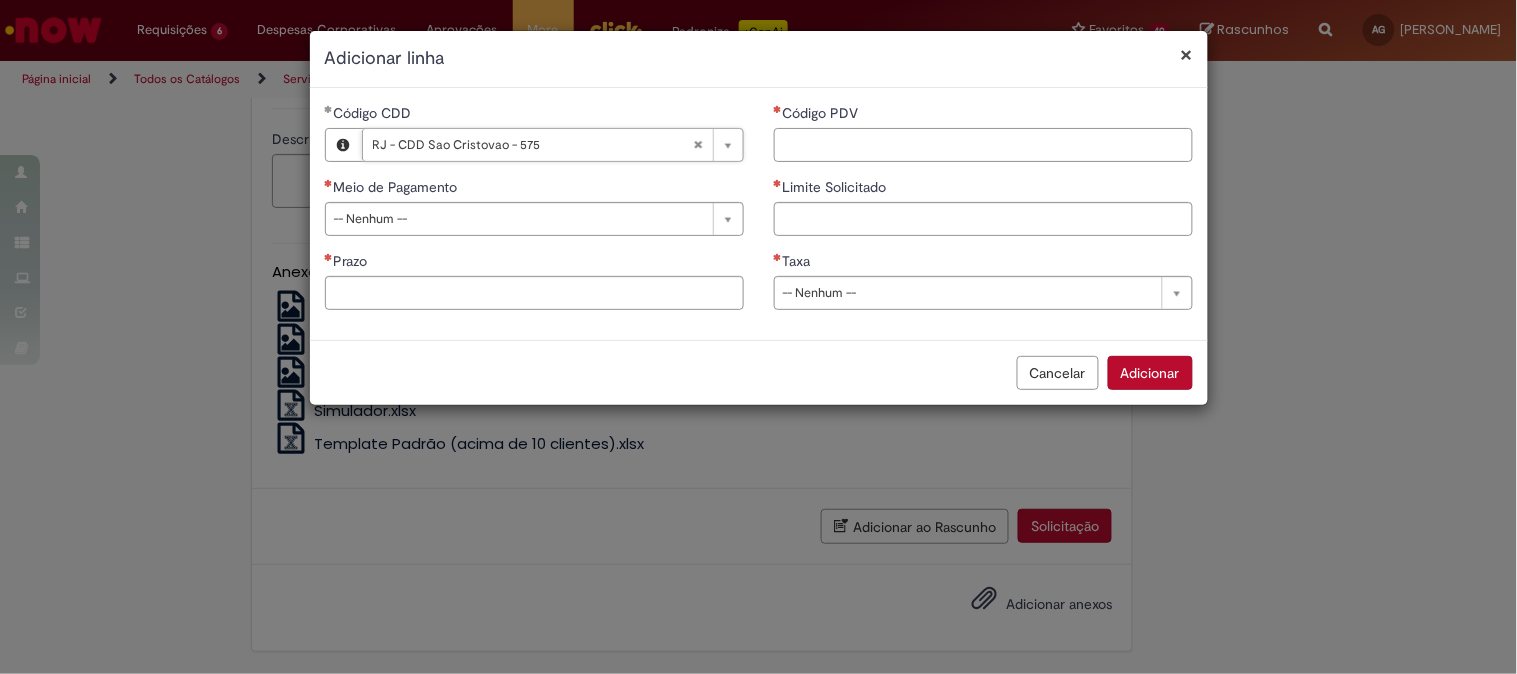 click on "Código PDV" at bounding box center (983, 145) 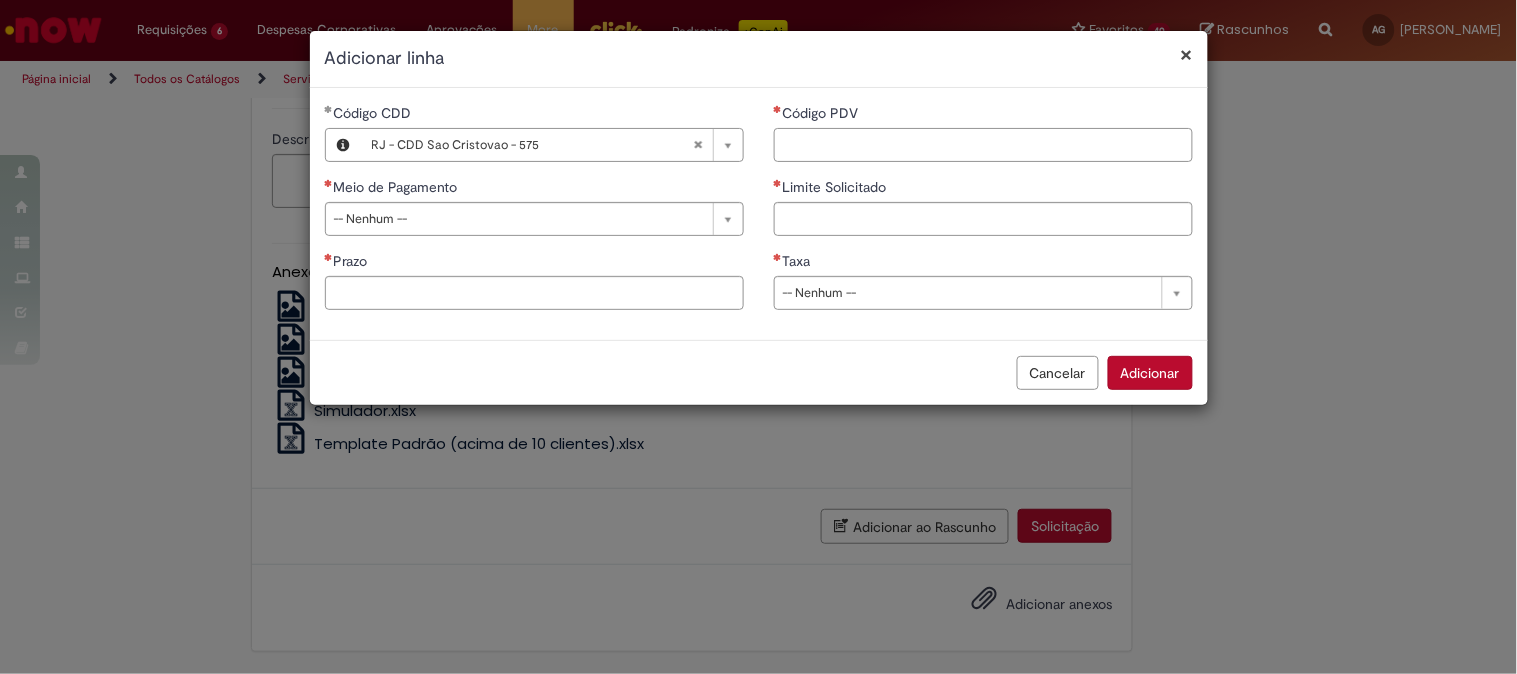 paste on "****" 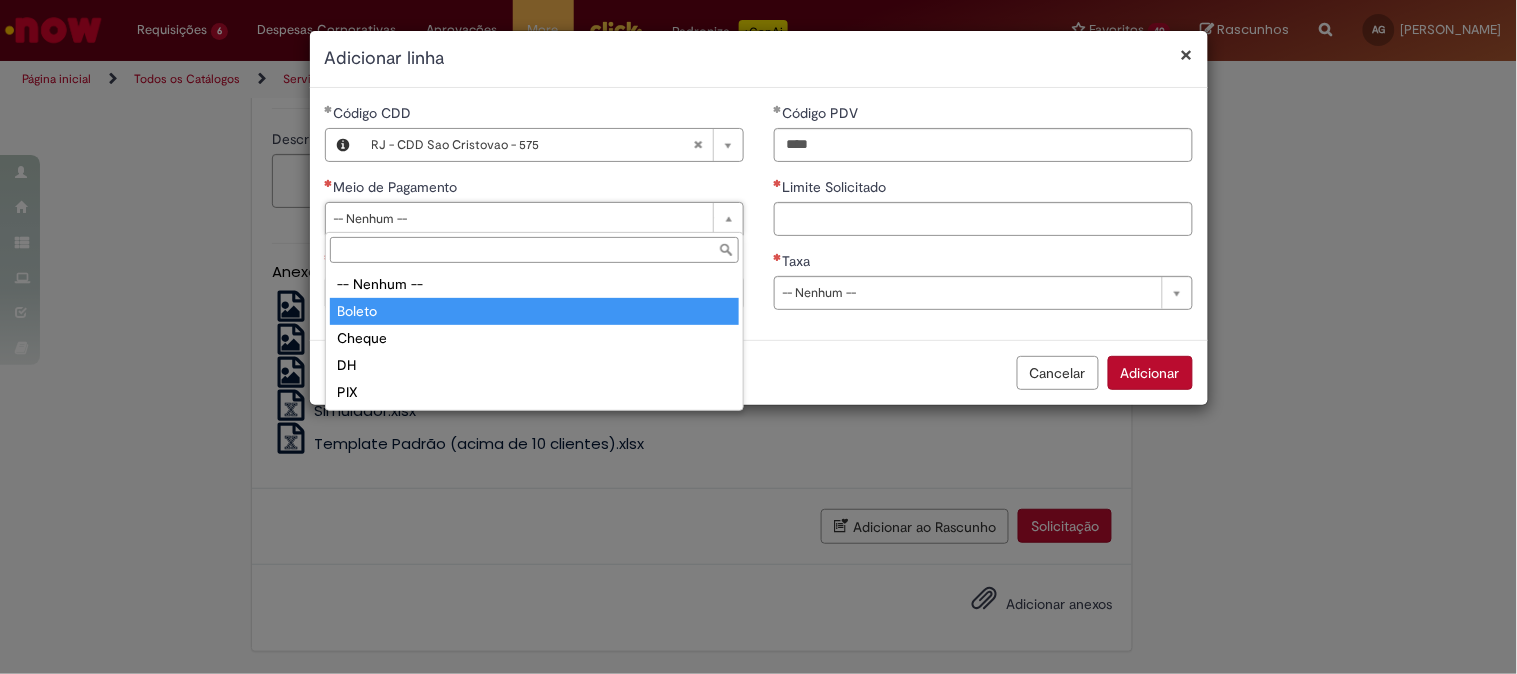 type on "******" 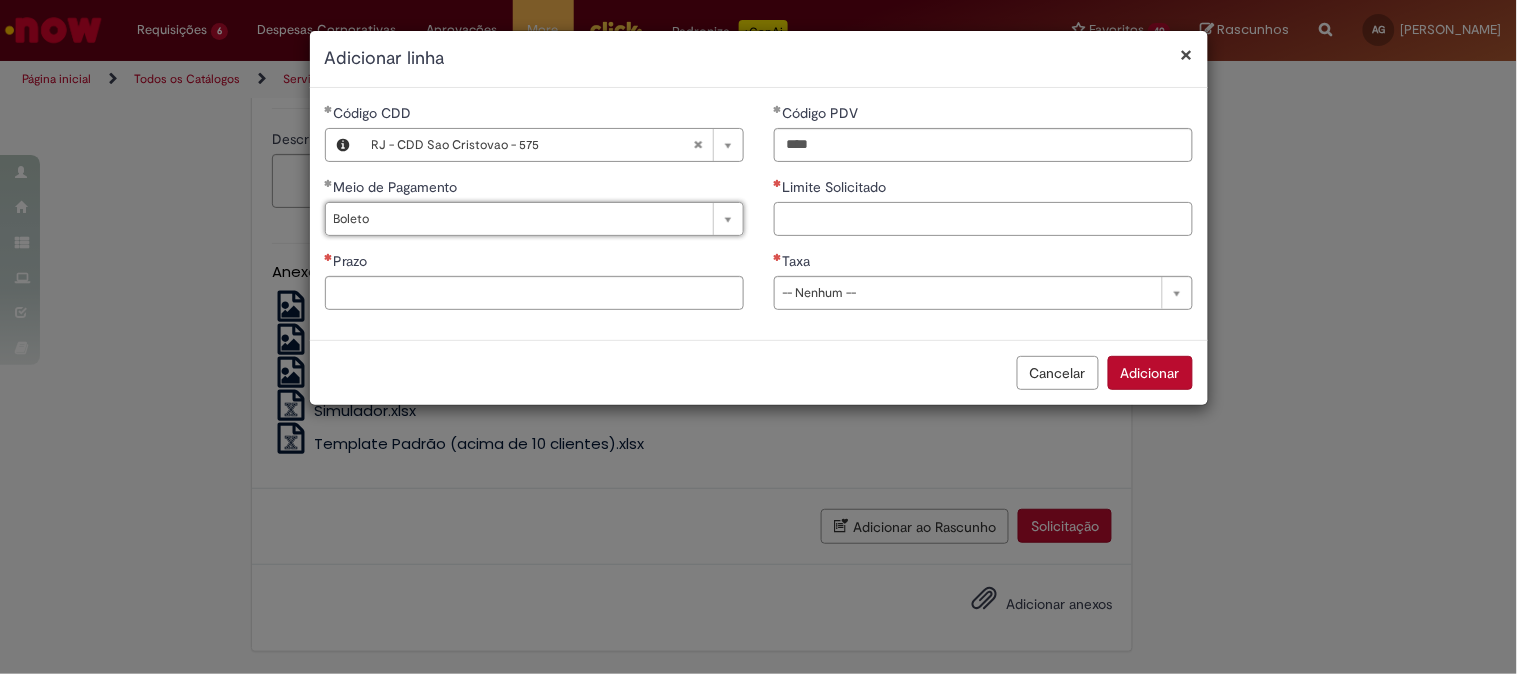 click on "Limite Solicitado" at bounding box center (983, 219) 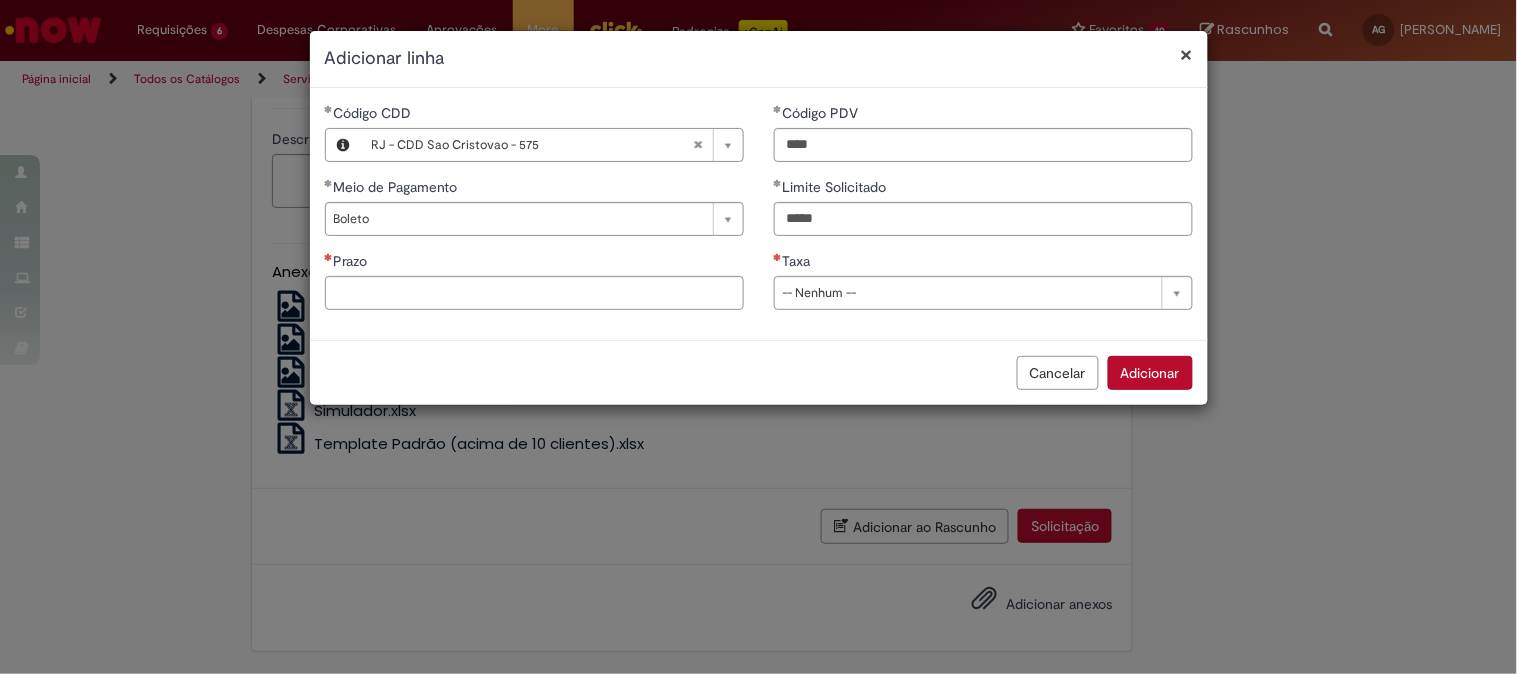 type on "*********" 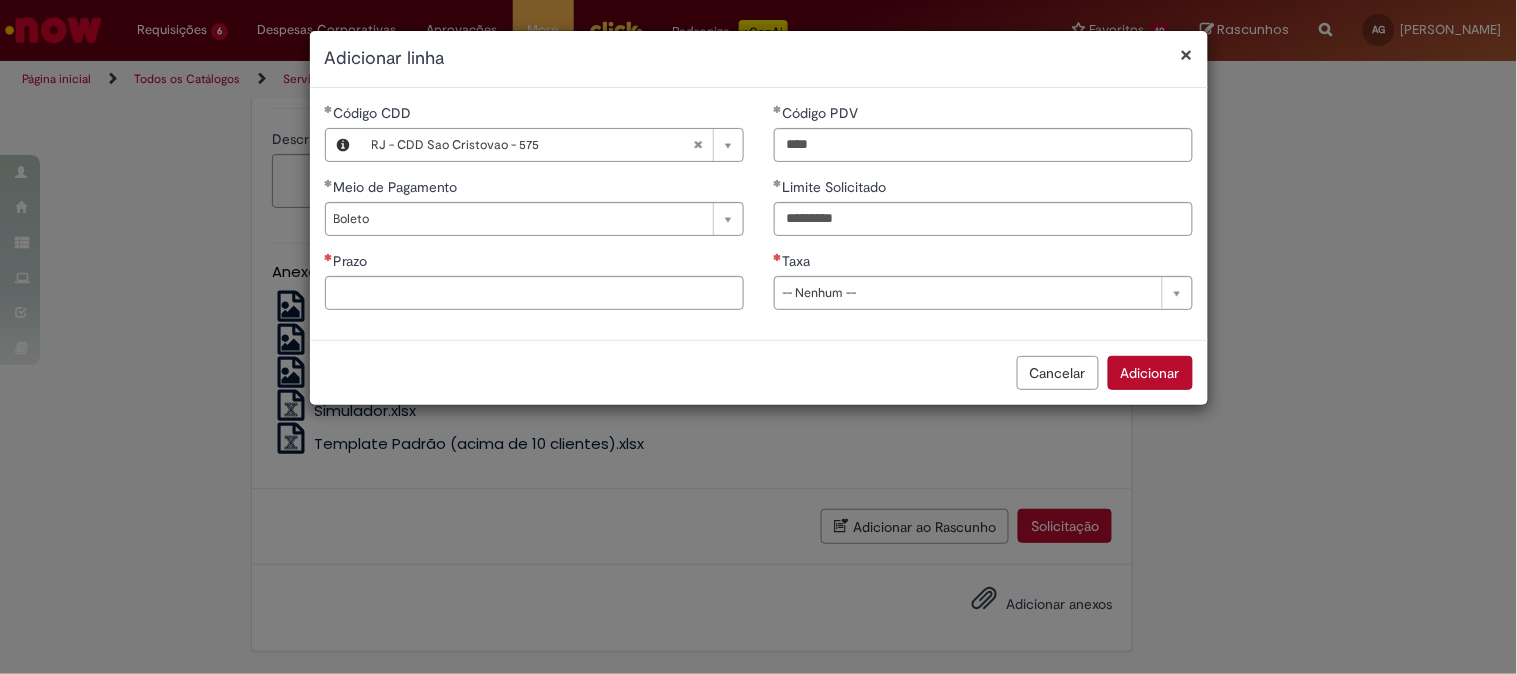 click on "**********" at bounding box center (534, 214) 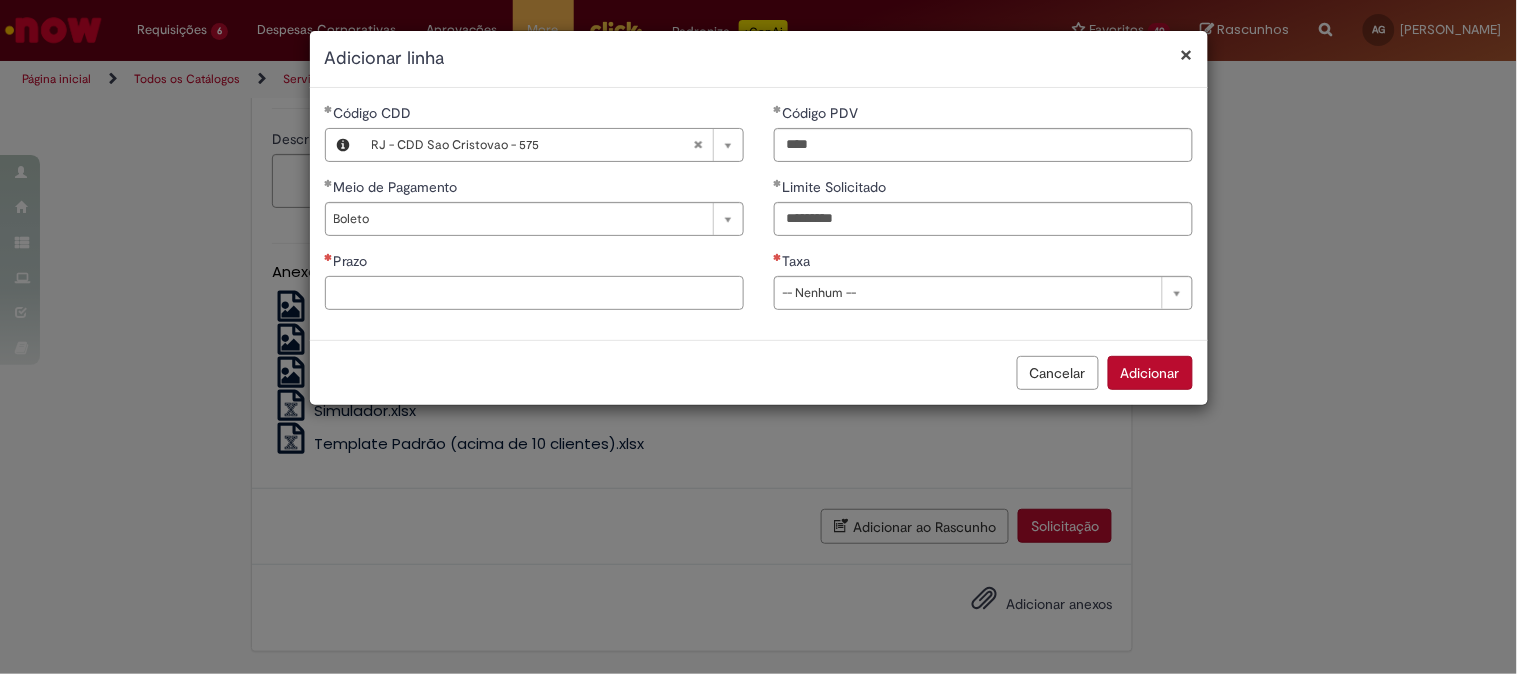 click on "Prazo" at bounding box center [534, 293] 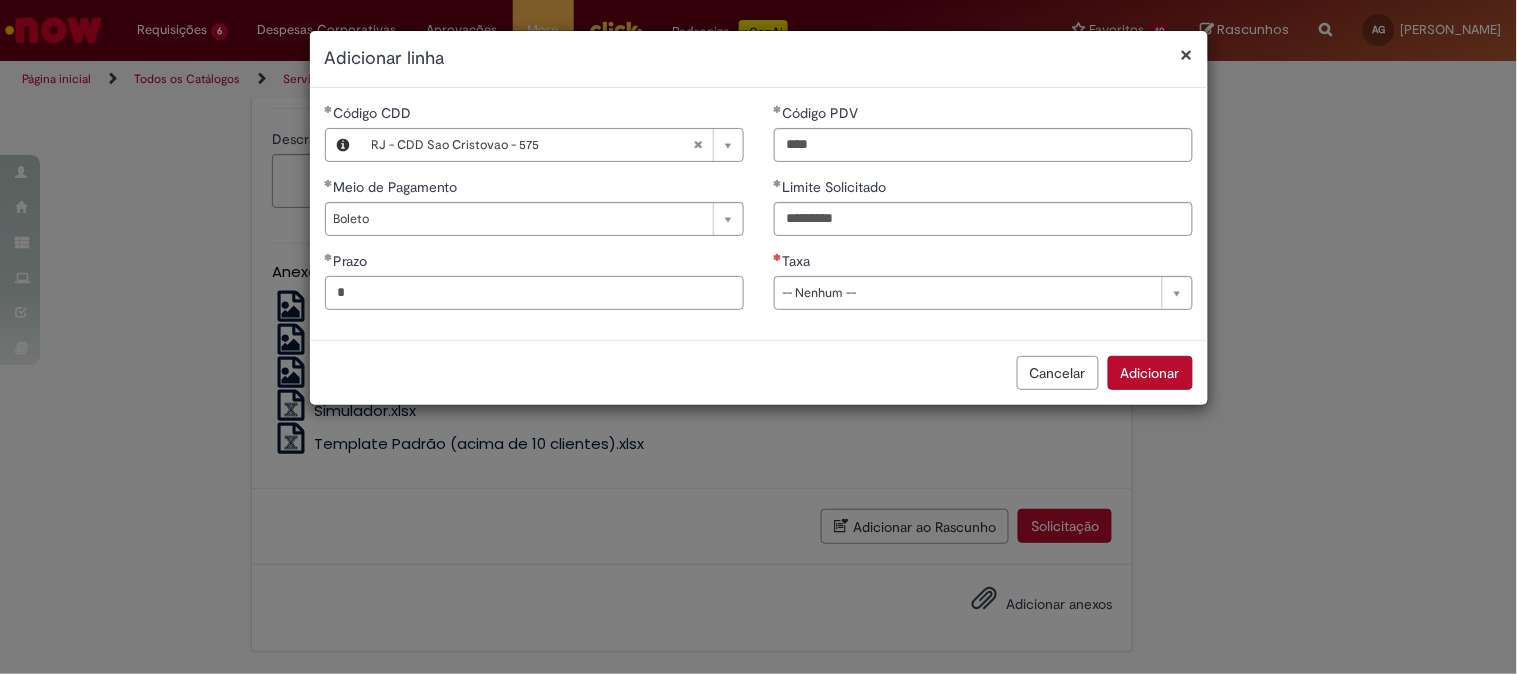 type on "*" 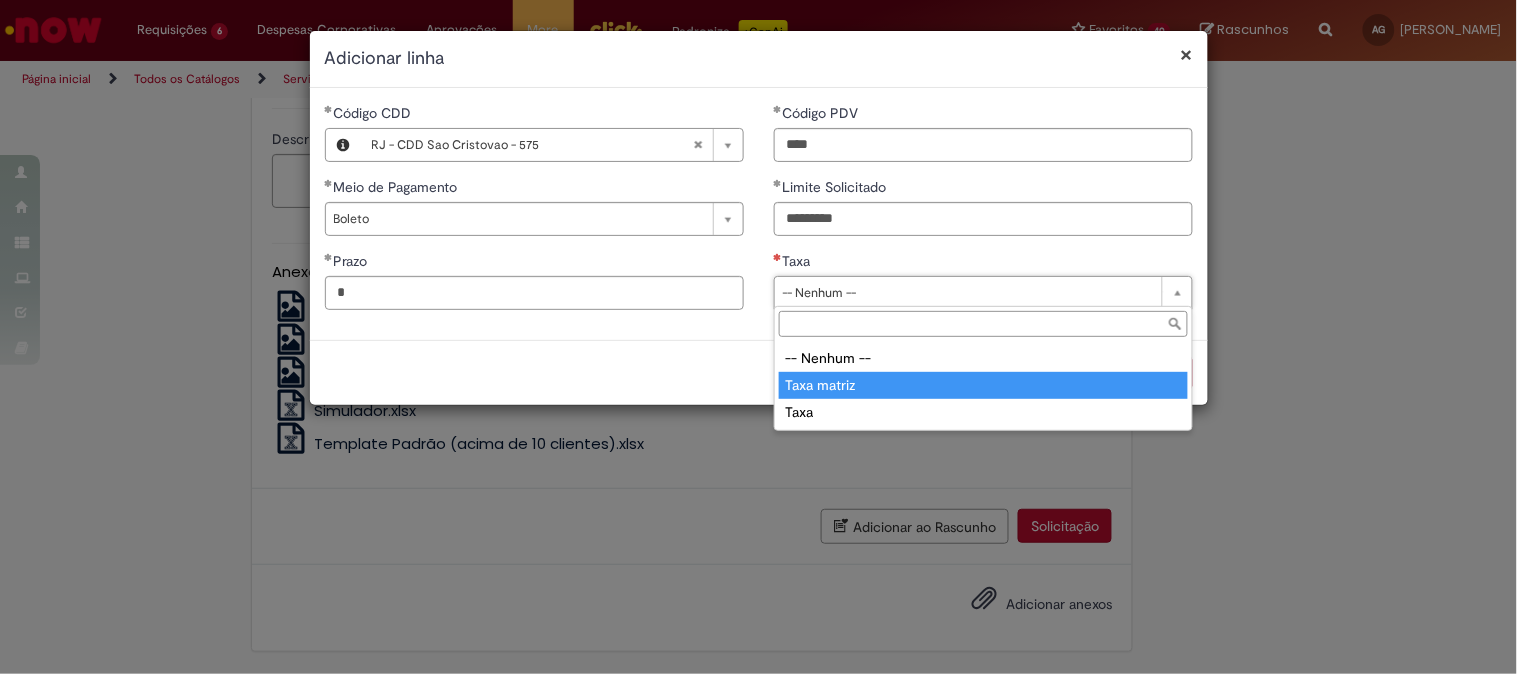 type on "**********" 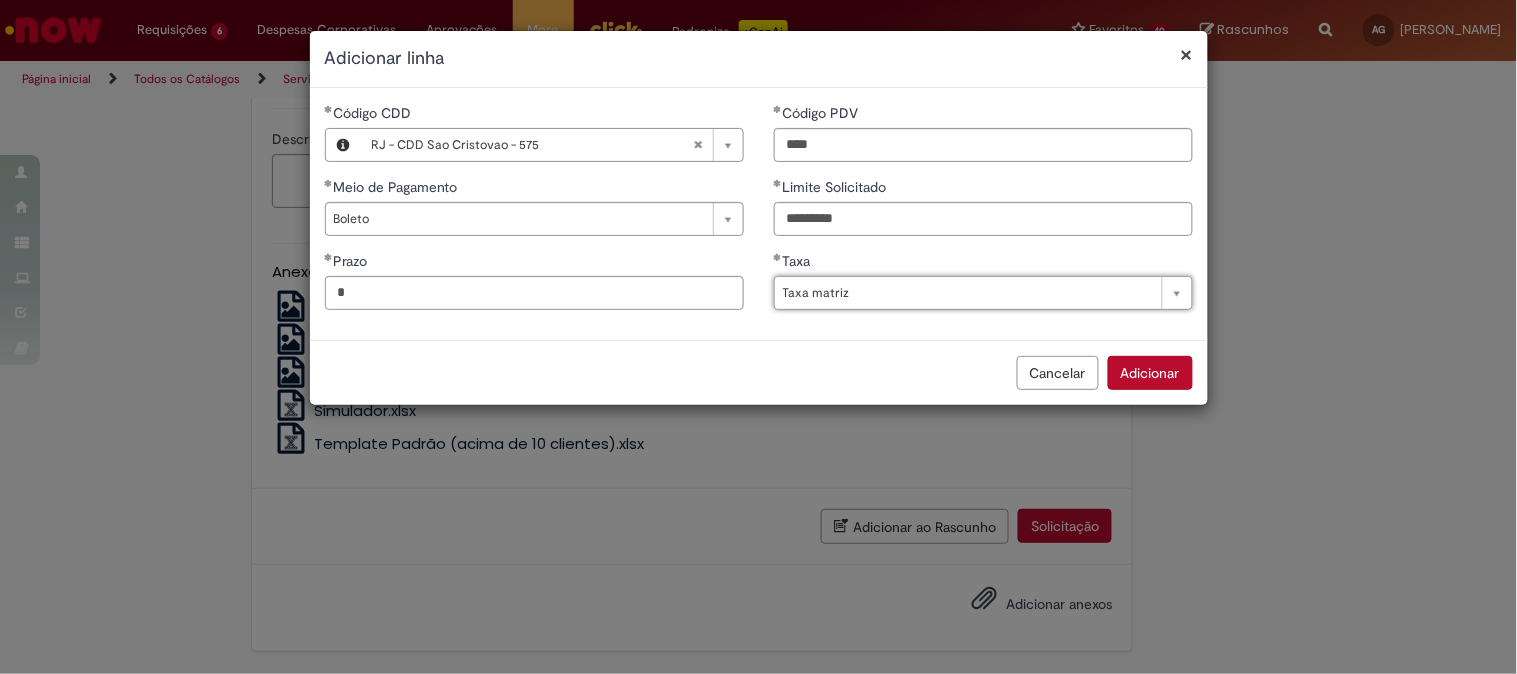click on "Adicionar" at bounding box center [1150, 373] 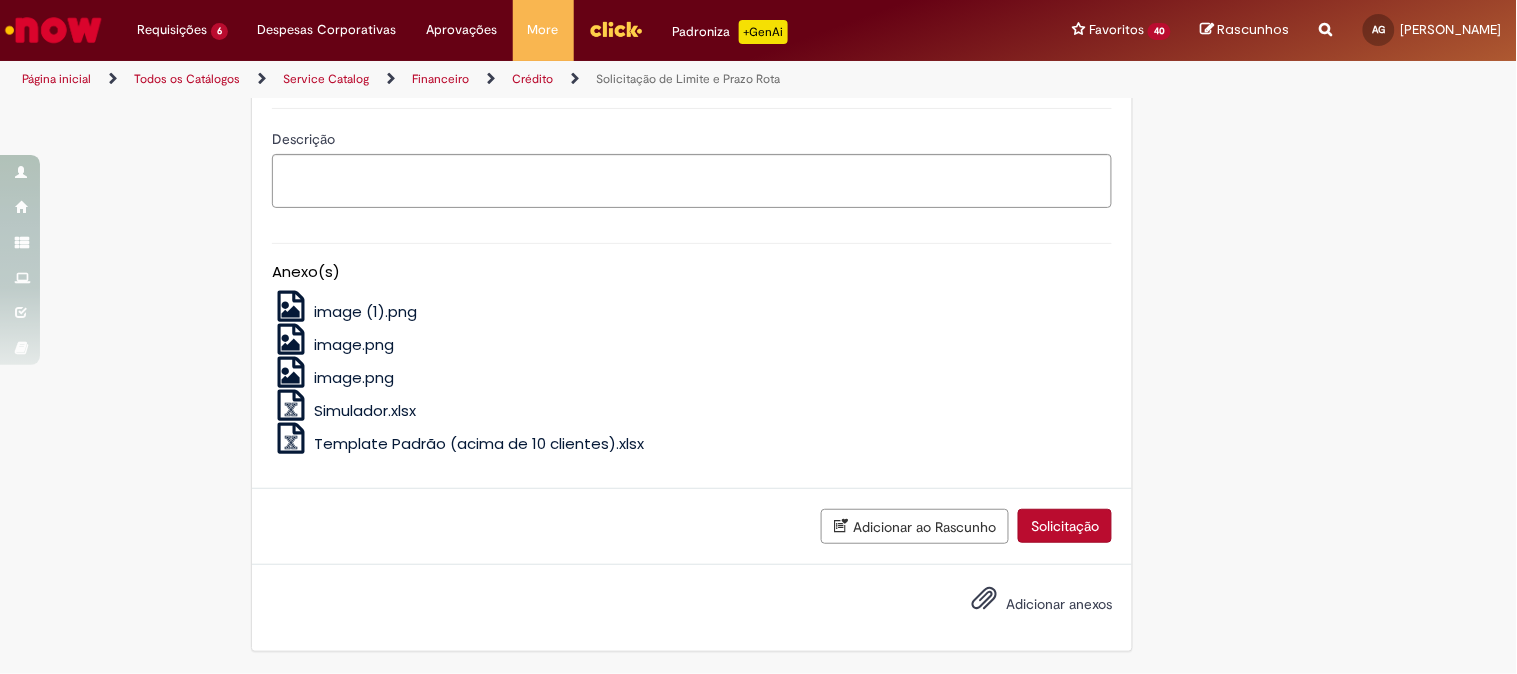 scroll, scrollTop: 2066, scrollLeft: 0, axis: vertical 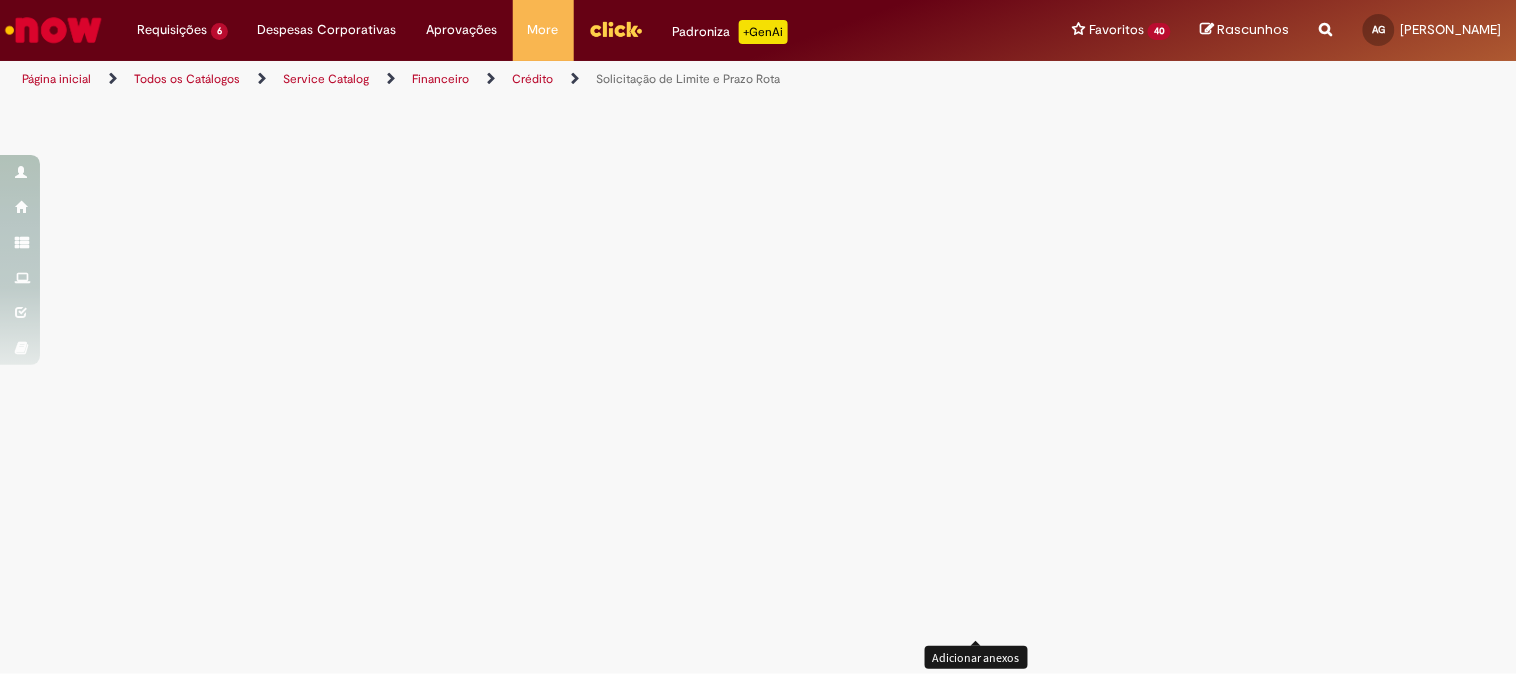 click on "Adicionar anexos" at bounding box center [984, -377] 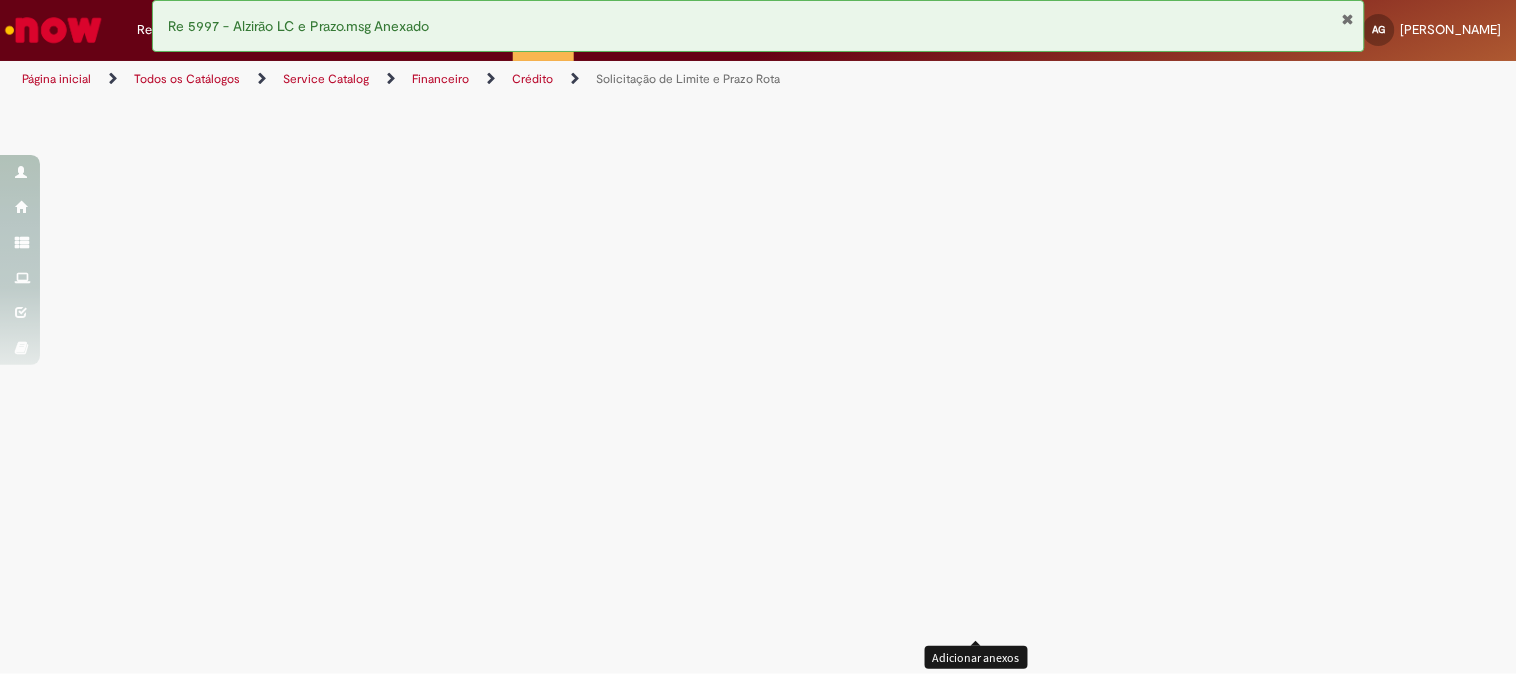 click on "Solicitação" at bounding box center [1065, -454] 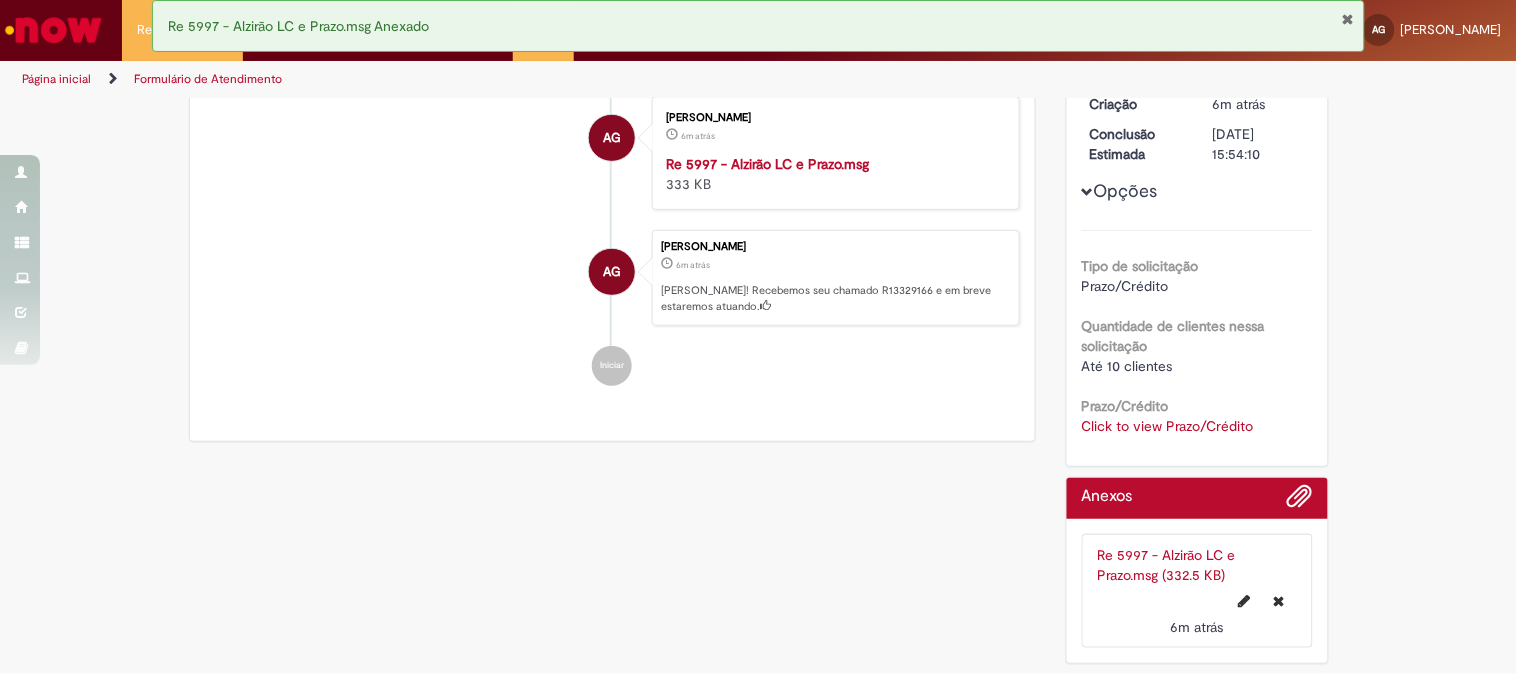 scroll, scrollTop: 0, scrollLeft: 0, axis: both 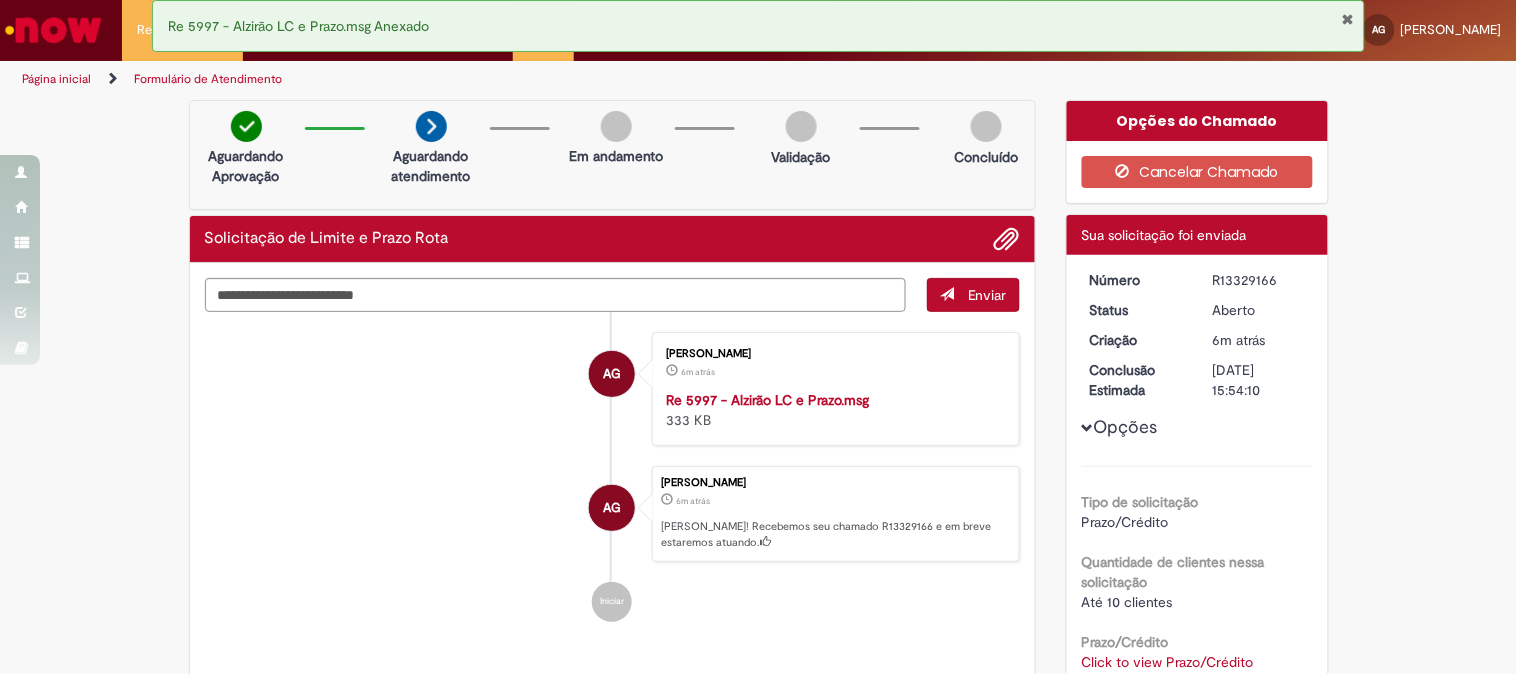 click at bounding box center [1347, 19] 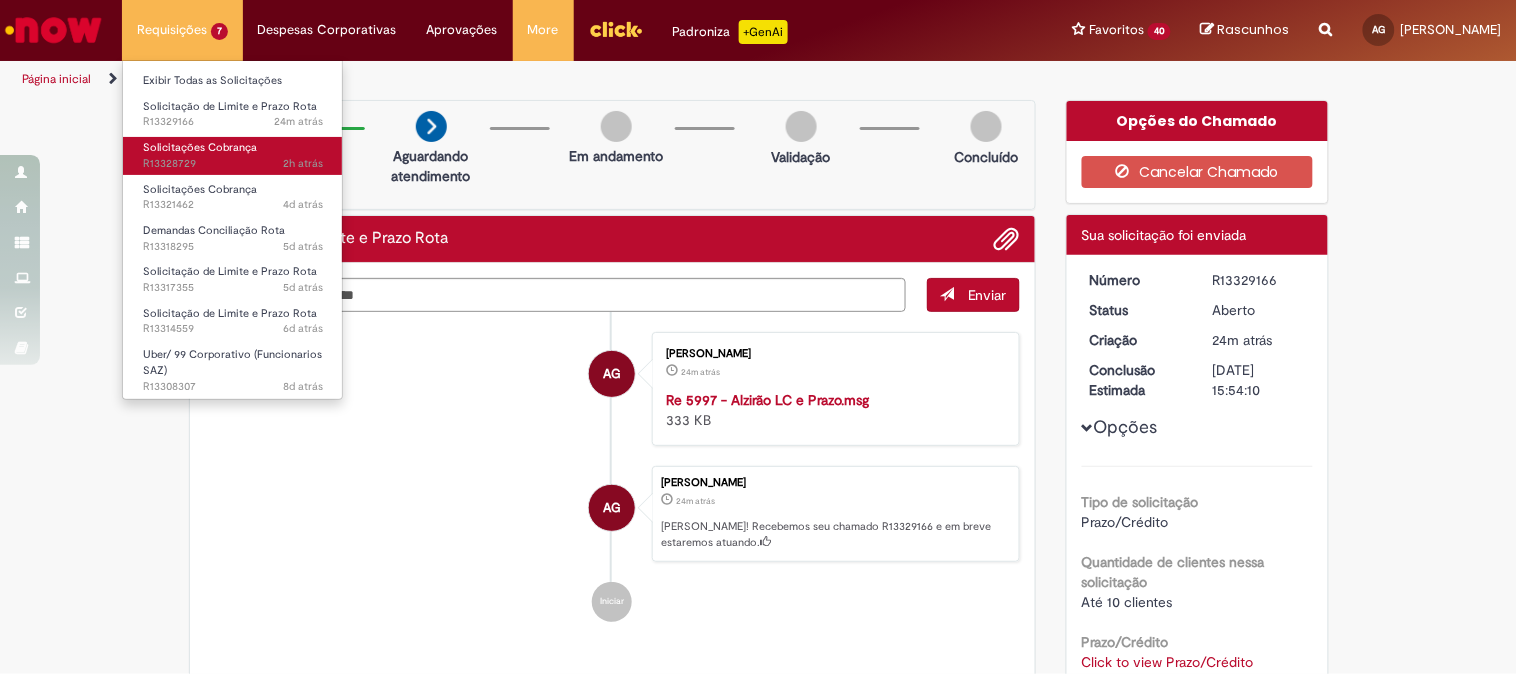 click on "2h atrás 2 horas atrás  R13328729" at bounding box center [233, 164] 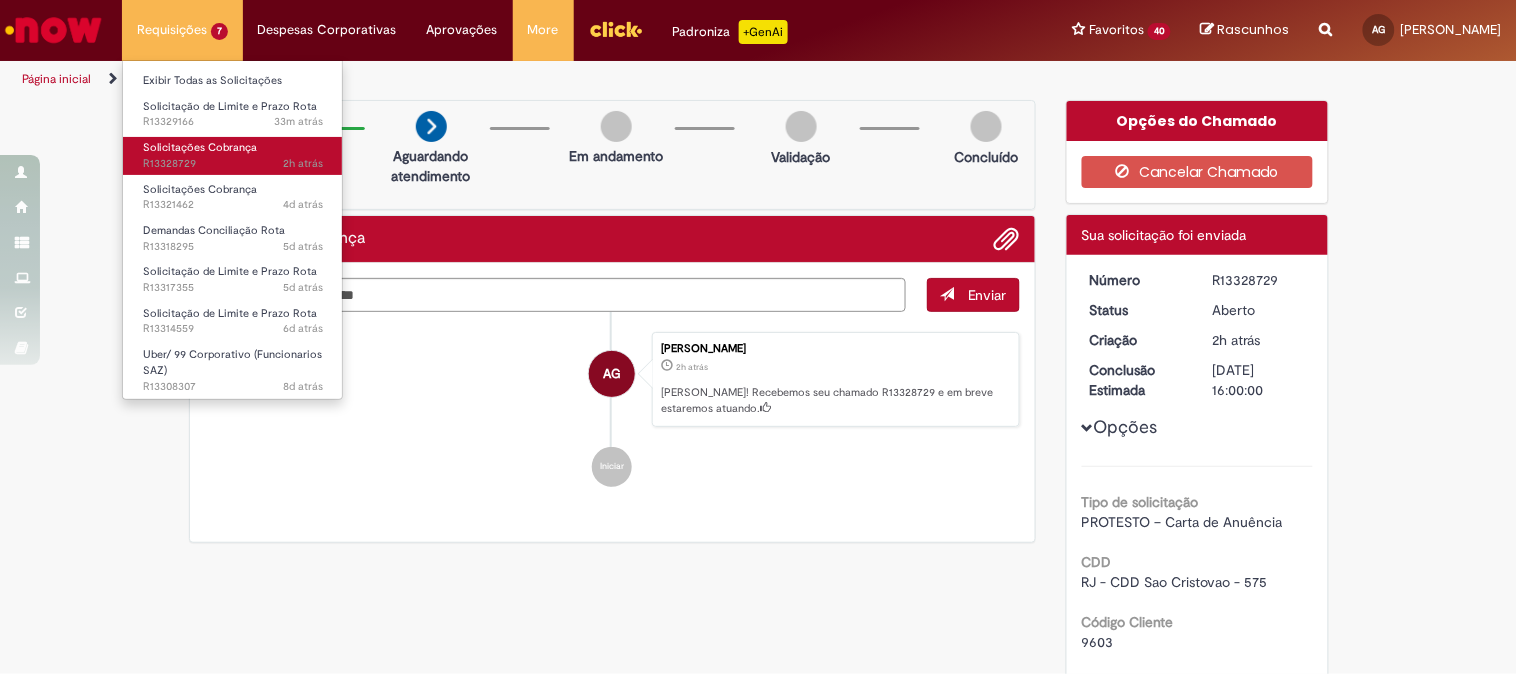 click on "2h atrás 2 horas atrás  R13328729" at bounding box center [233, 164] 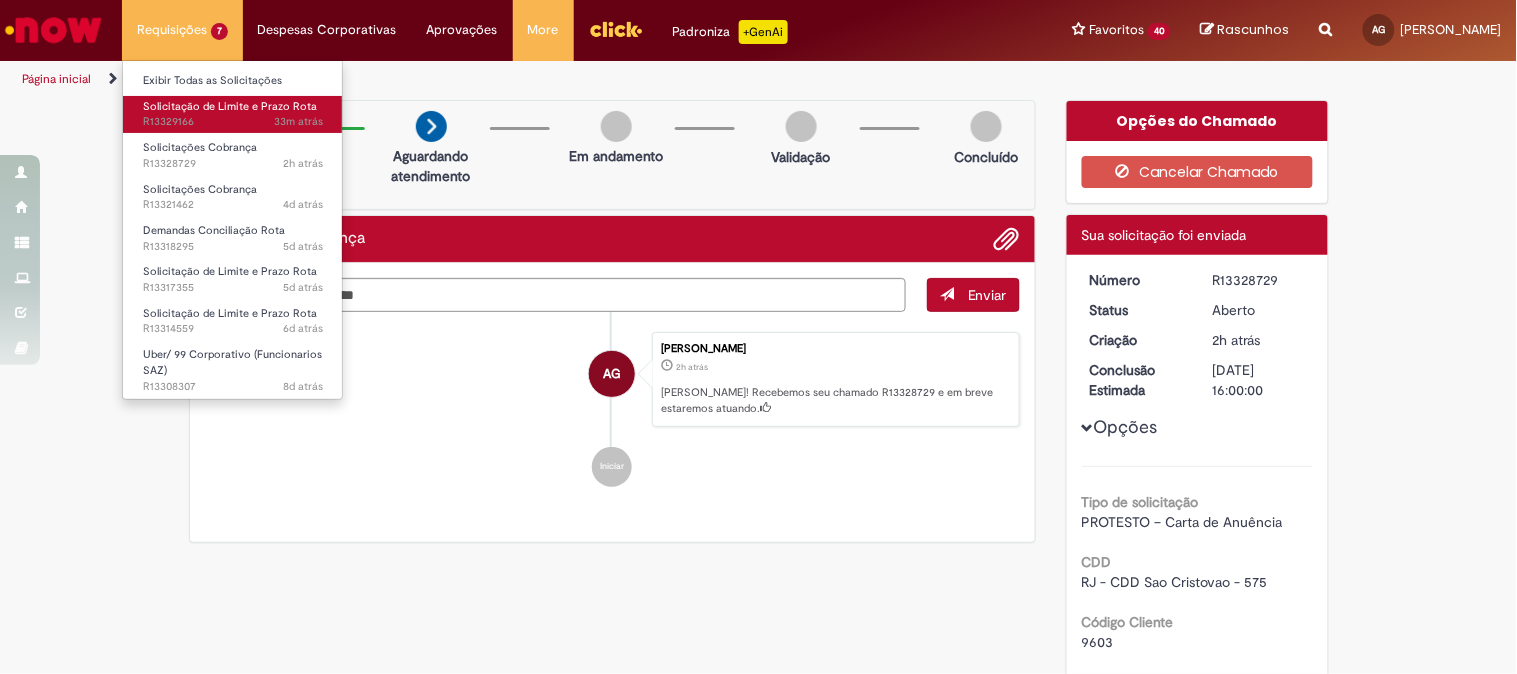 click on "33m atrás 33 minutos atrás  R13329166" at bounding box center (233, 122) 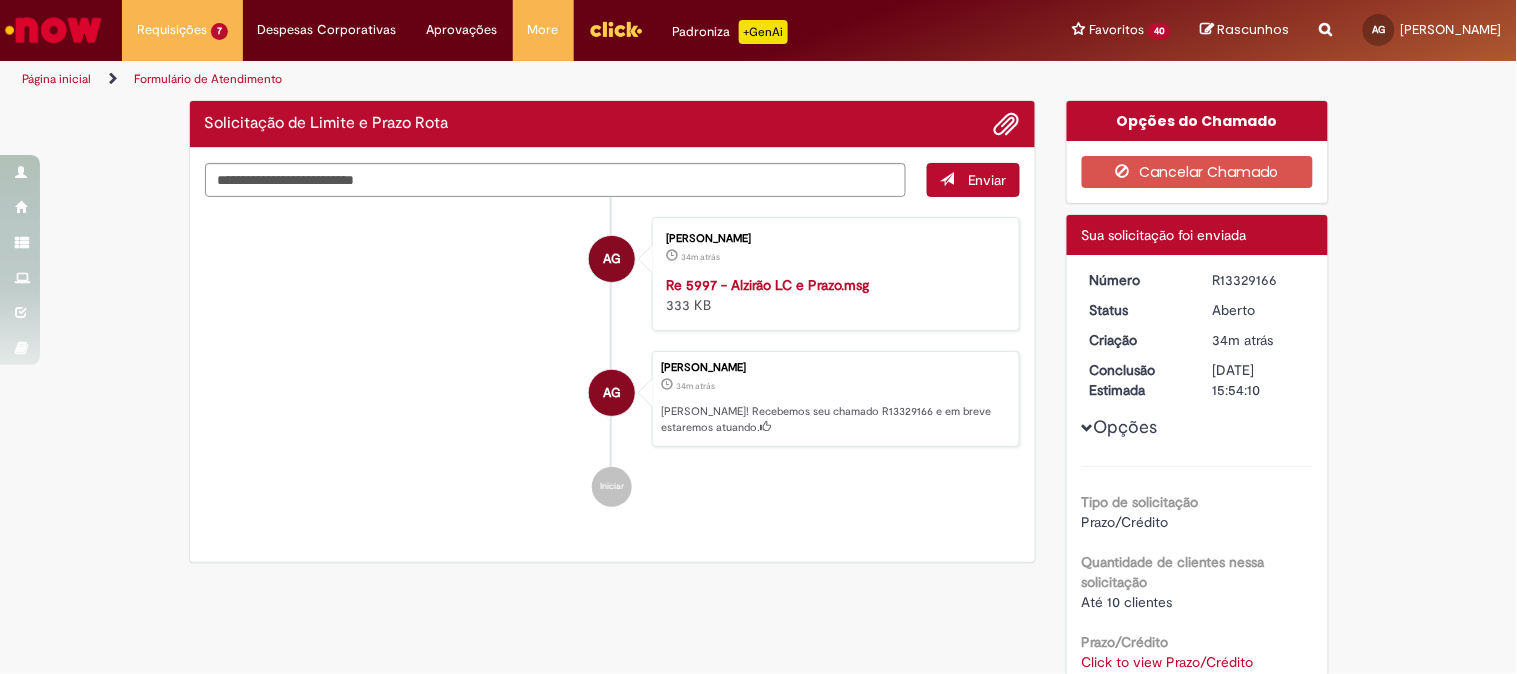 click on "R13329166" at bounding box center (1259, 280) 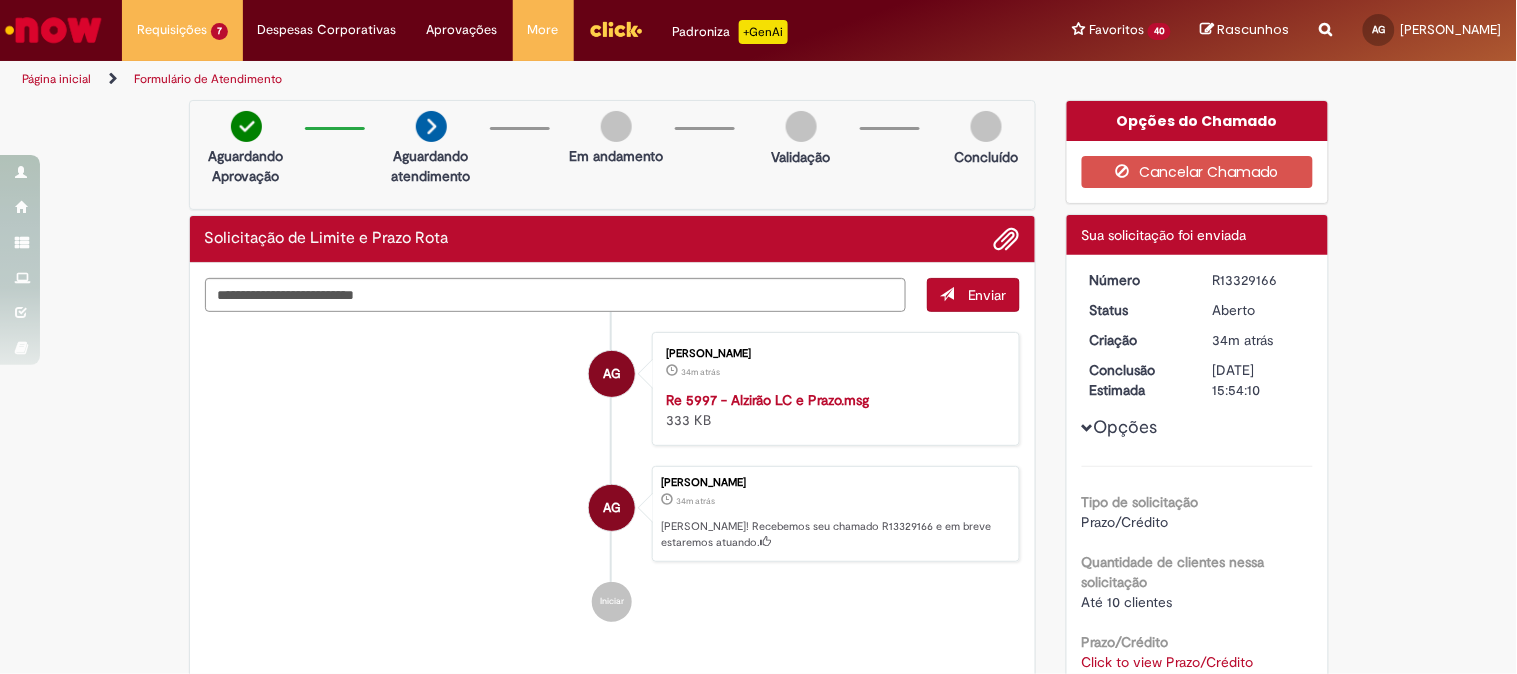 click on "R13329166" at bounding box center [1259, 280] 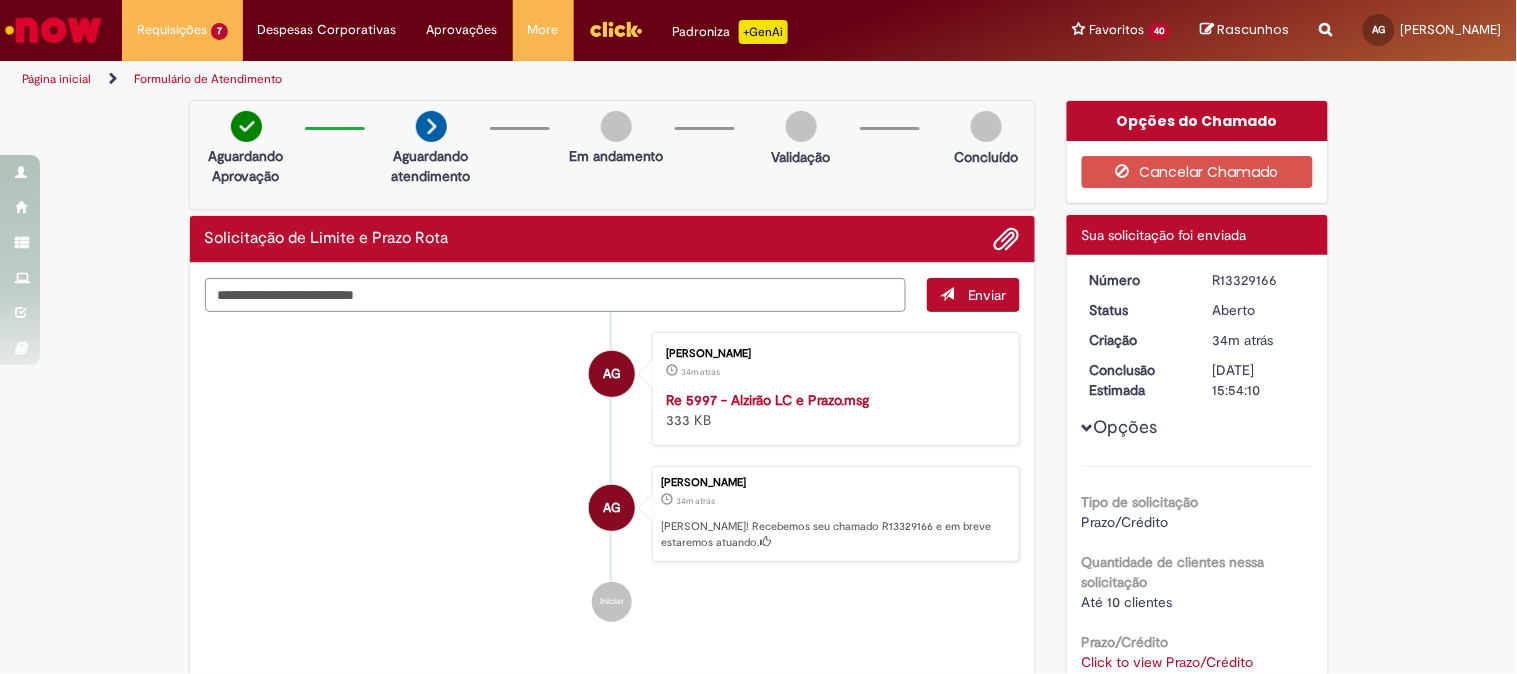 copy on "R13329166" 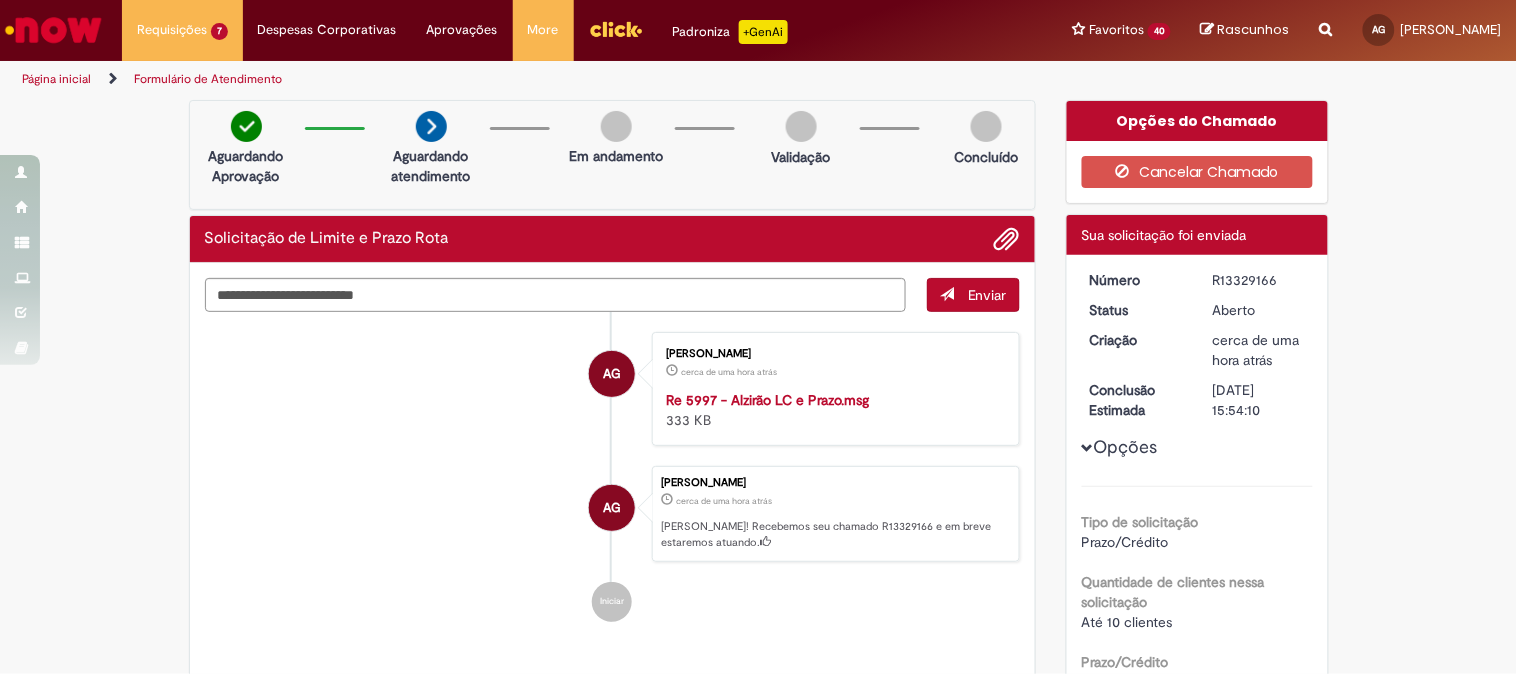 click at bounding box center [616, 29] 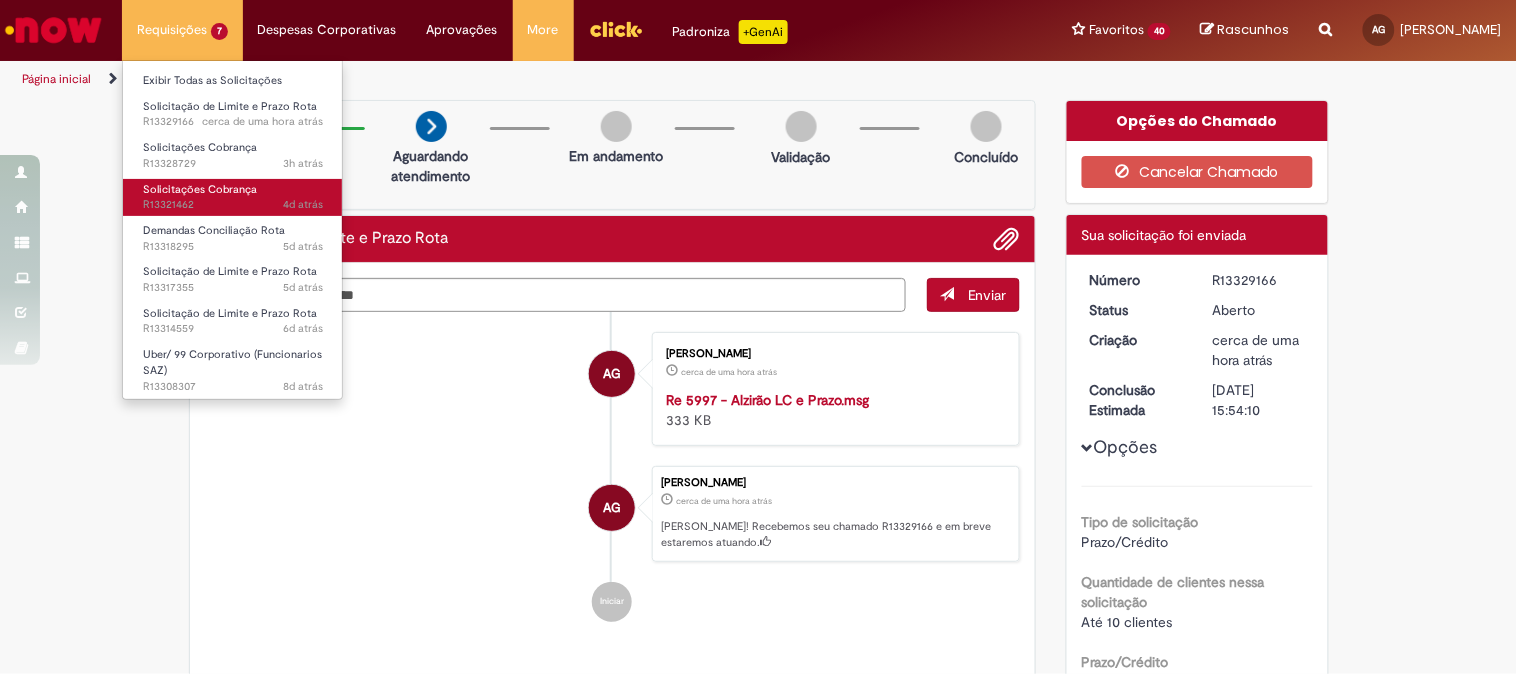 click on "Solicitações Cobrança" at bounding box center (200, 189) 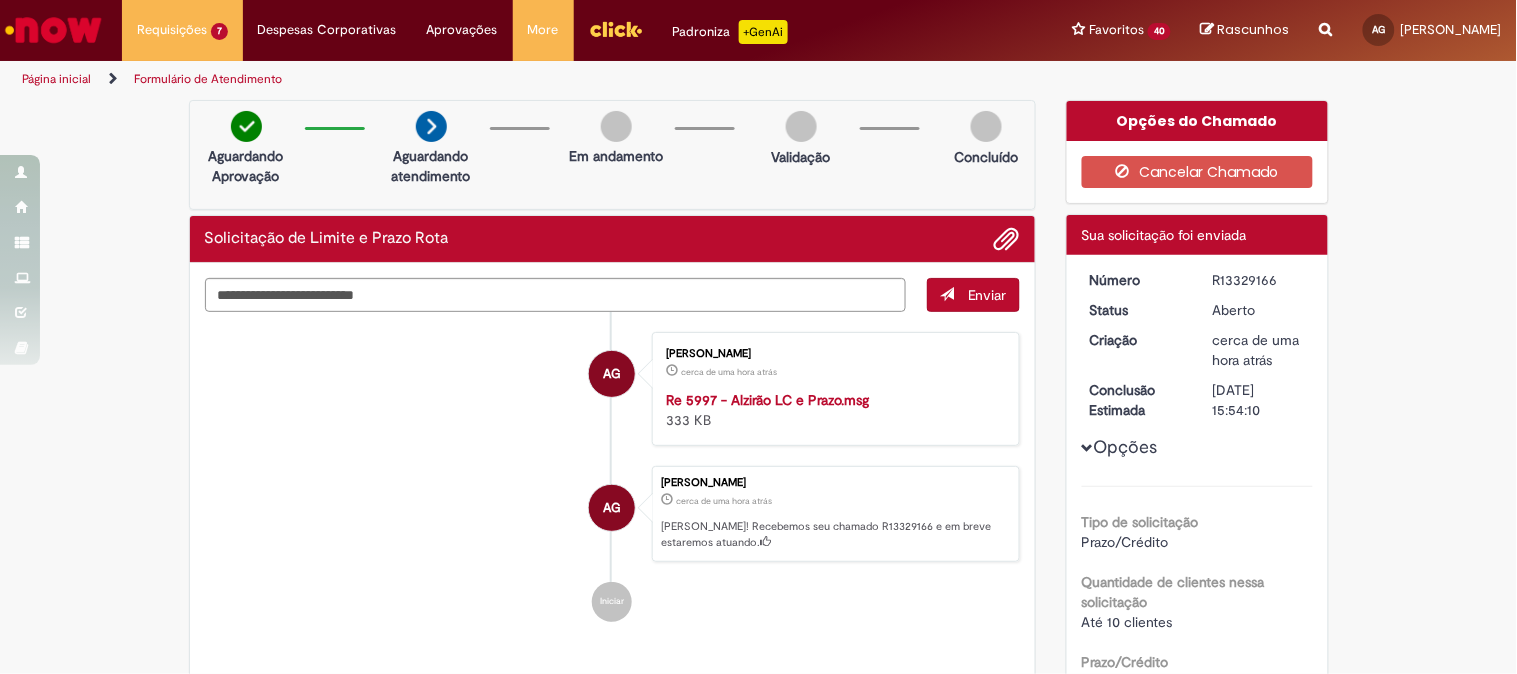 click on "AG
[PERSON_NAME]
cerca de uma hora atrás cerca de uma hora atrás
[PERSON_NAME]! Recebemos seu chamado R13329166 e em breve estaremos atuando." at bounding box center (613, 514) 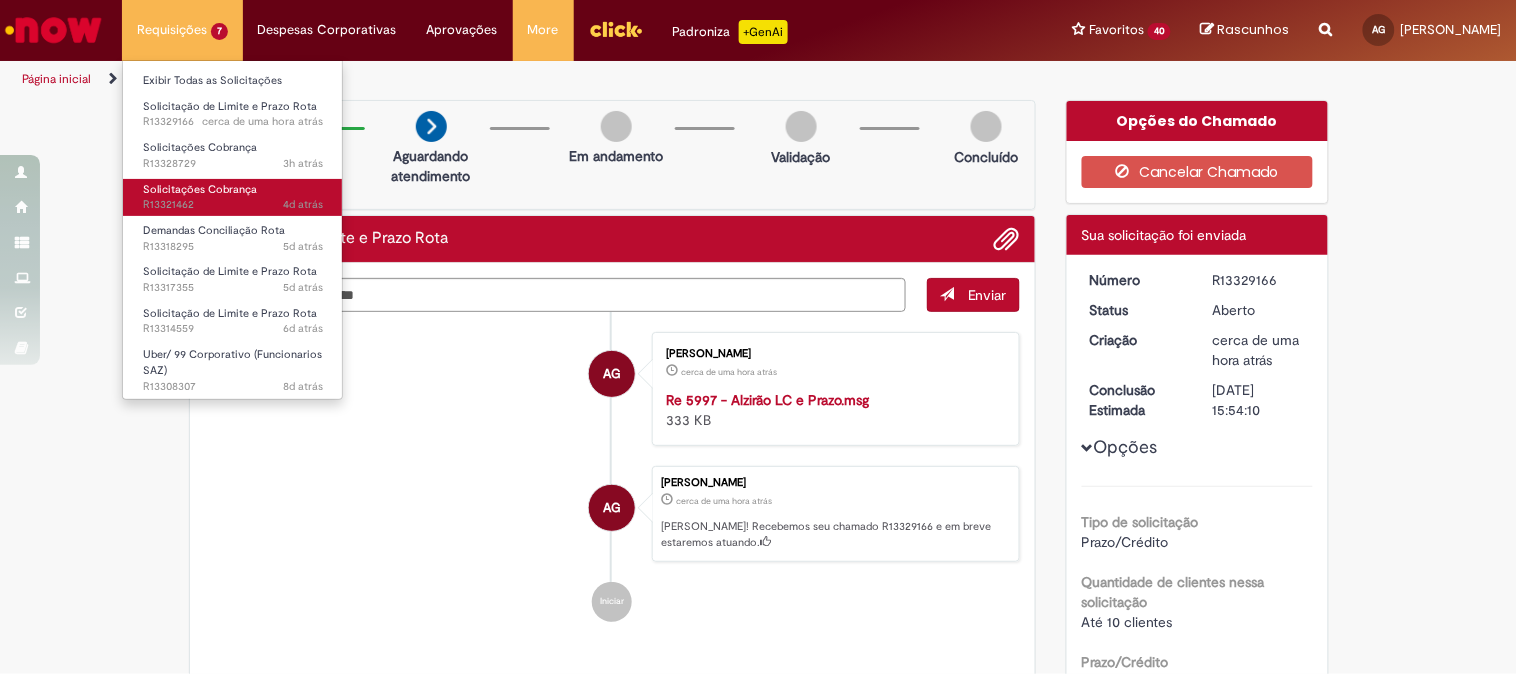 click on "4d atrás 4 dias atrás  R13321462" at bounding box center (233, 205) 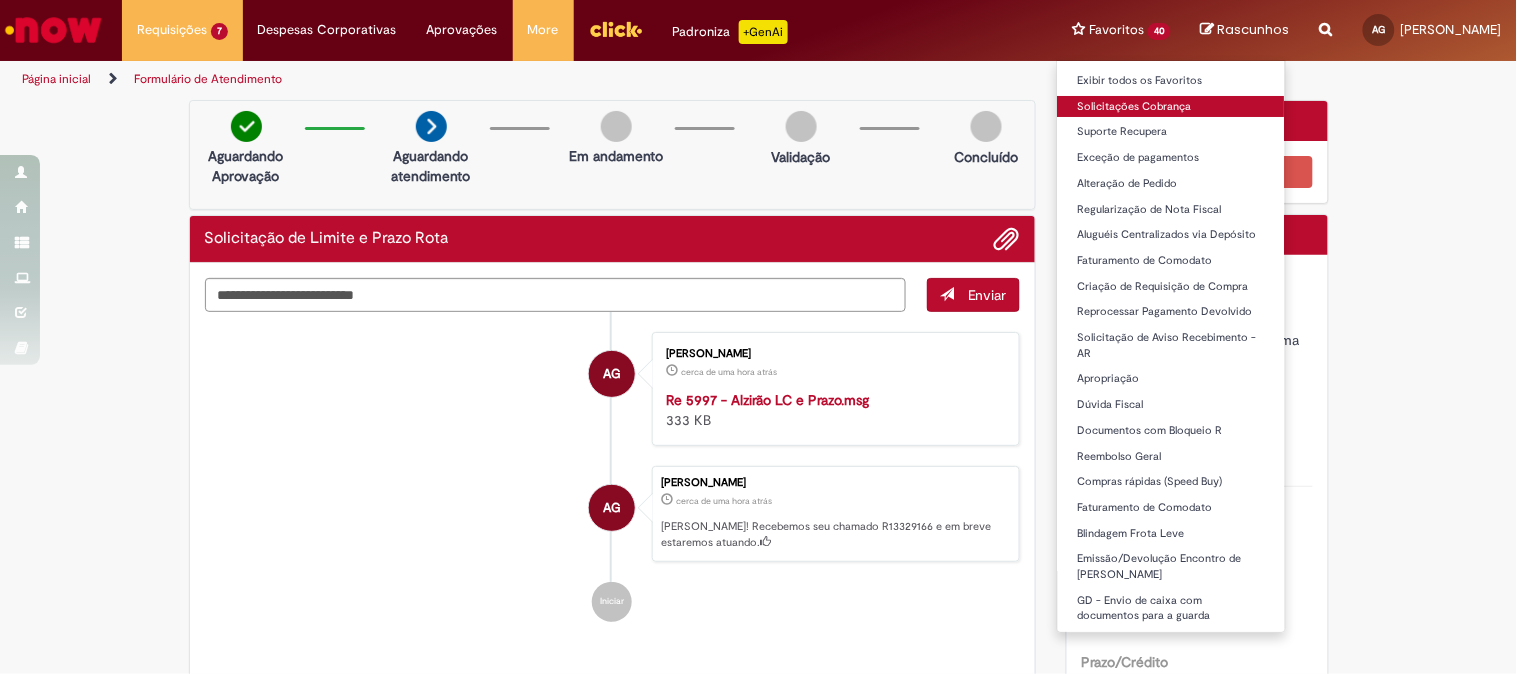 click on "Solicitações Cobrança" at bounding box center [1171, 107] 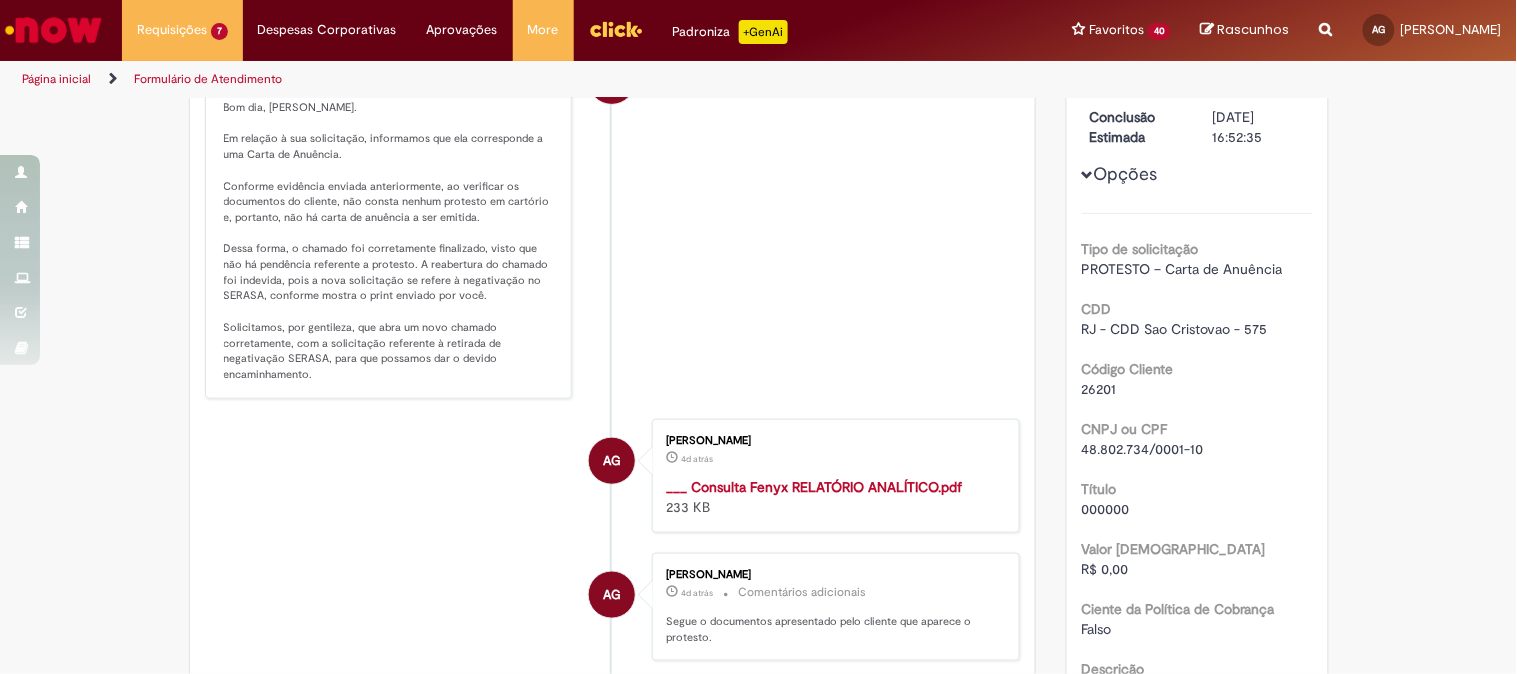 scroll, scrollTop: 0, scrollLeft: 0, axis: both 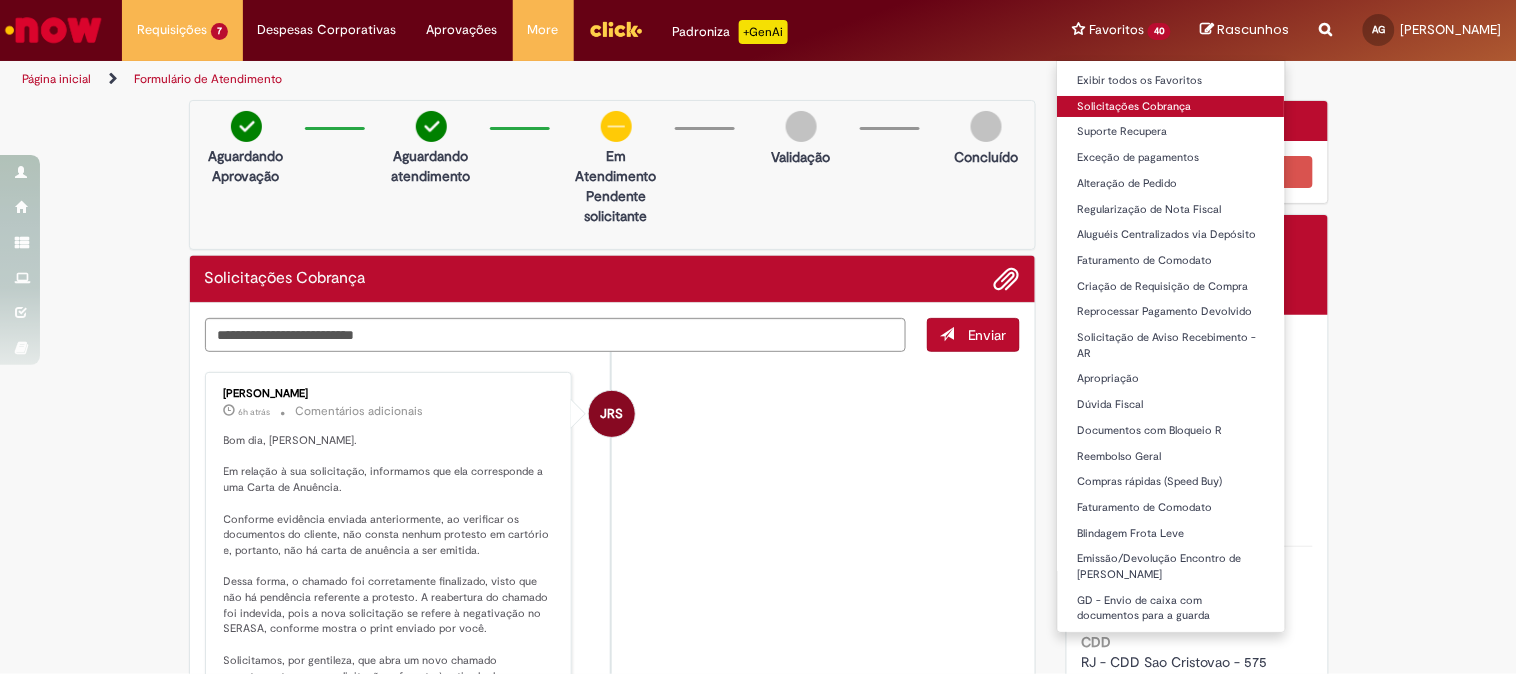 click on "Solicitações Cobrança" at bounding box center [1171, 107] 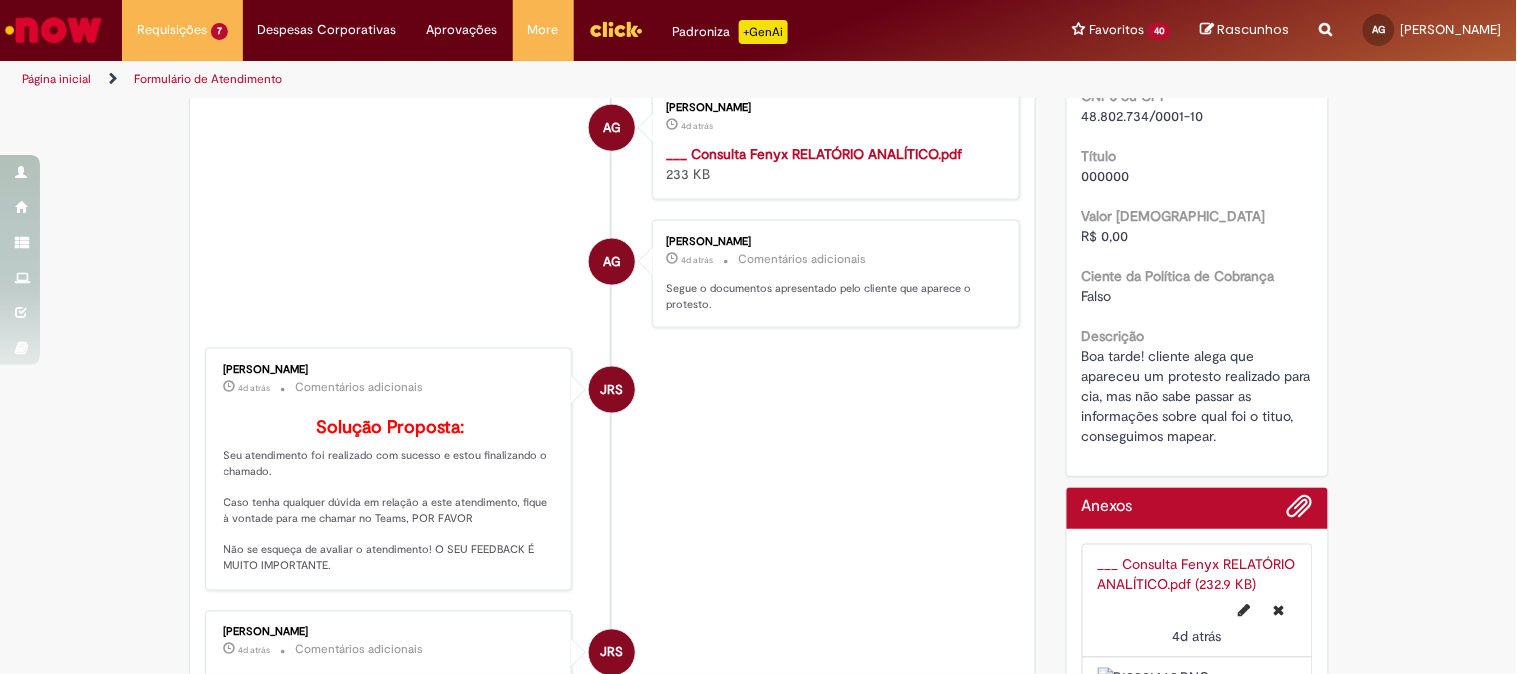 scroll, scrollTop: 0, scrollLeft: 0, axis: both 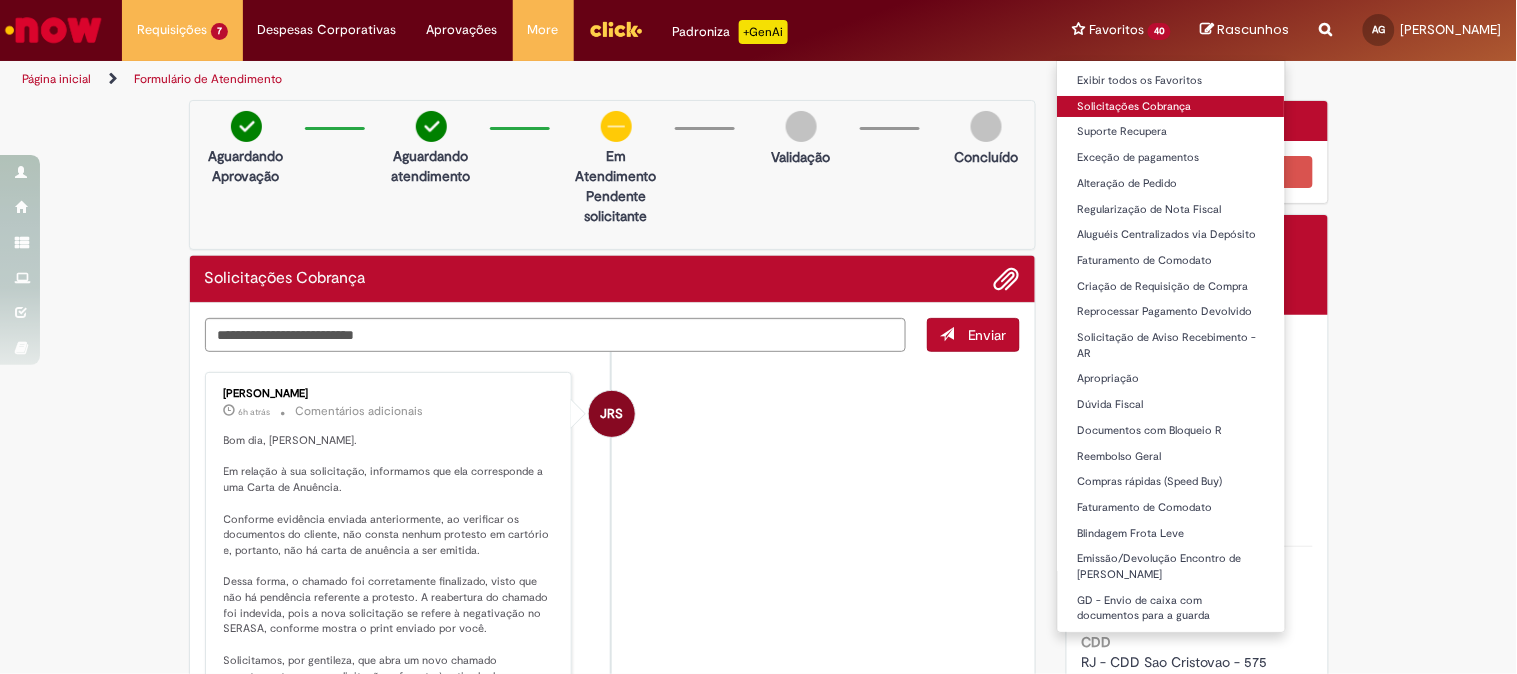 click on "Solicitações Cobrança" at bounding box center (1171, 107) 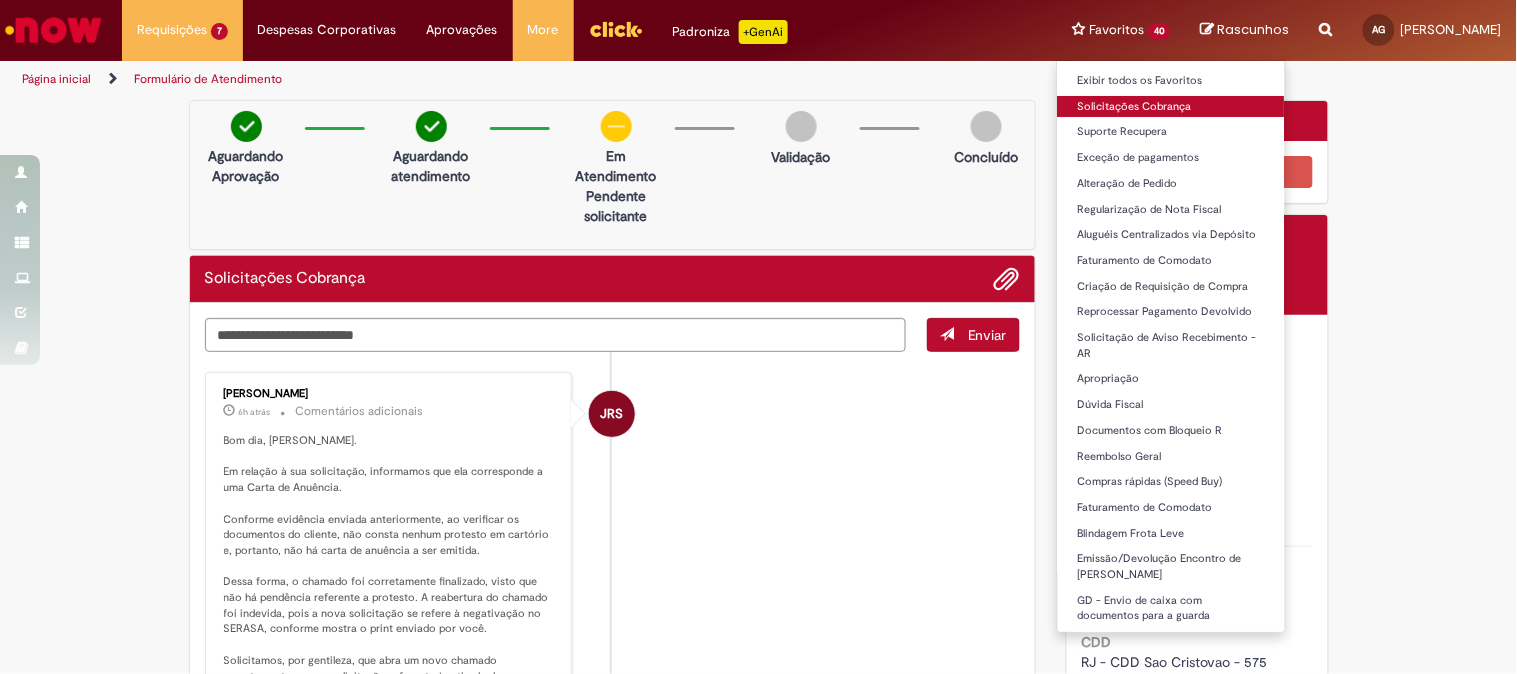click on "Solicitações Cobrança" at bounding box center (1171, 107) 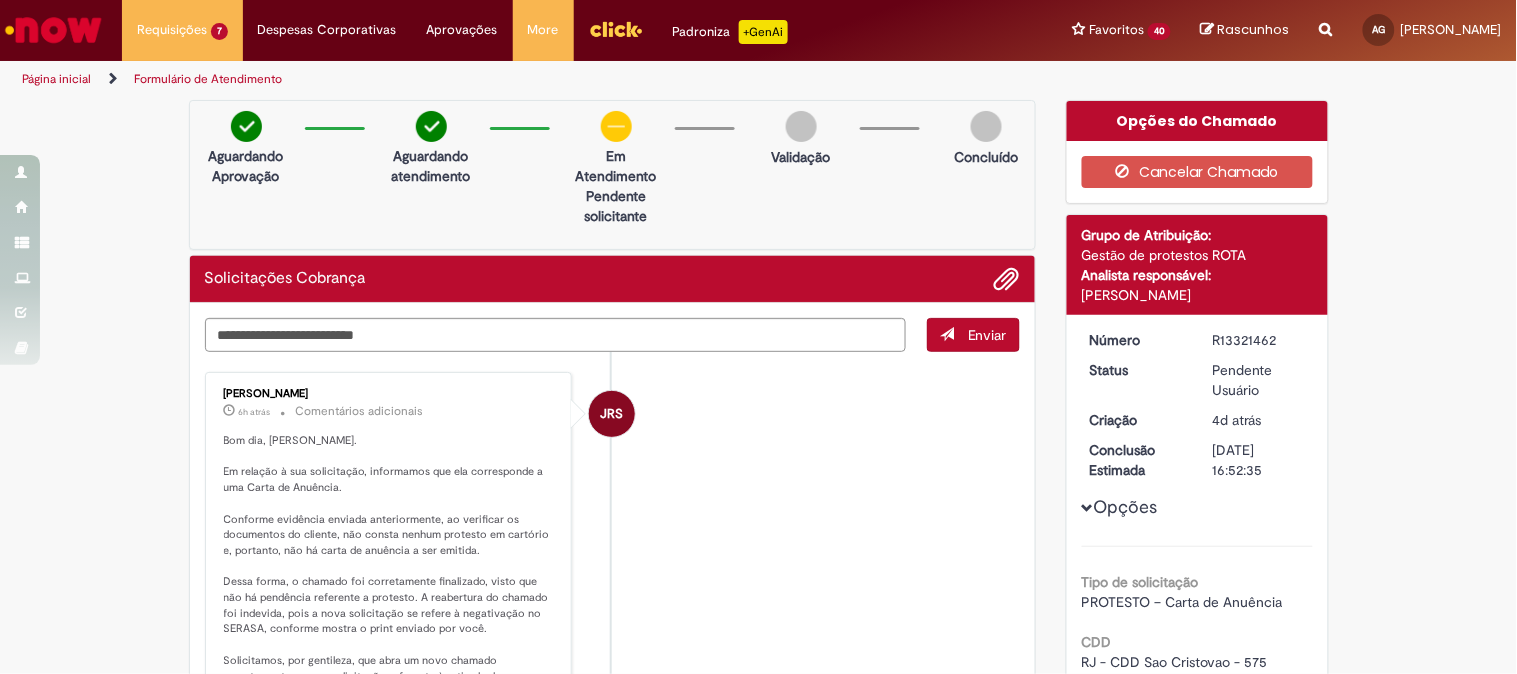 click at bounding box center [53, 30] 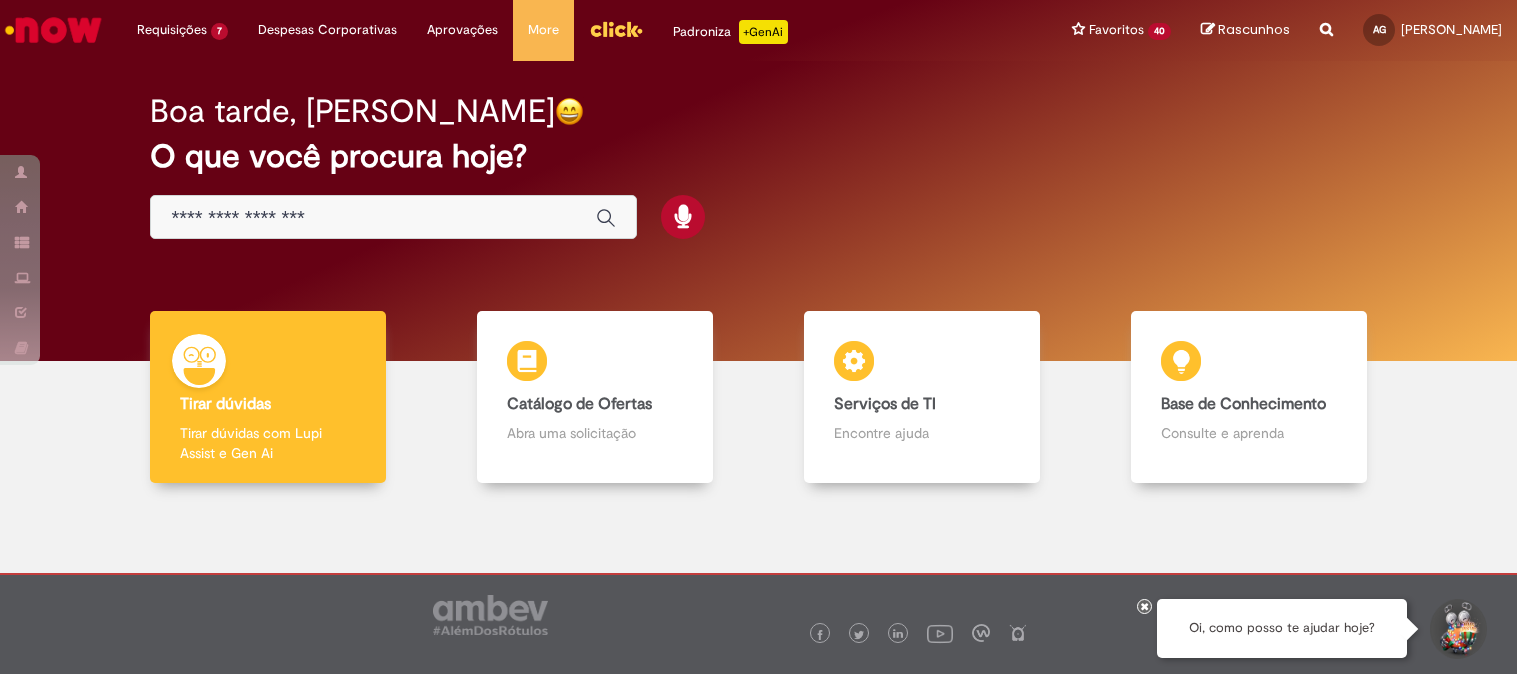scroll, scrollTop: 0, scrollLeft: 0, axis: both 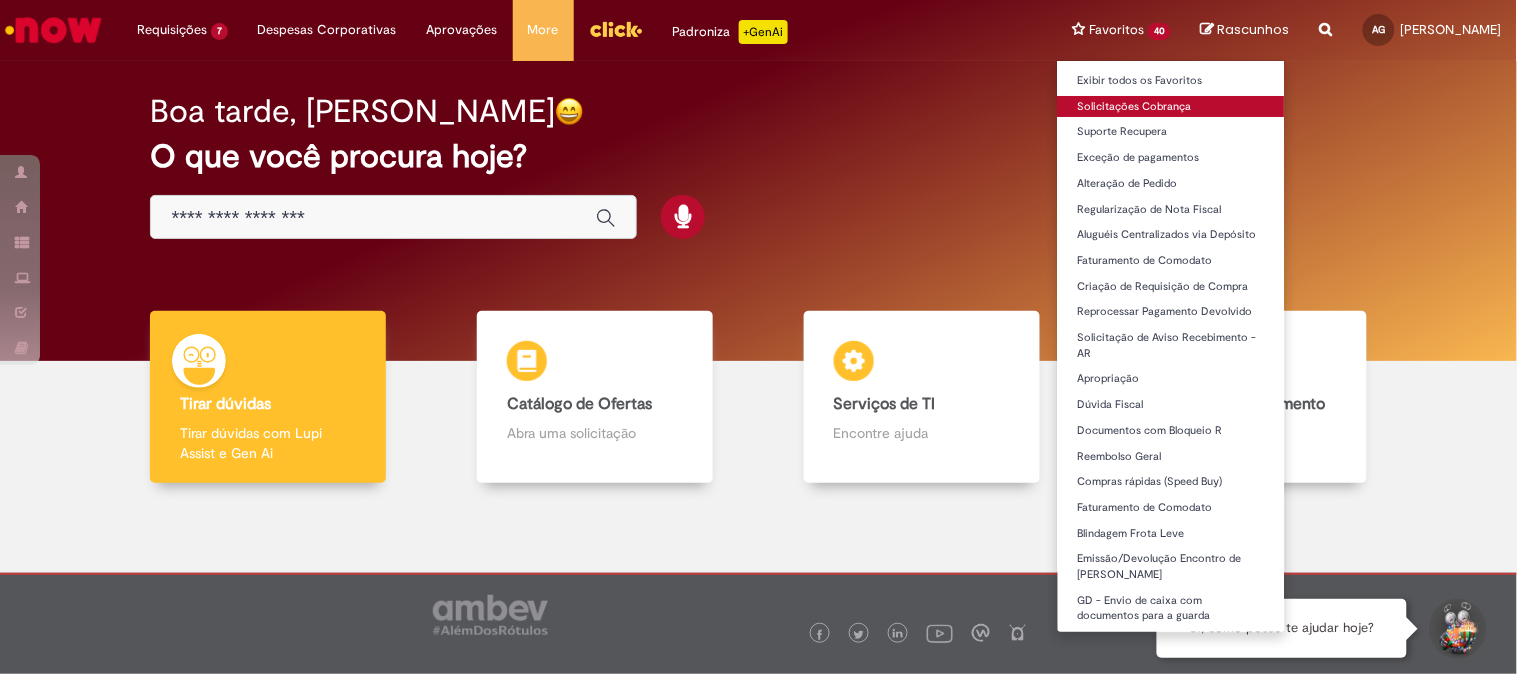 click on "Solicitações Cobrança" at bounding box center (1171, 107) 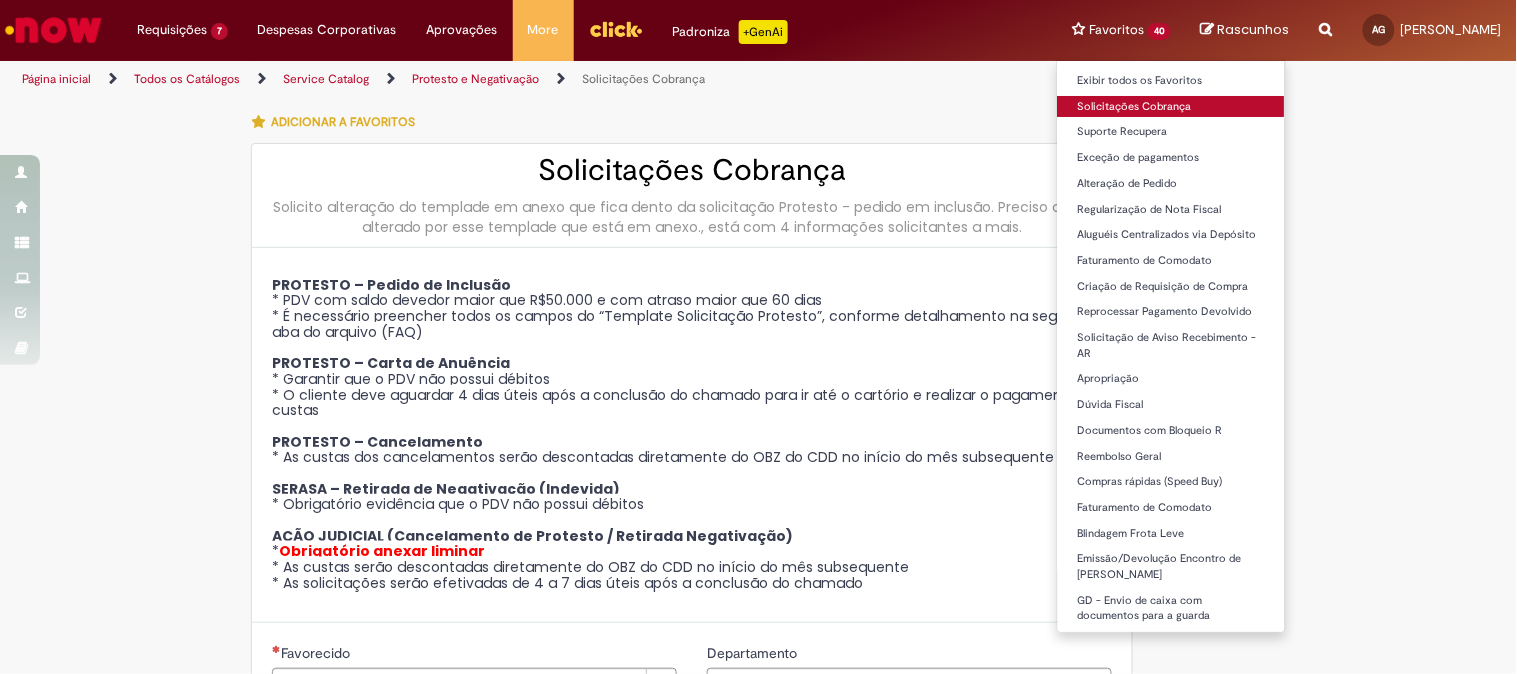 type on "********" 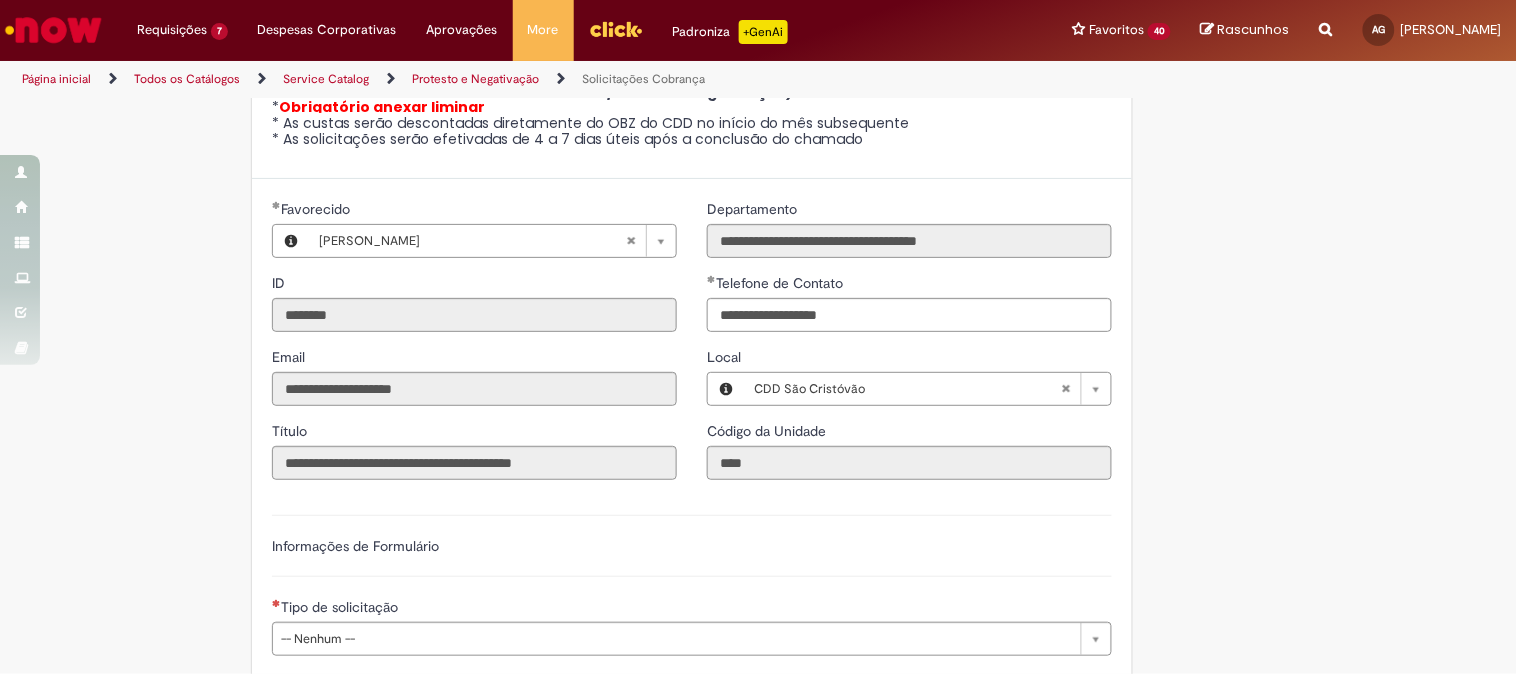 scroll, scrollTop: 777, scrollLeft: 0, axis: vertical 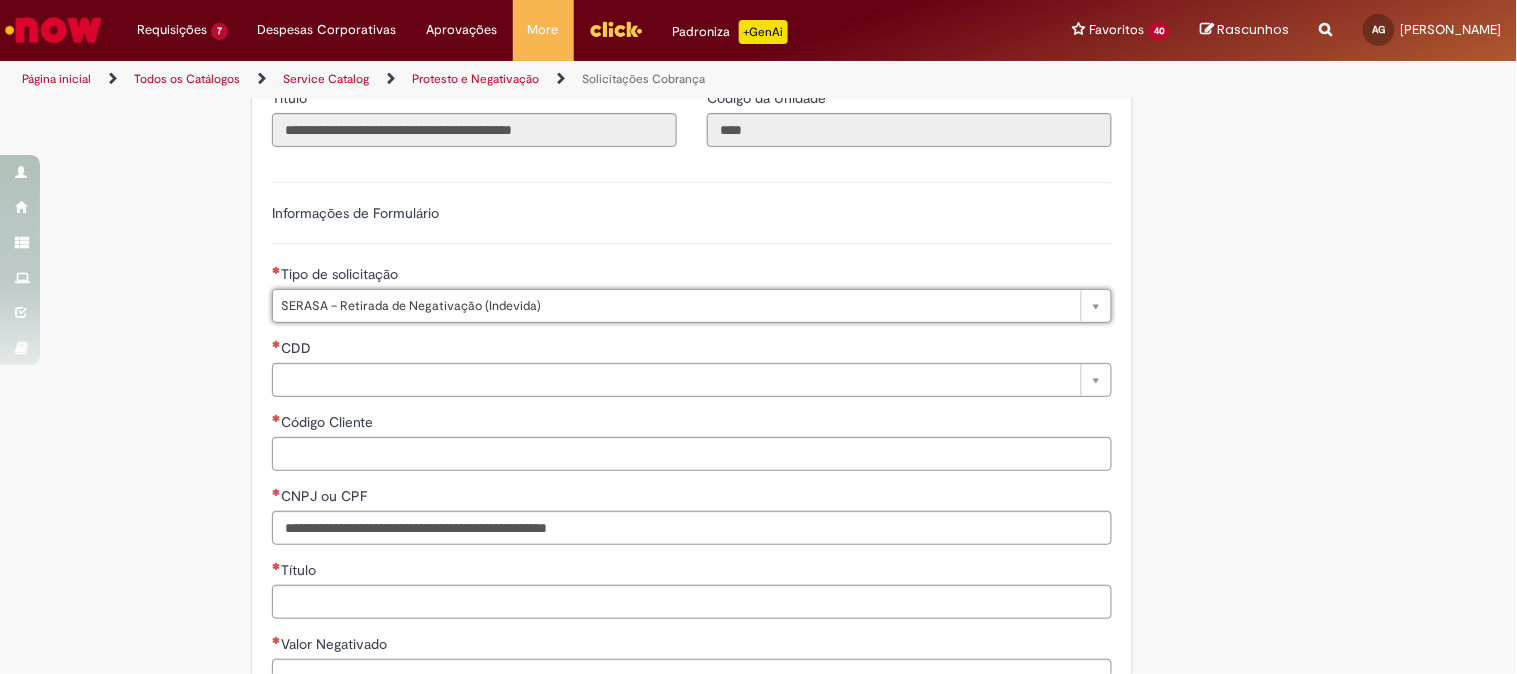 type on "**********" 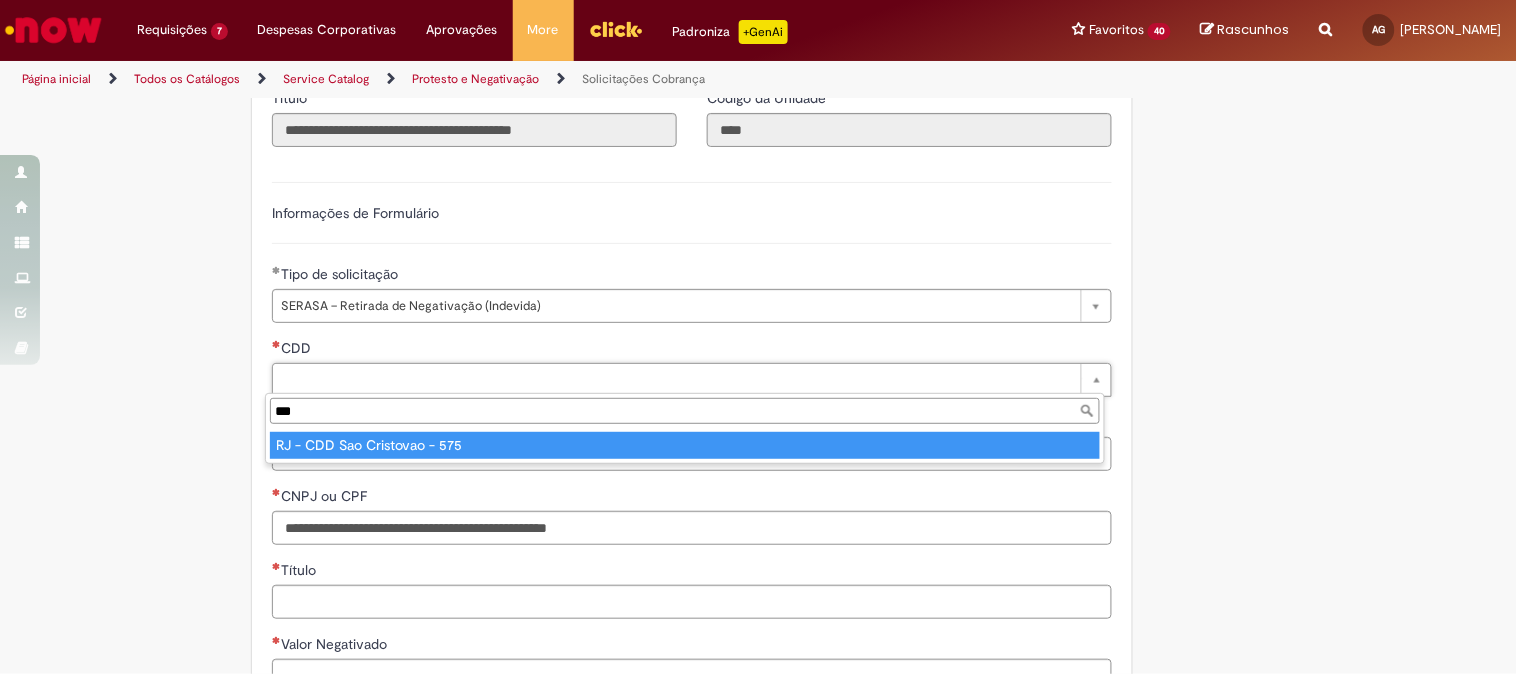 type on "***" 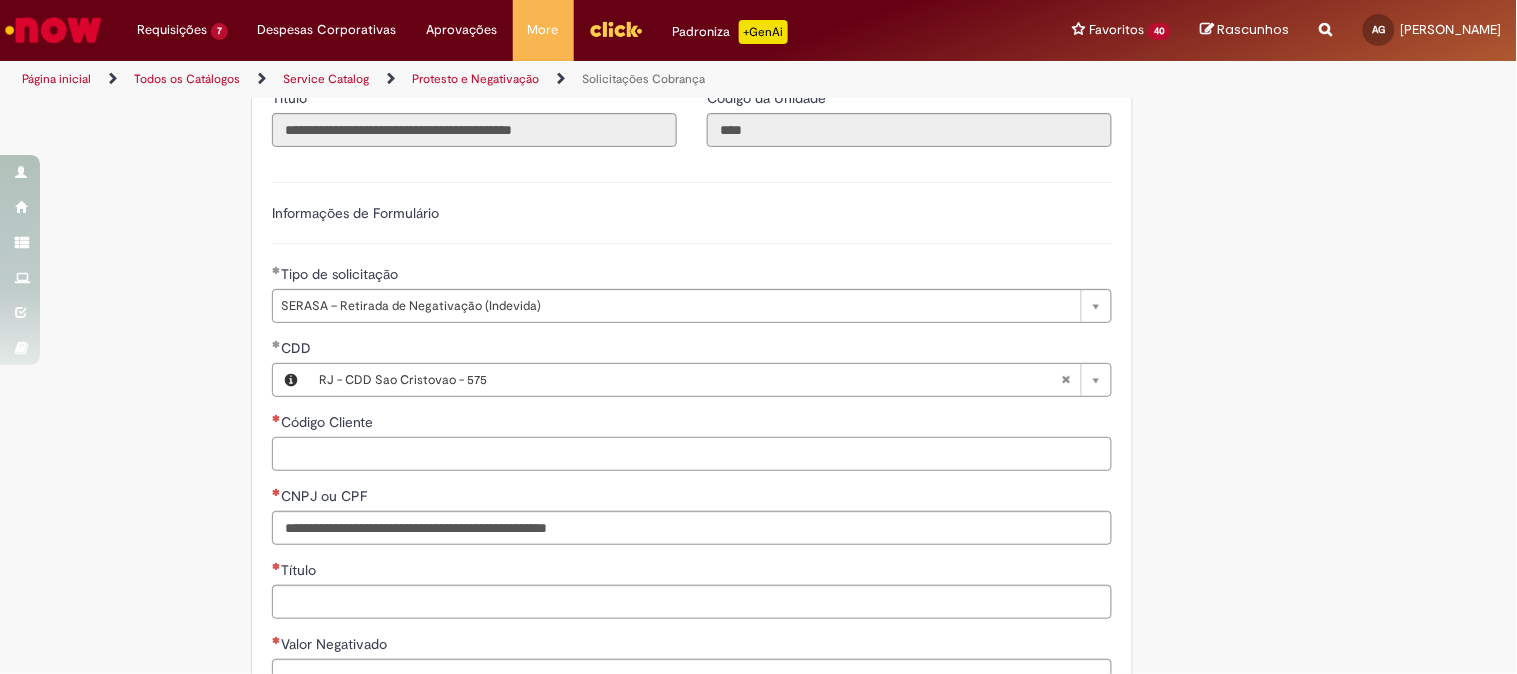 click on "Código Cliente" at bounding box center [692, 454] 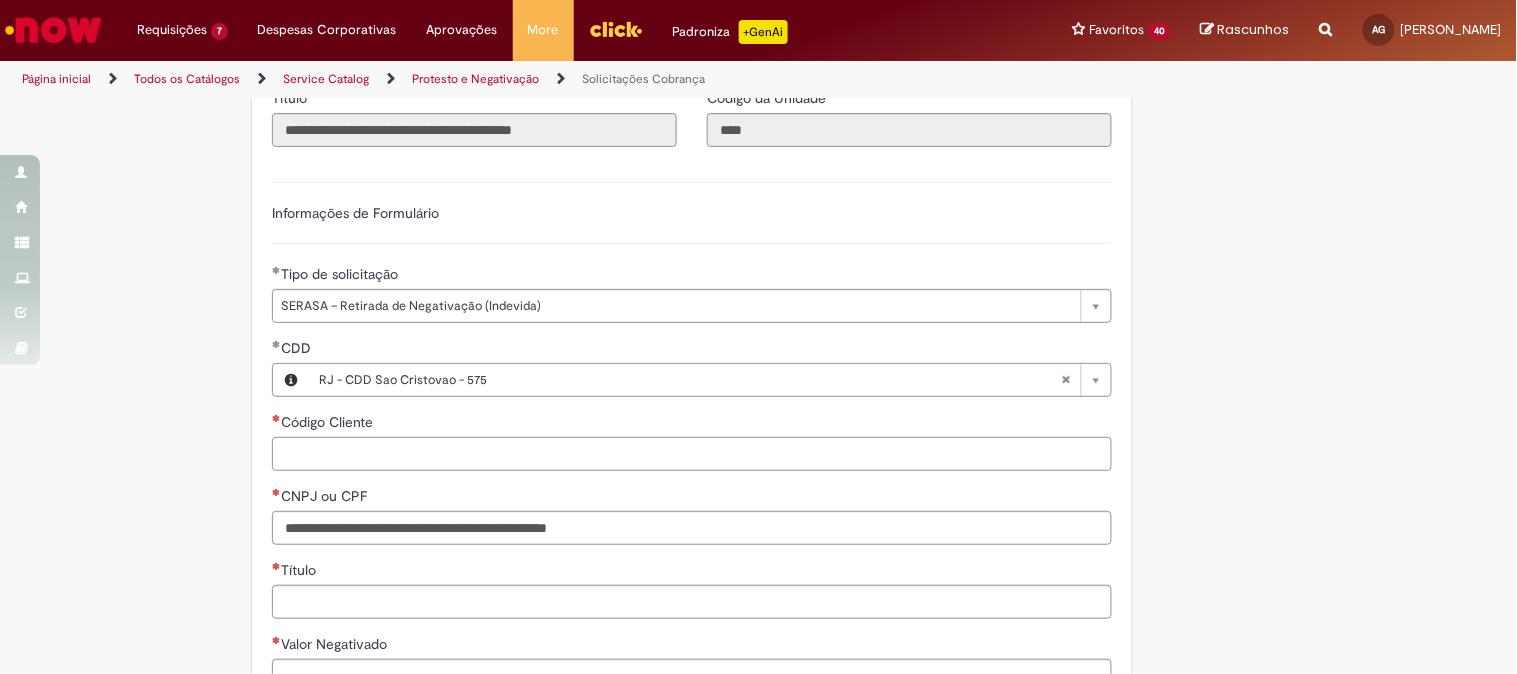 paste on "*****" 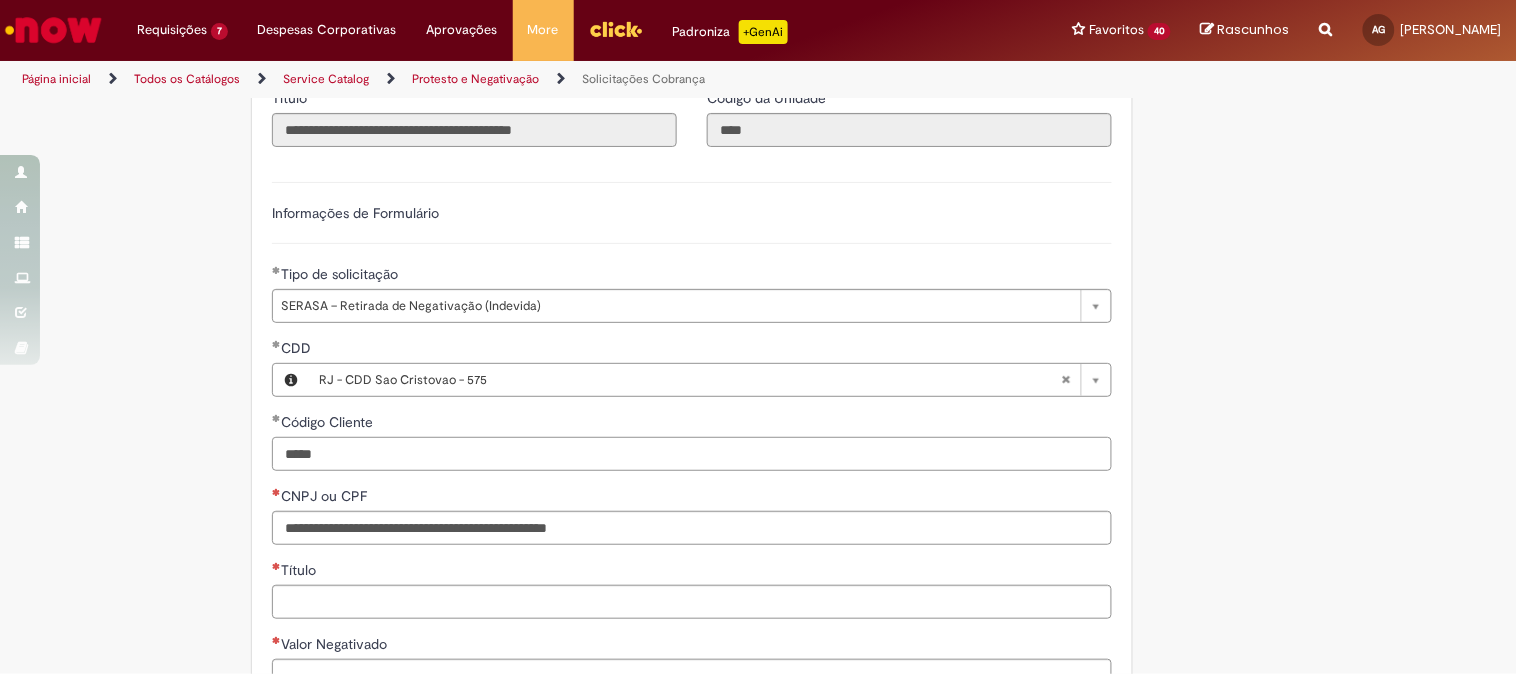 type on "*****" 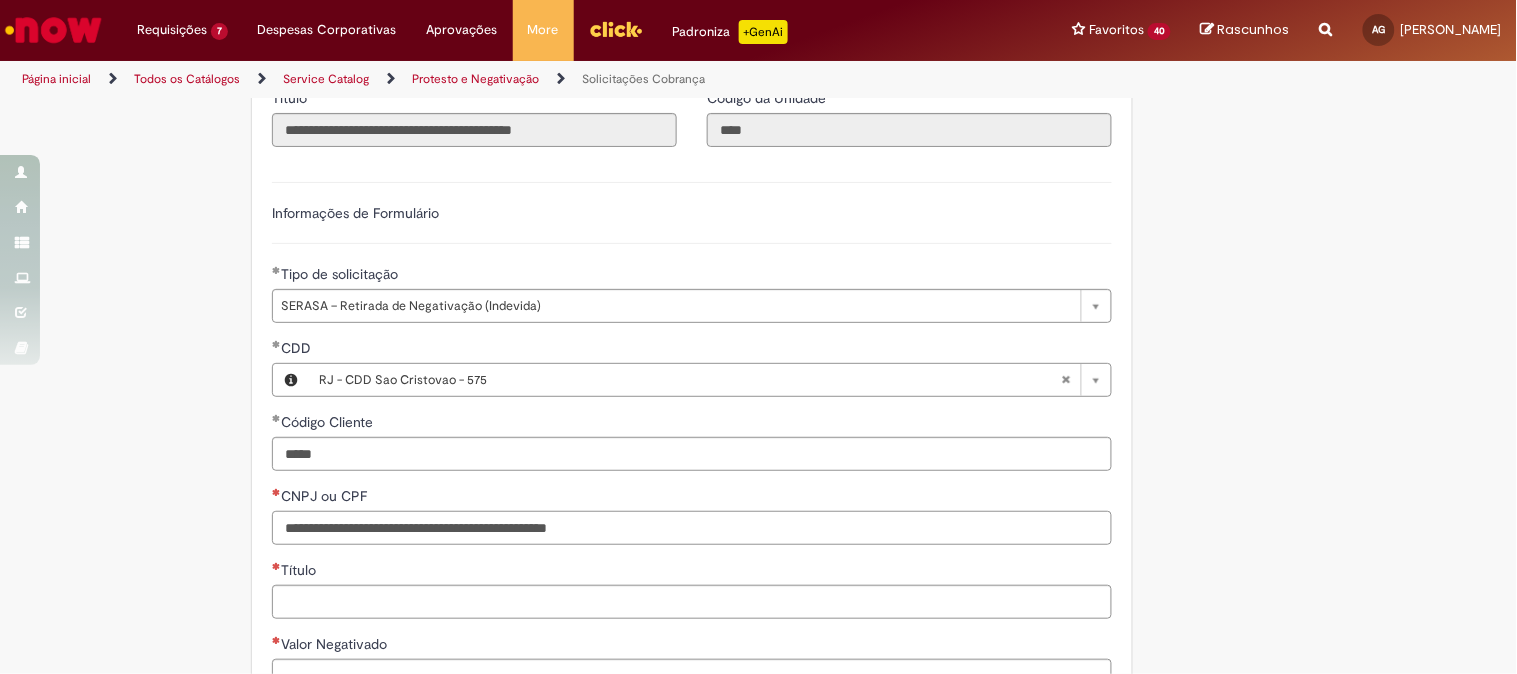 click on "CNPJ ou CPF" at bounding box center (692, 528) 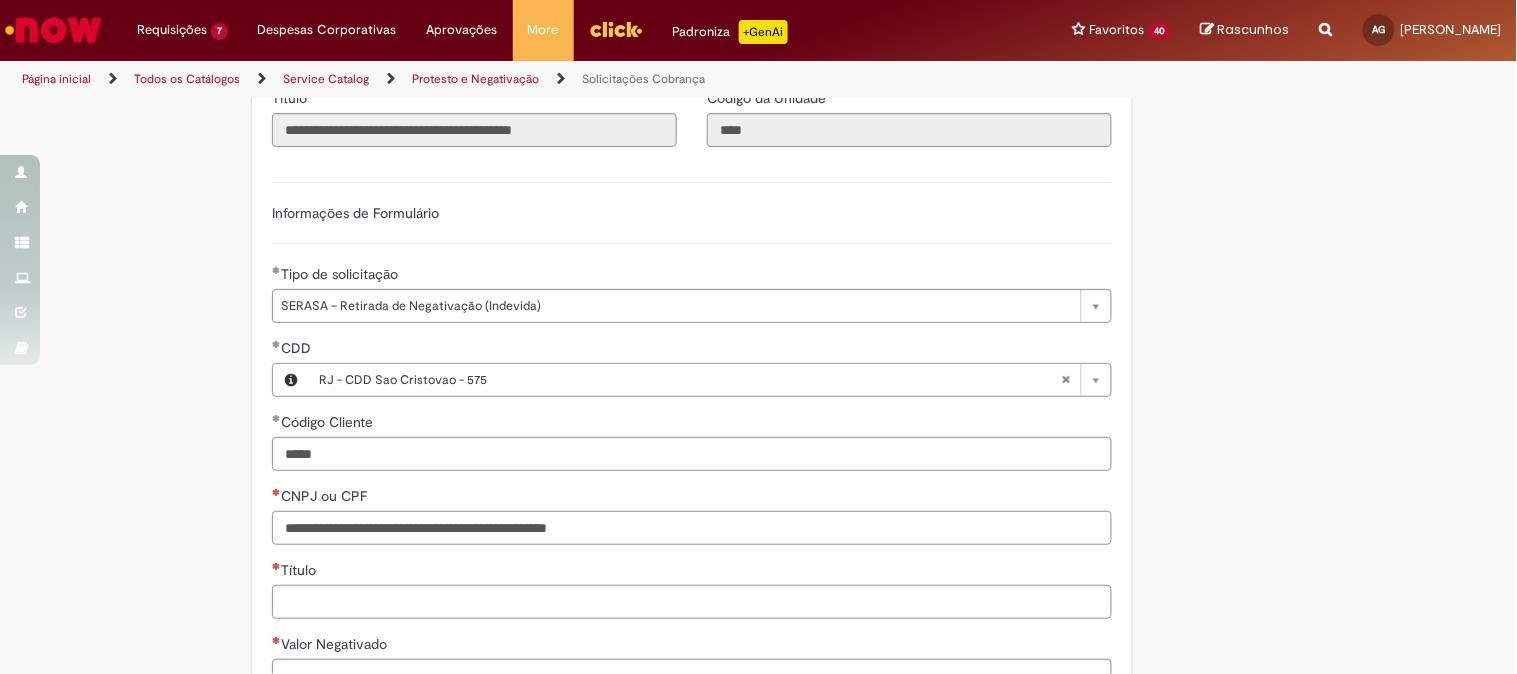 paste on "**********" 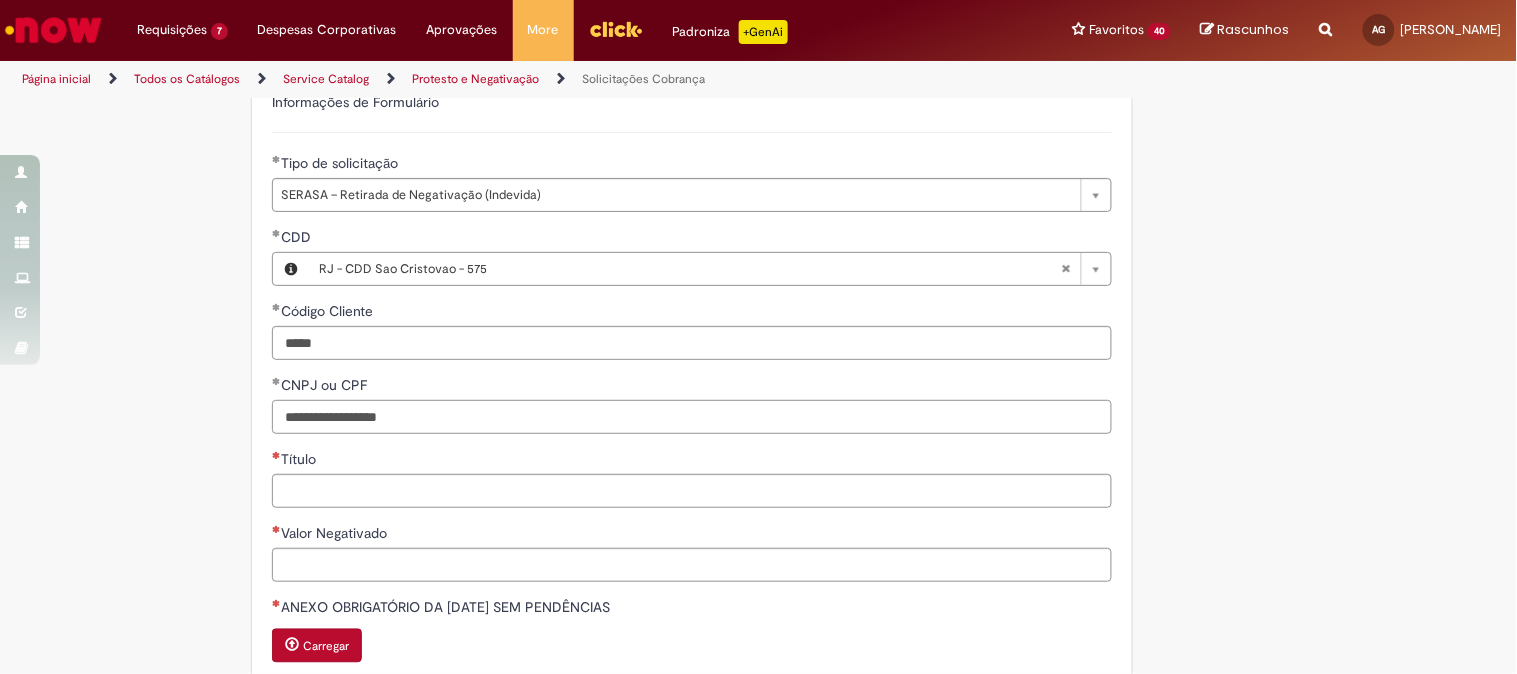 scroll, scrollTop: 1000, scrollLeft: 0, axis: vertical 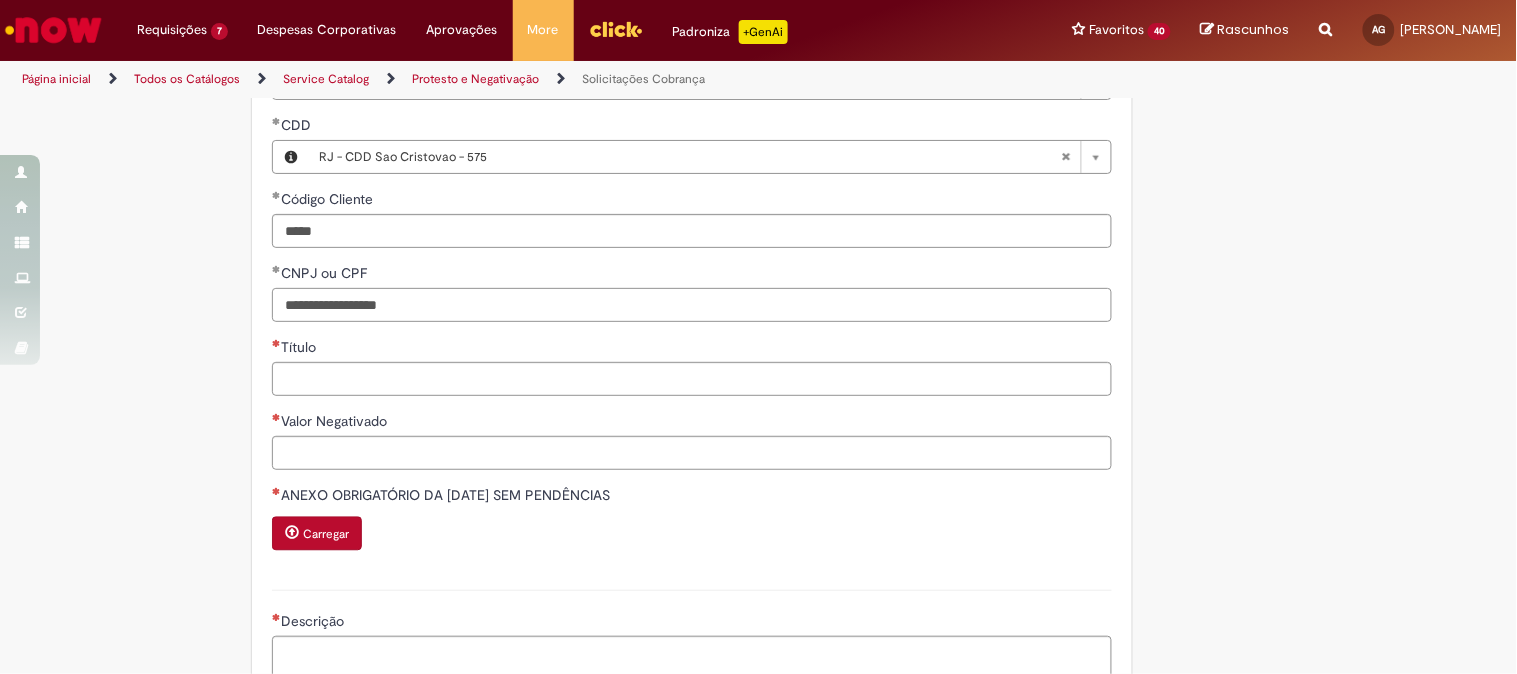 type on "**********" 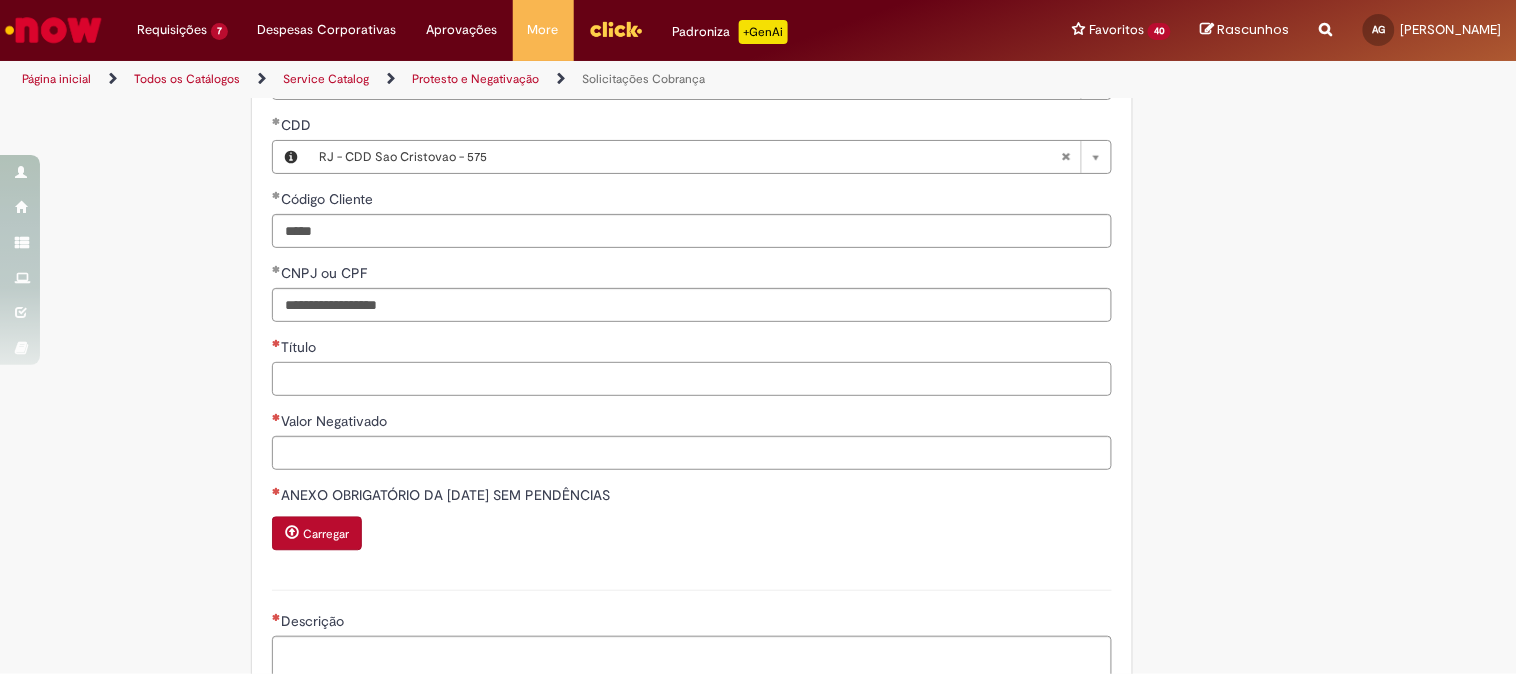 click on "Título" at bounding box center (692, 379) 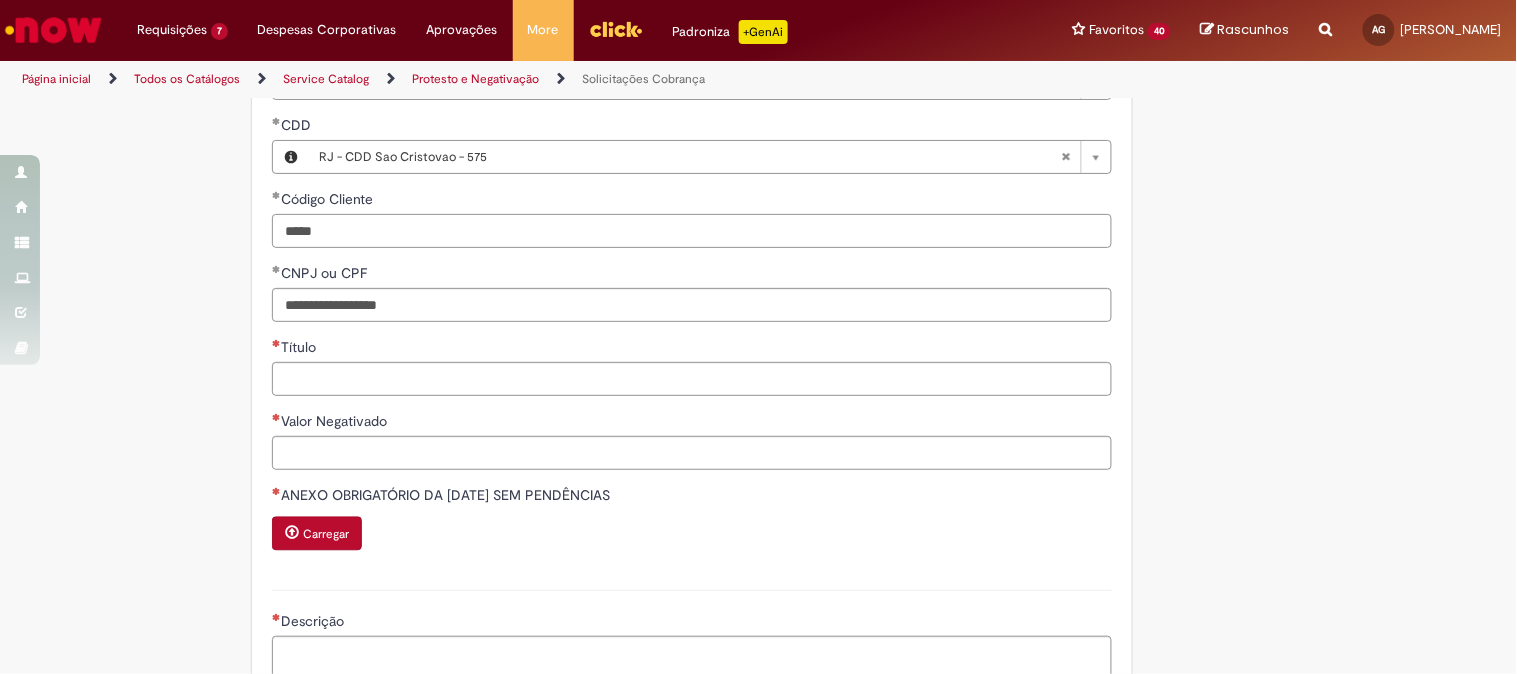 click on "*****" at bounding box center [692, 231] 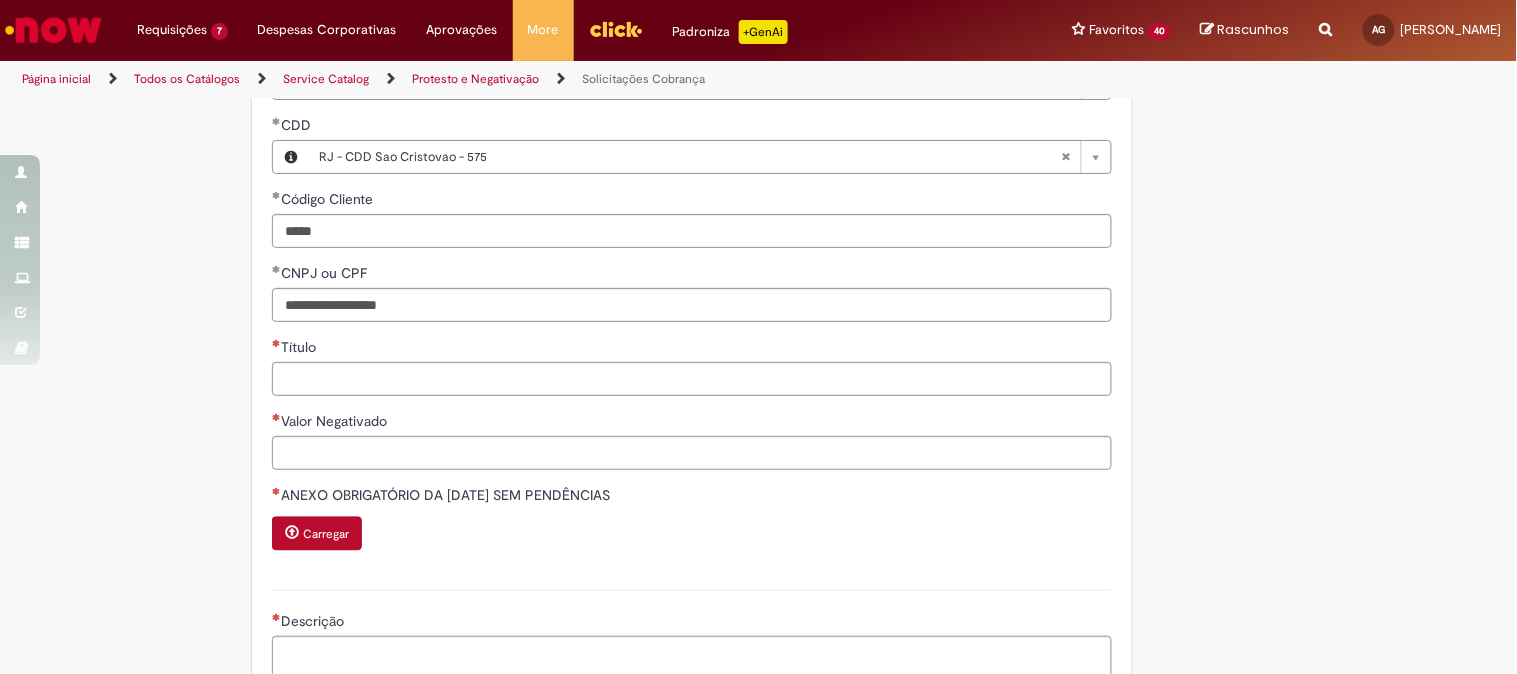 click on "Adicionar a Favoritos
Solicitações Cobrança
Solicito alteração do templade em anexo que fica dento da solicitação Protesto  - pedido em inclusão. Preciso que seja alterado por esse templade que está em anexo., está com 4 informações solicitantes a mais.
PROTESTO – Pedido de Inclusão * PDV com saldo devedor maior que R$50.000 e com atraso maior que 60 dias * É necessário preencher todos os campos do “Template Solicitação Protesto”, conforme detalhamento na segunda aba do arquivo (FAQ) PROTESTO – Carta de Anuência * Garantir que o PDV não possui débitos * O cliente deve aguardar 4 dias úteis após a conclusão do chamado para ir até o cartório e realizar o pagamento das custas PROTESTO – Cancelamento * As custas dos cancelamentos serão descontadas diretamente do OBZ do CDD no início do mês subsequente SERASA – Retirada de Negativação (Indevida) *" at bounding box center (759, 61) 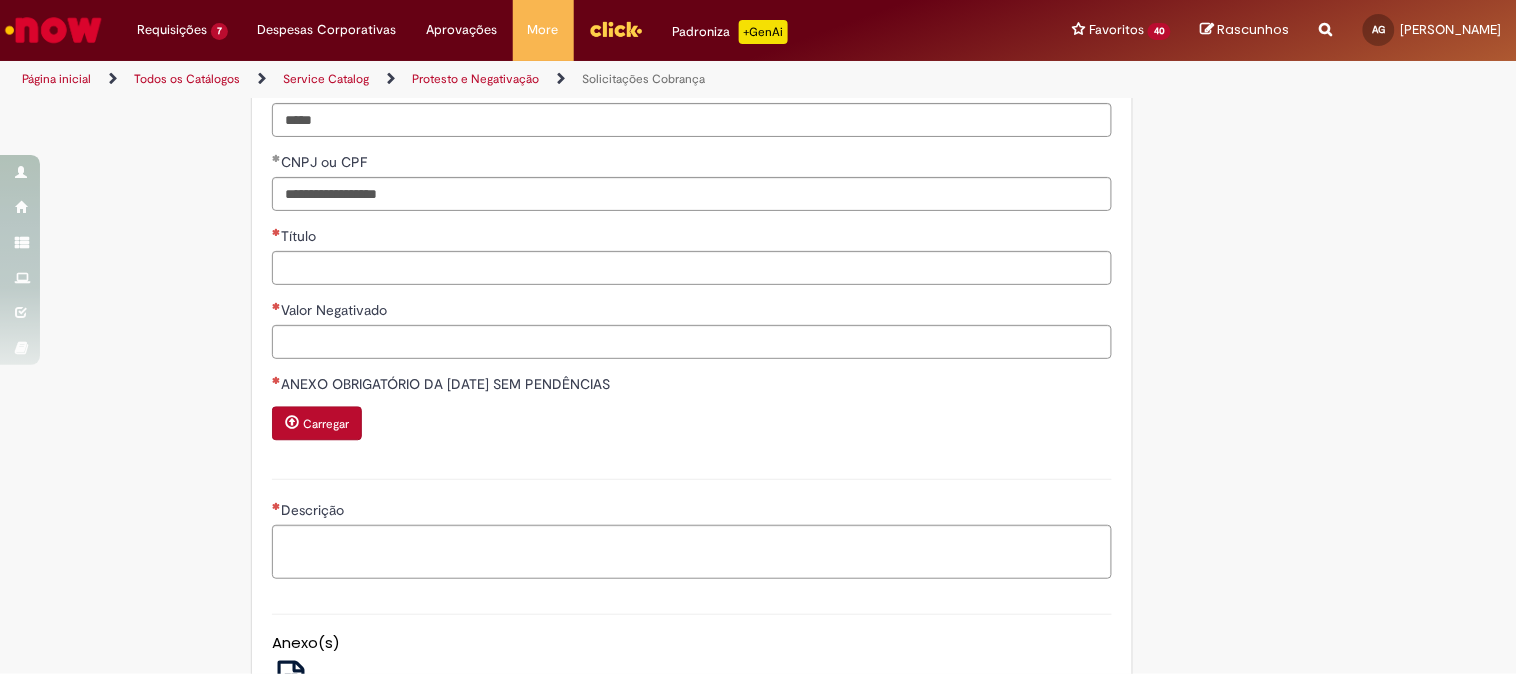 scroll, scrollTop: 1222, scrollLeft: 0, axis: vertical 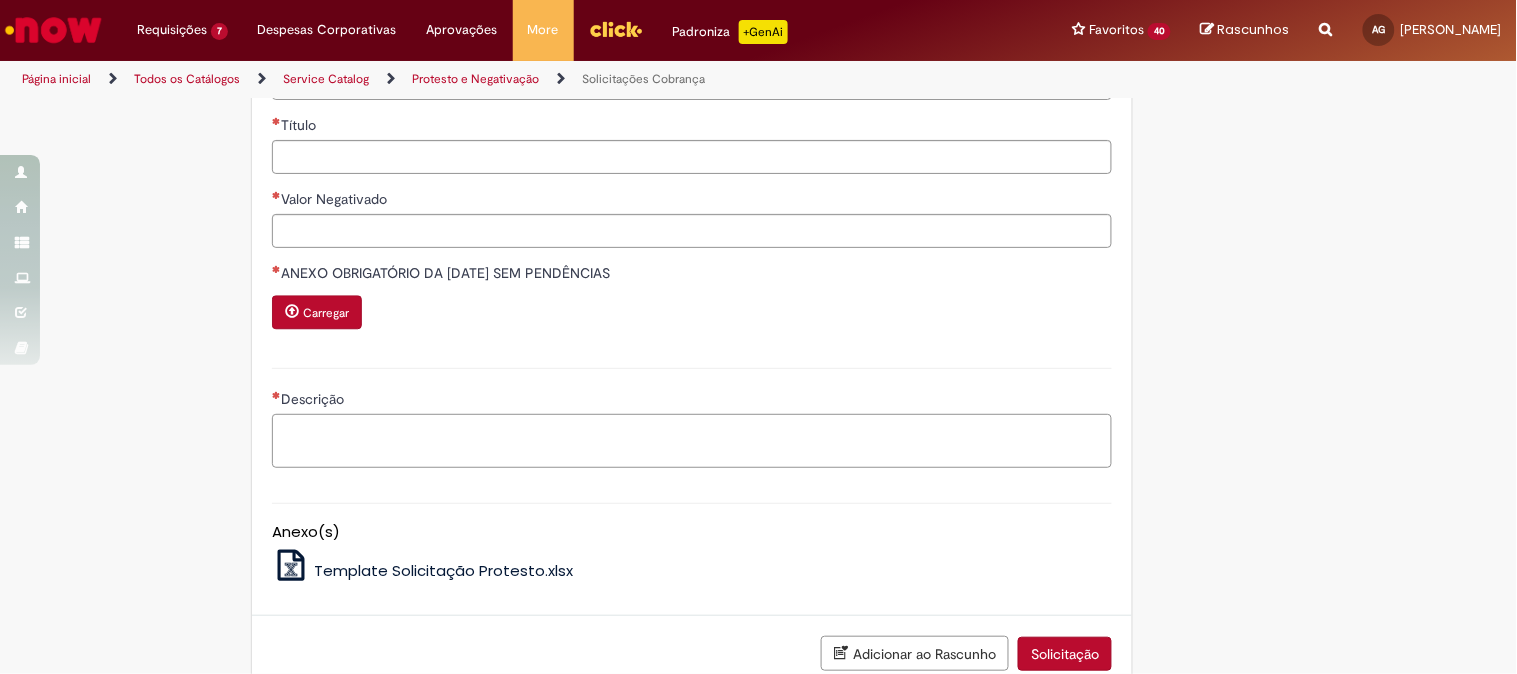 click on "Descrição" at bounding box center (692, 441) 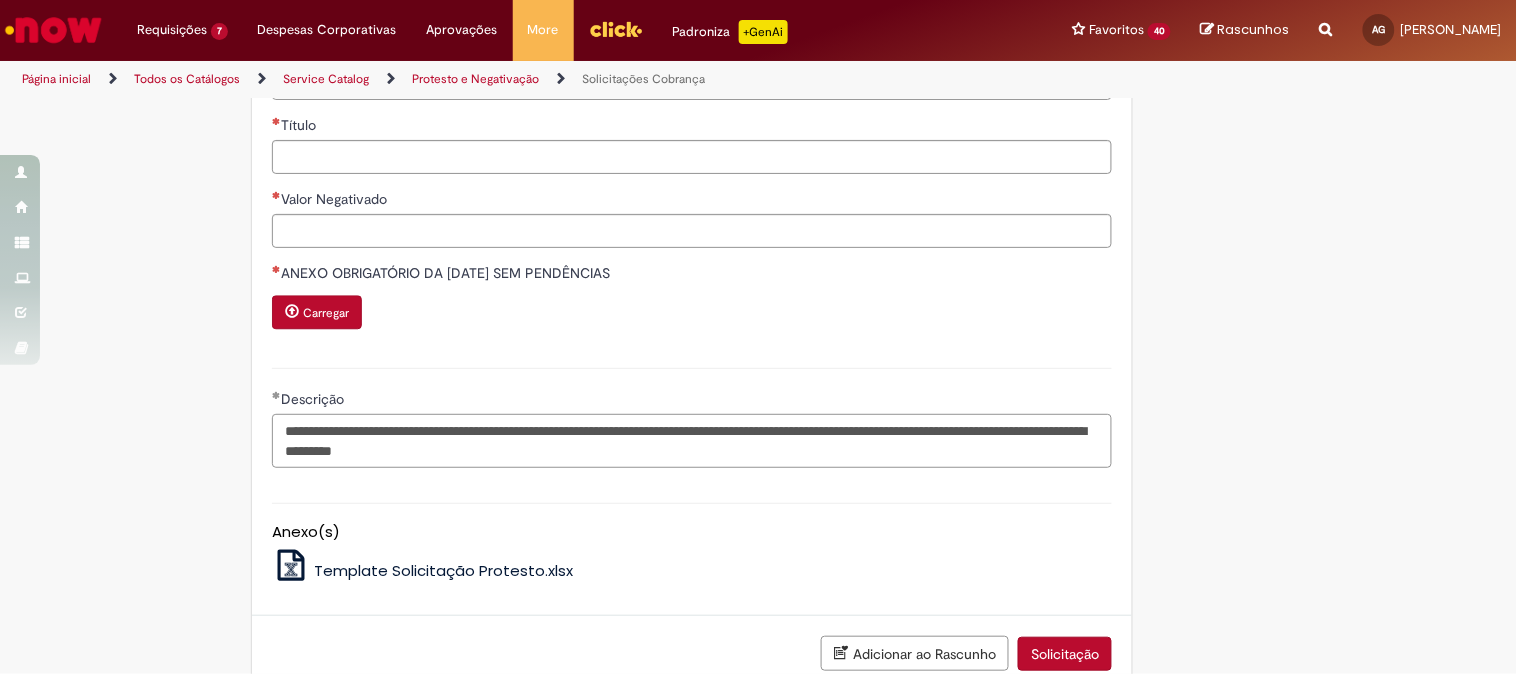 scroll, scrollTop: 1353, scrollLeft: 0, axis: vertical 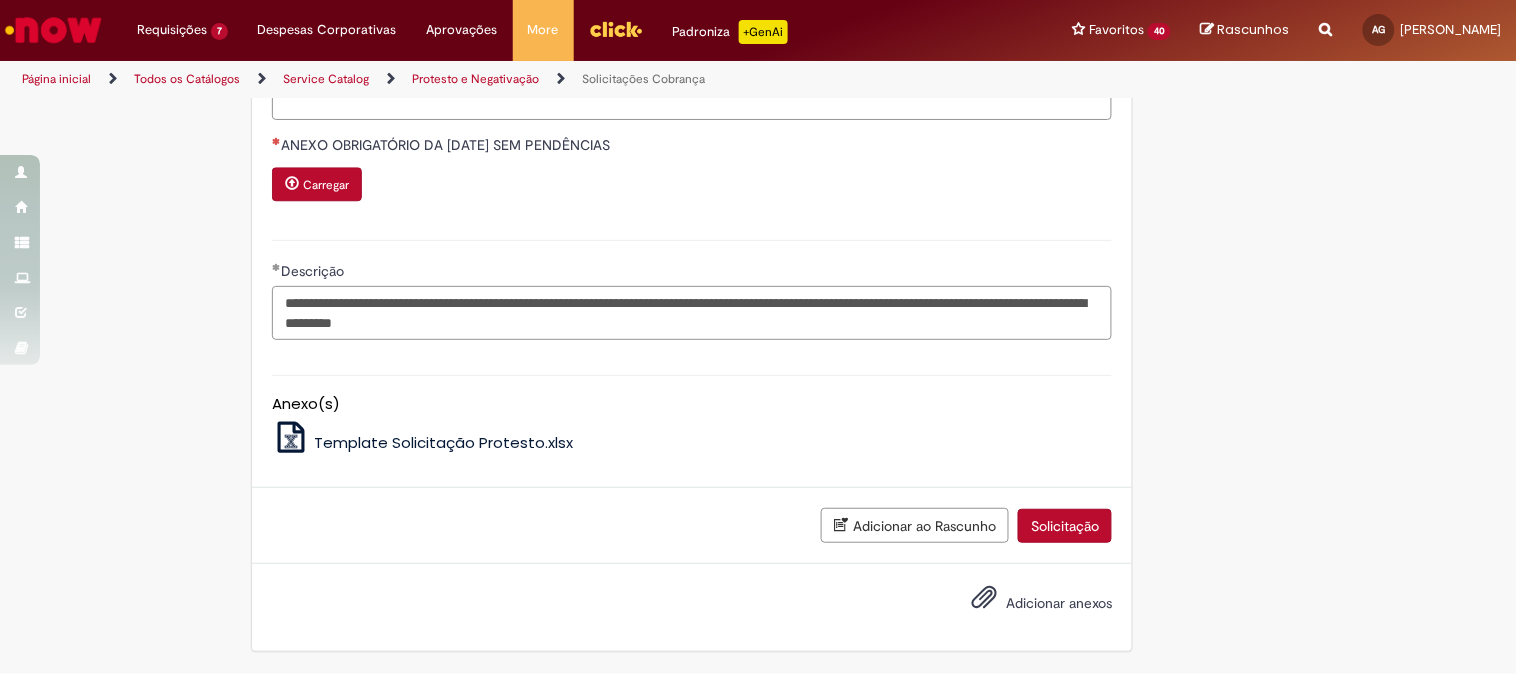 type on "**********" 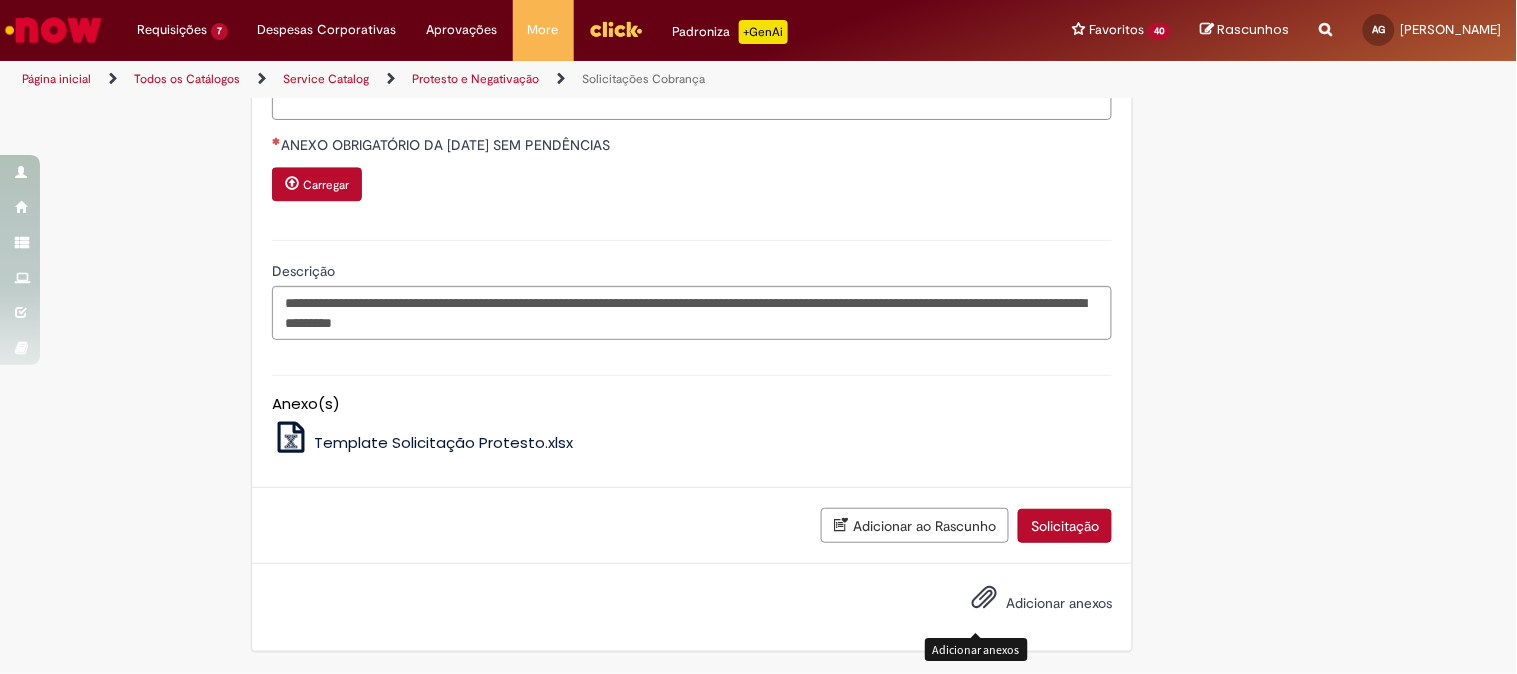 click at bounding box center [984, 598] 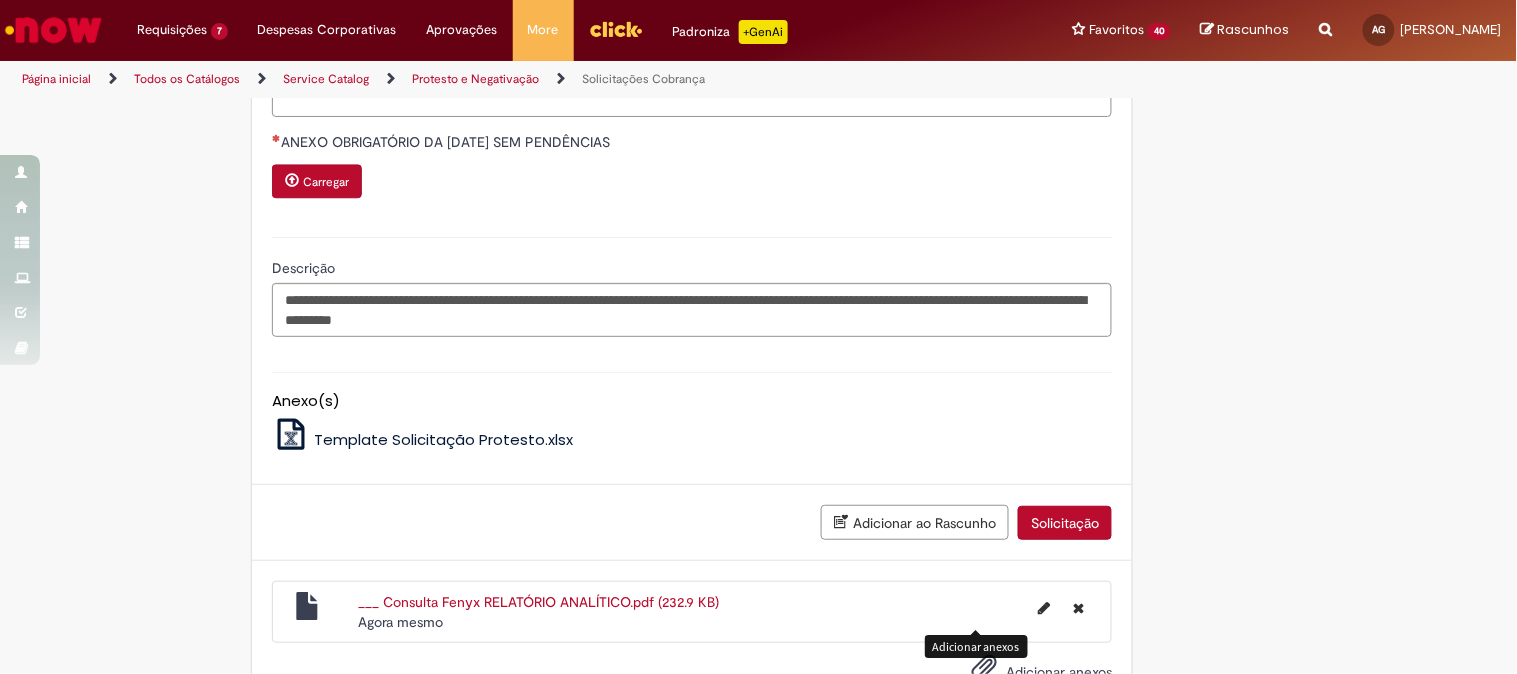 scroll, scrollTop: 1131, scrollLeft: 0, axis: vertical 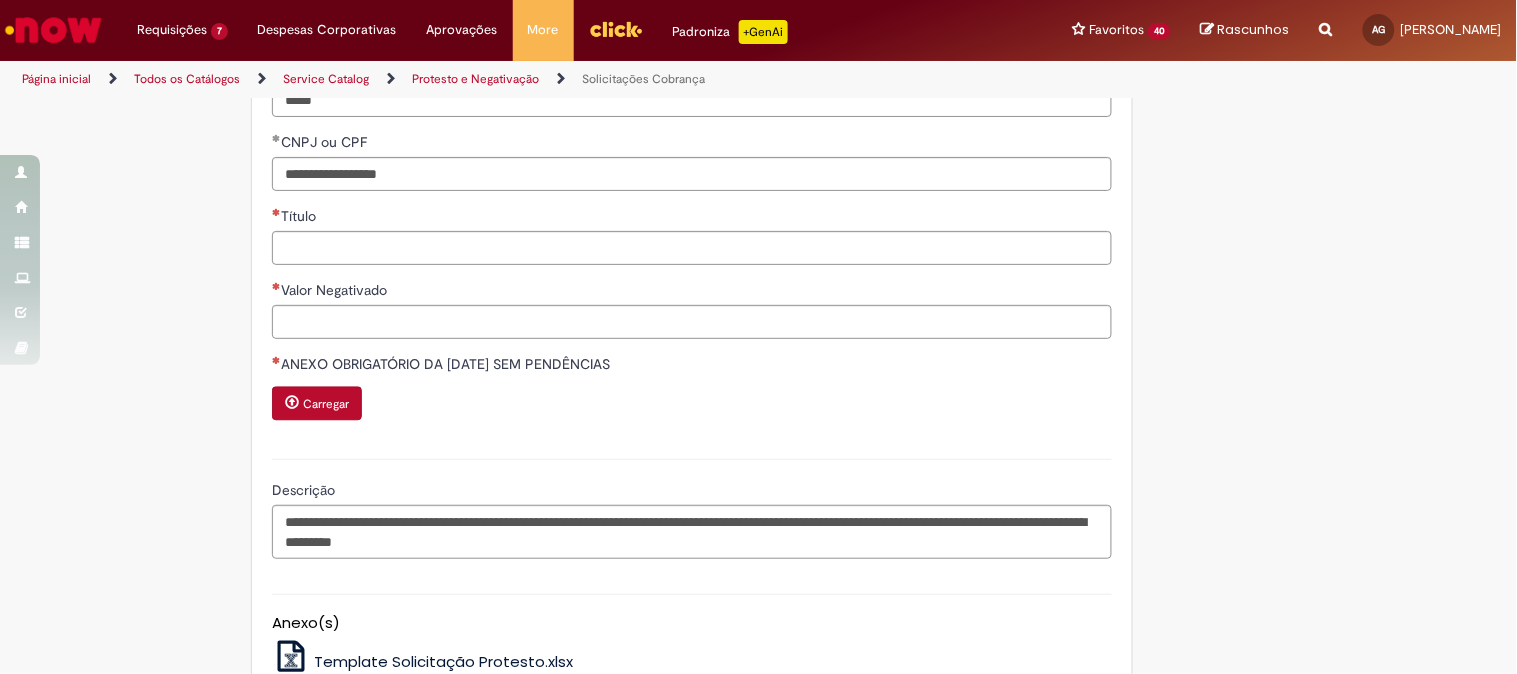 click on "Tire dúvidas com LupiAssist    +GenAI
Oi! Eu sou LupiAssist, uma Inteligência Artificial Generativa em constante aprendizado   Meu conteúdo é monitorado para trazer uma melhor experiência
Dúvidas comuns:
Só mais um instante, estou consultando nossas bases de conhecimento  e escrevendo a melhor resposta pra você!
Title
Lorem ipsum dolor sit amet    Fazer uma nova pergunta
Gerei esta resposta utilizando IA Generativa em conjunto com os nossos padrões. Em caso de divergência, os documentos oficiais prevalecerão.
Saiba mais em:
Ou ligue para:
E aí, te ajudei?
Sim, obrigado!" at bounding box center [758, -33] 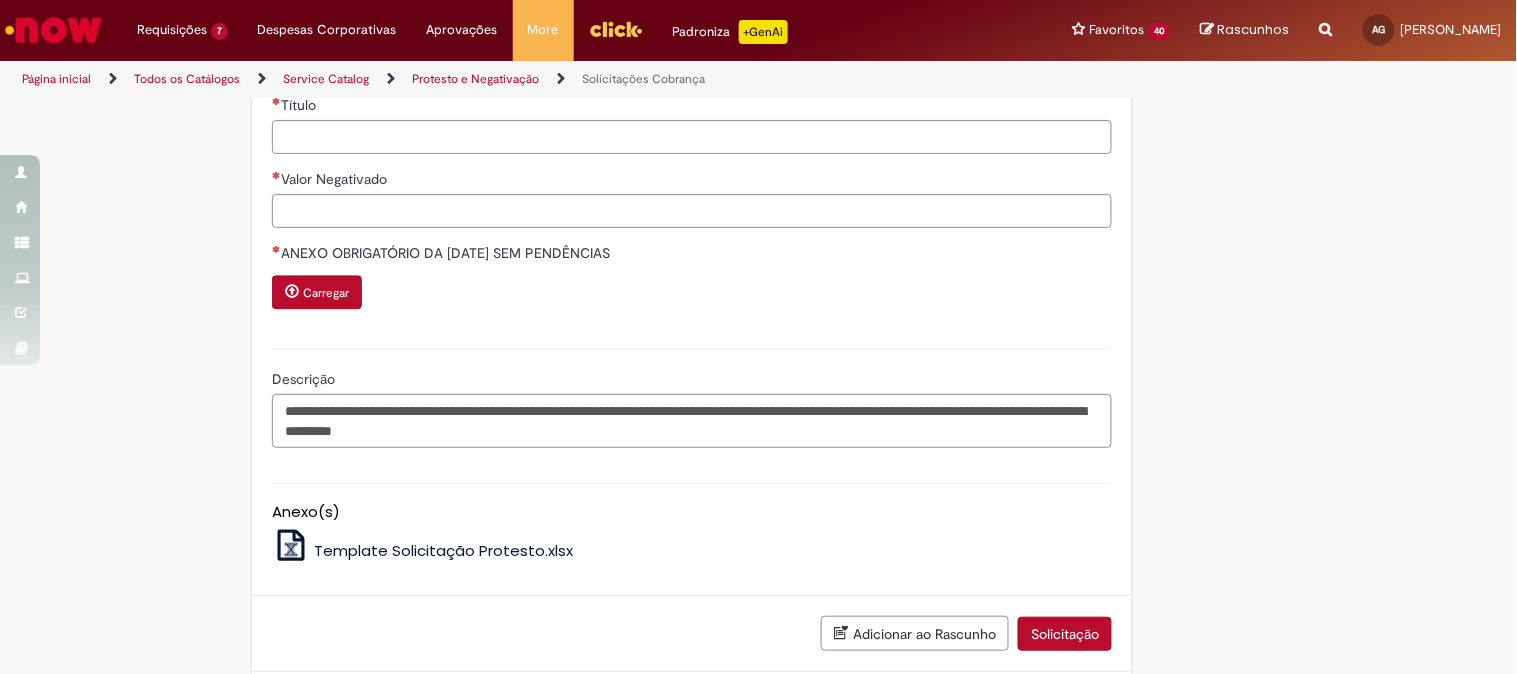 click at bounding box center (292, 291) 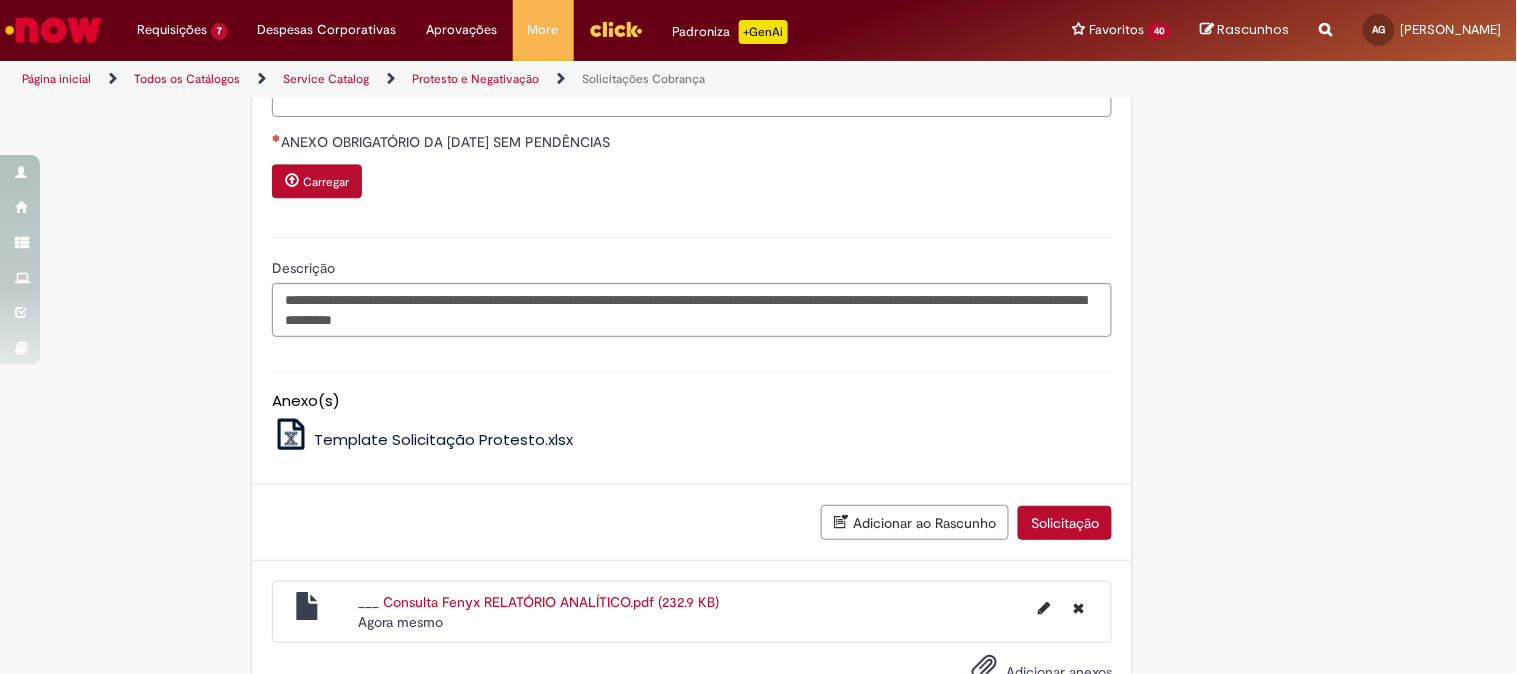 click on "Tire dúvidas com LupiAssist    +GenAI
Oi! Eu sou LupiAssist, uma Inteligência Artificial Generativa em constante aprendizado   Meu conteúdo é monitorado para trazer uma melhor experiência
Dúvidas comuns:
Só mais um instante, estou consultando nossas bases de conhecimento  e escrevendo a melhor resposta pra você!
Title
Lorem ipsum dolor sit amet    Fazer uma nova pergunta
Gerei esta resposta utilizando IA Generativa em conjunto com os nossos padrões. Em caso de divergência, os documentos oficiais prevalecerão.
Saiba mais em:
Ou ligue para:
E aí, te ajudei?
Sim, obrigado!" at bounding box center [758, -255] 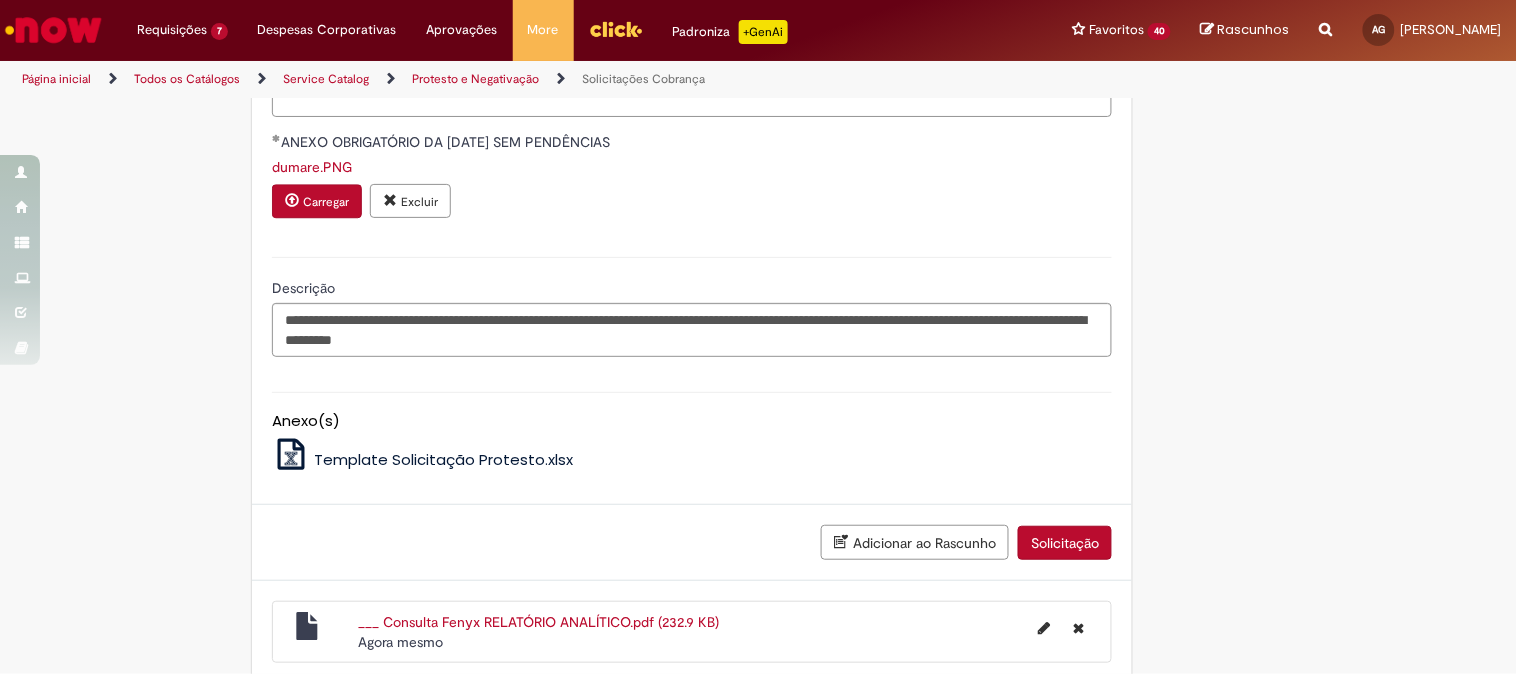 scroll, scrollTop: 1445, scrollLeft: 0, axis: vertical 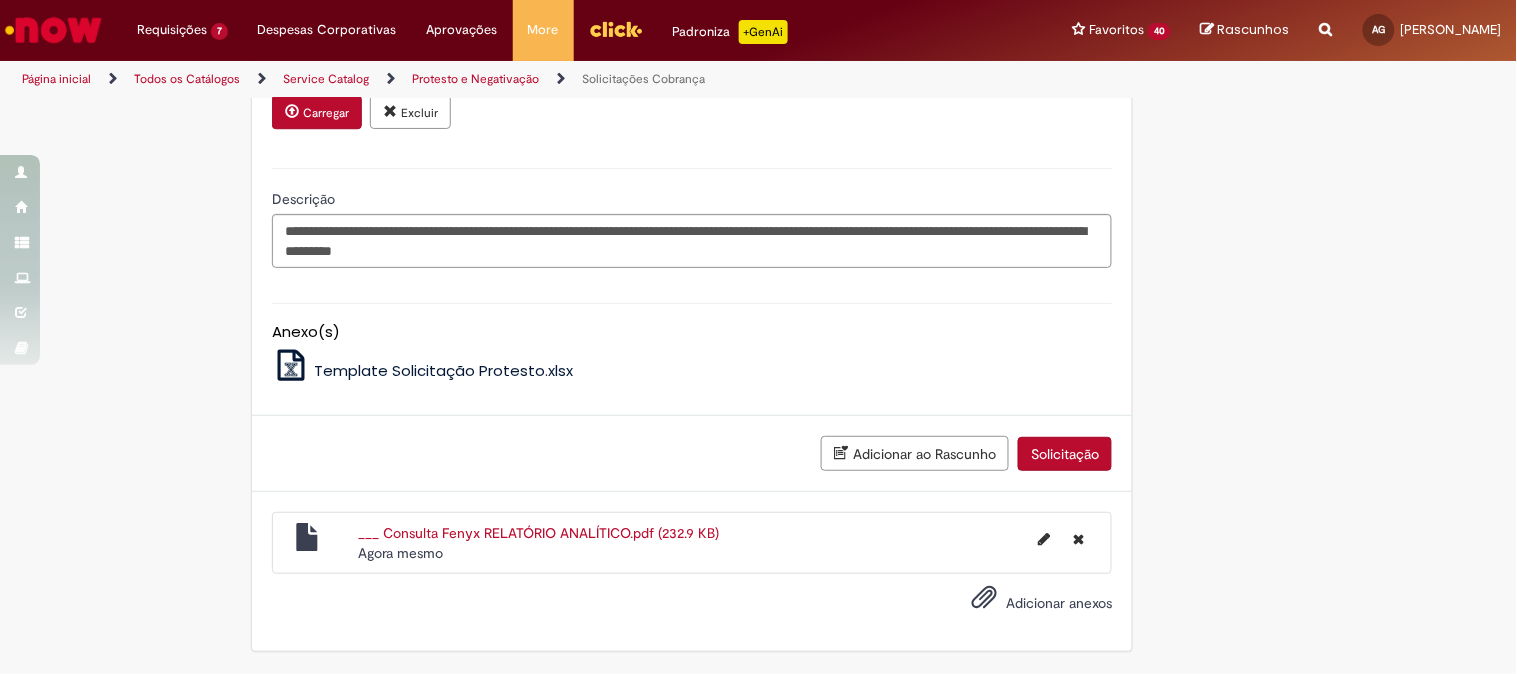 click on "Solicitação" at bounding box center (1065, 454) 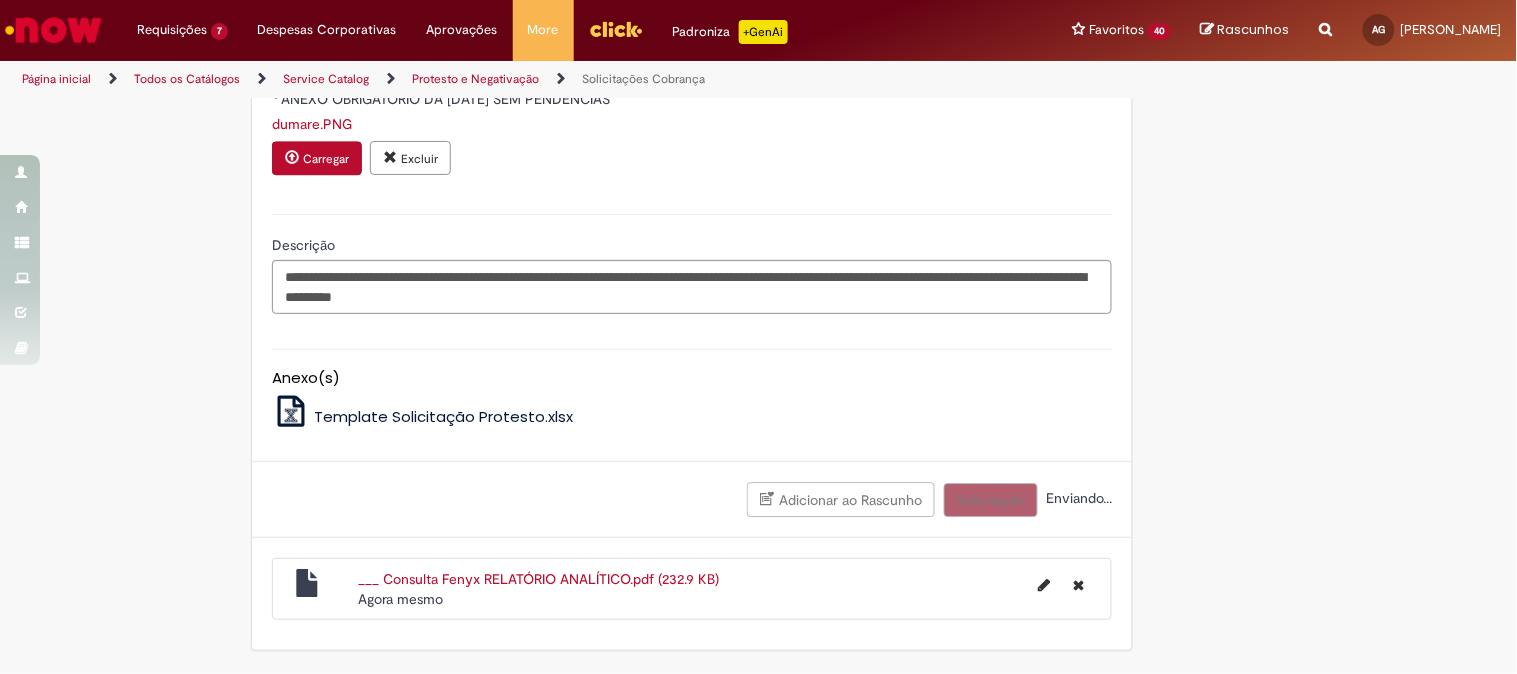 scroll, scrollTop: 993, scrollLeft: 0, axis: vertical 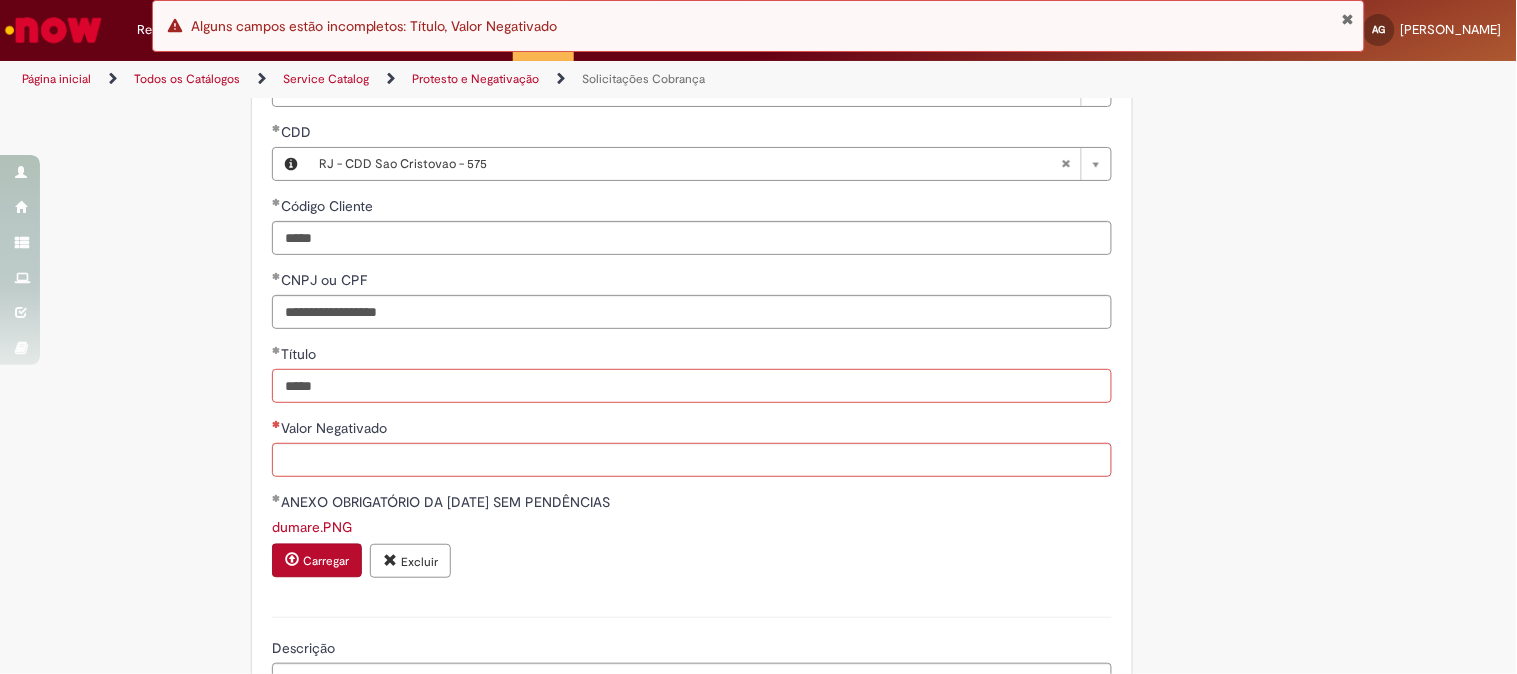type on "*****" 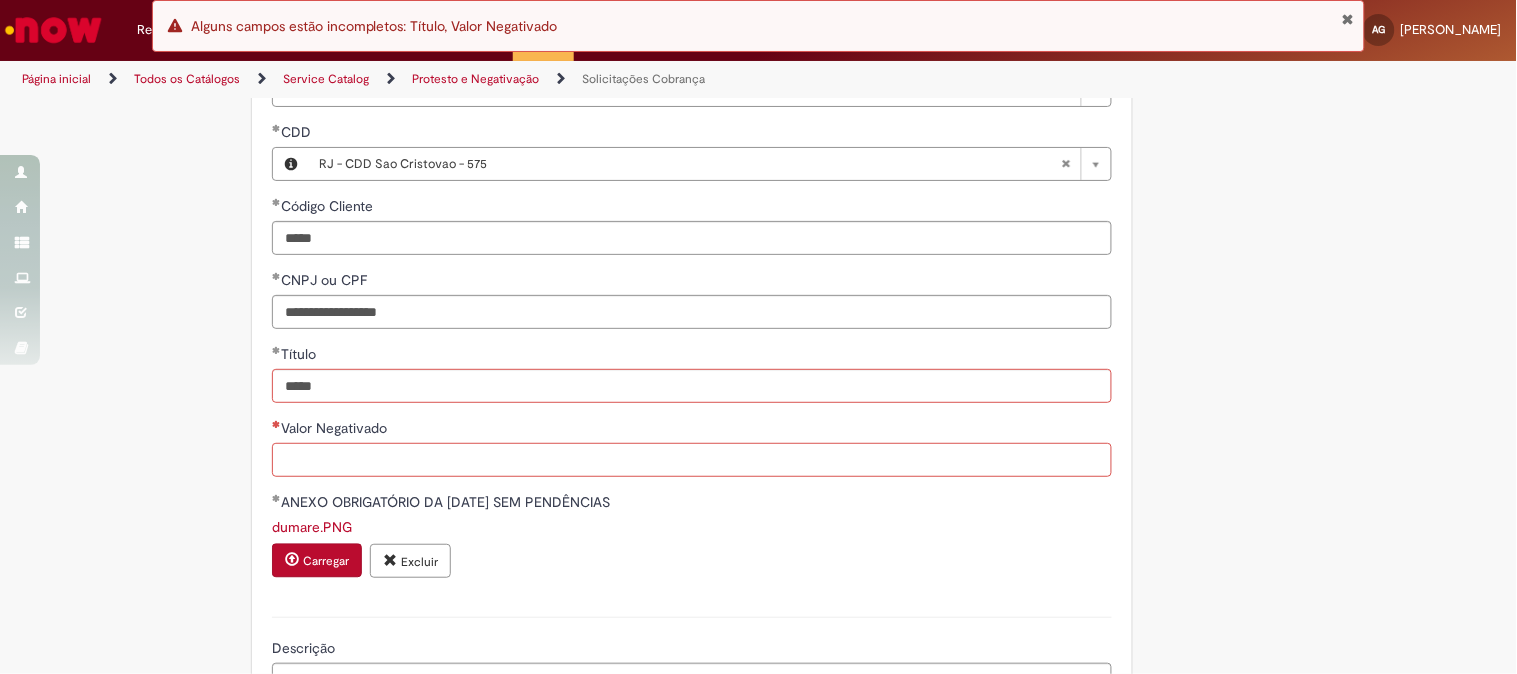 click on "Valor Negativado" at bounding box center (692, 460) 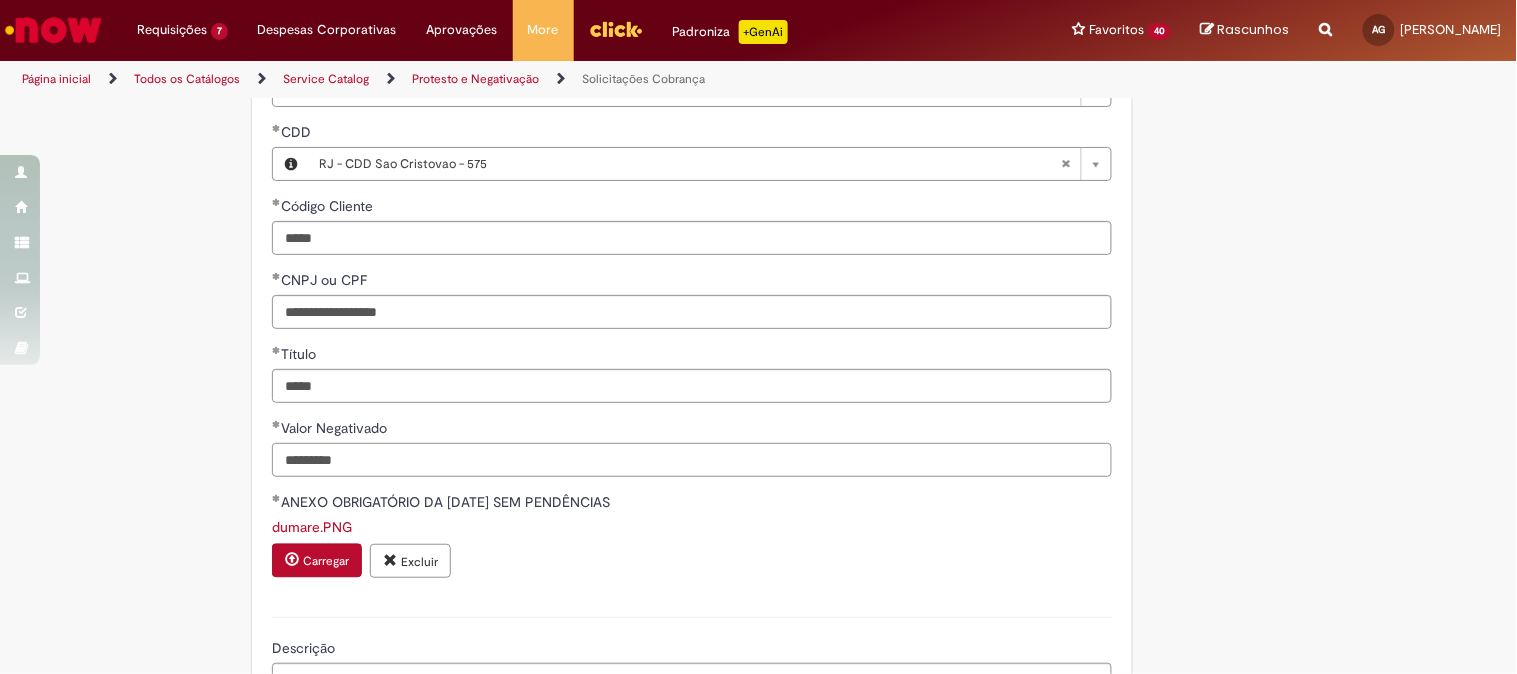 click on "*********" at bounding box center [692, 460] 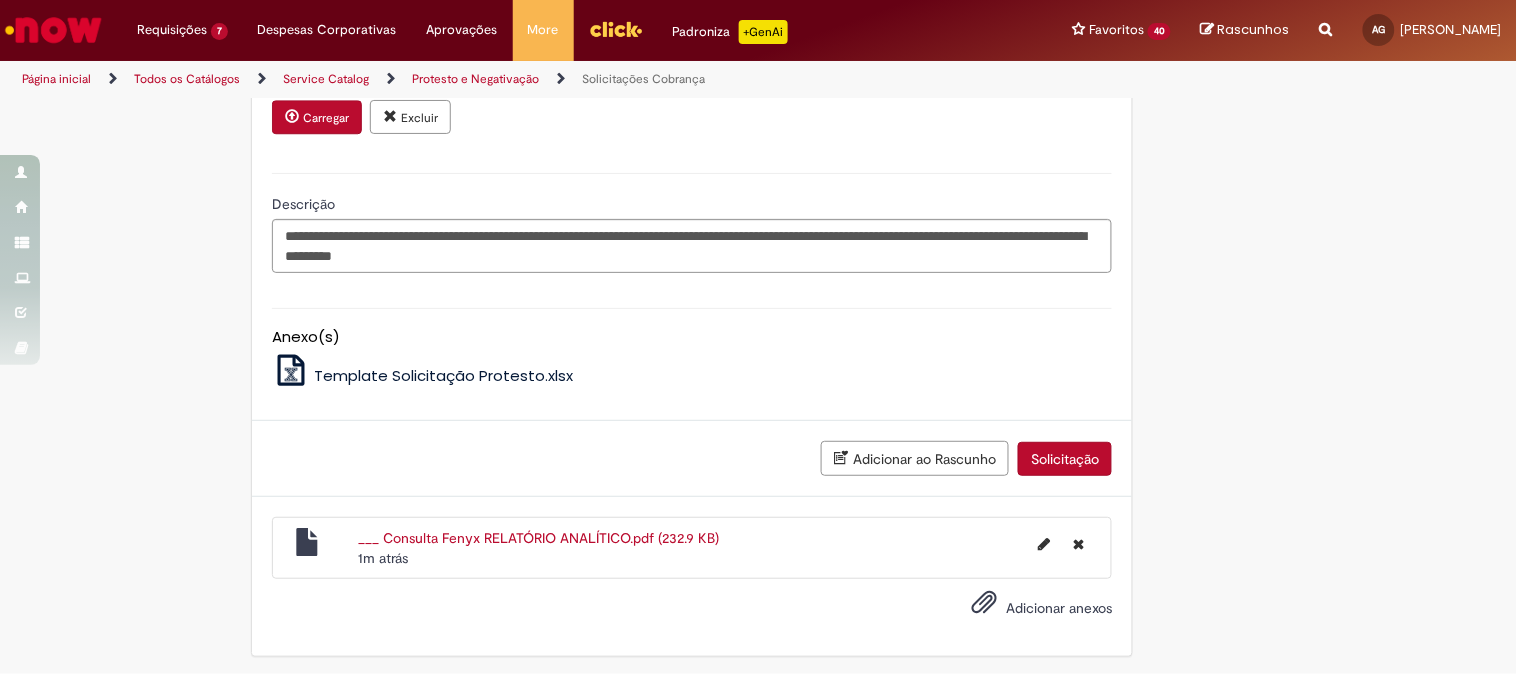 scroll, scrollTop: 1445, scrollLeft: 0, axis: vertical 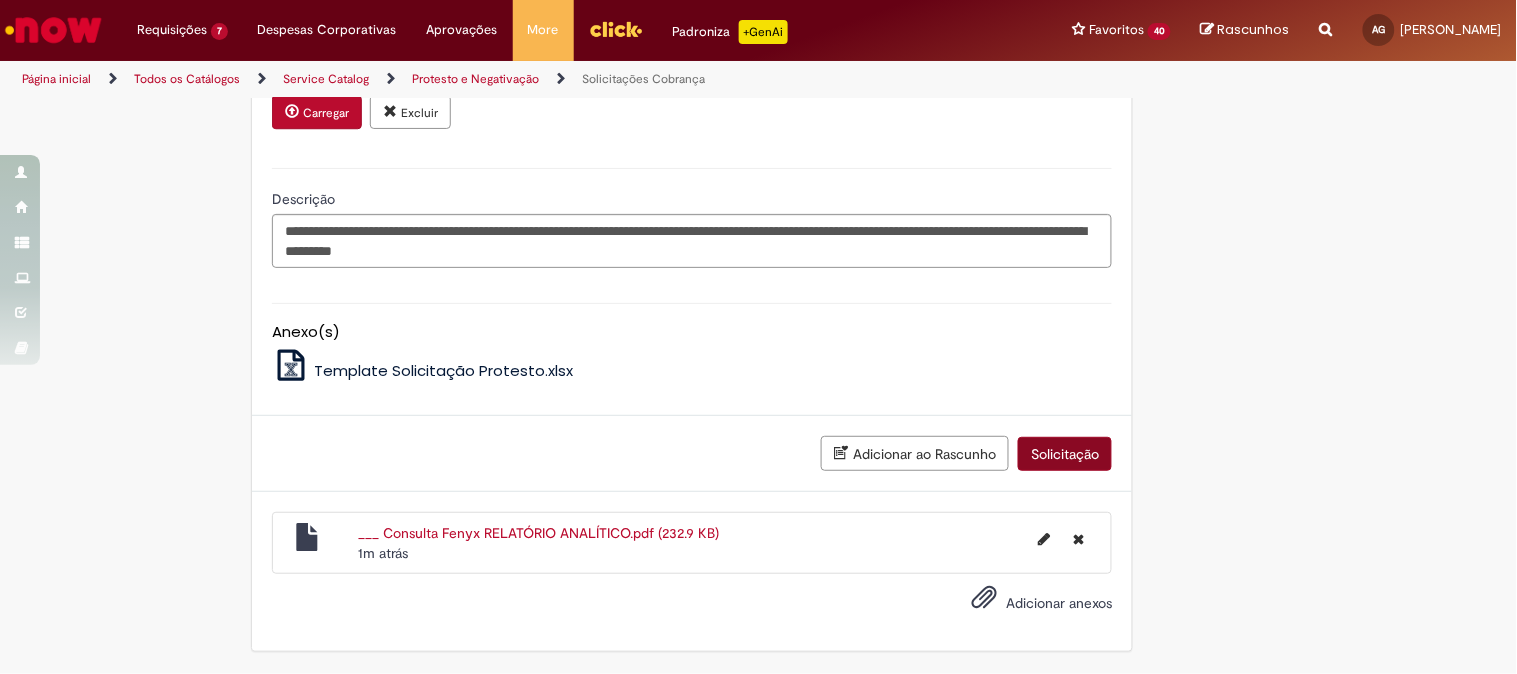 type on "*********" 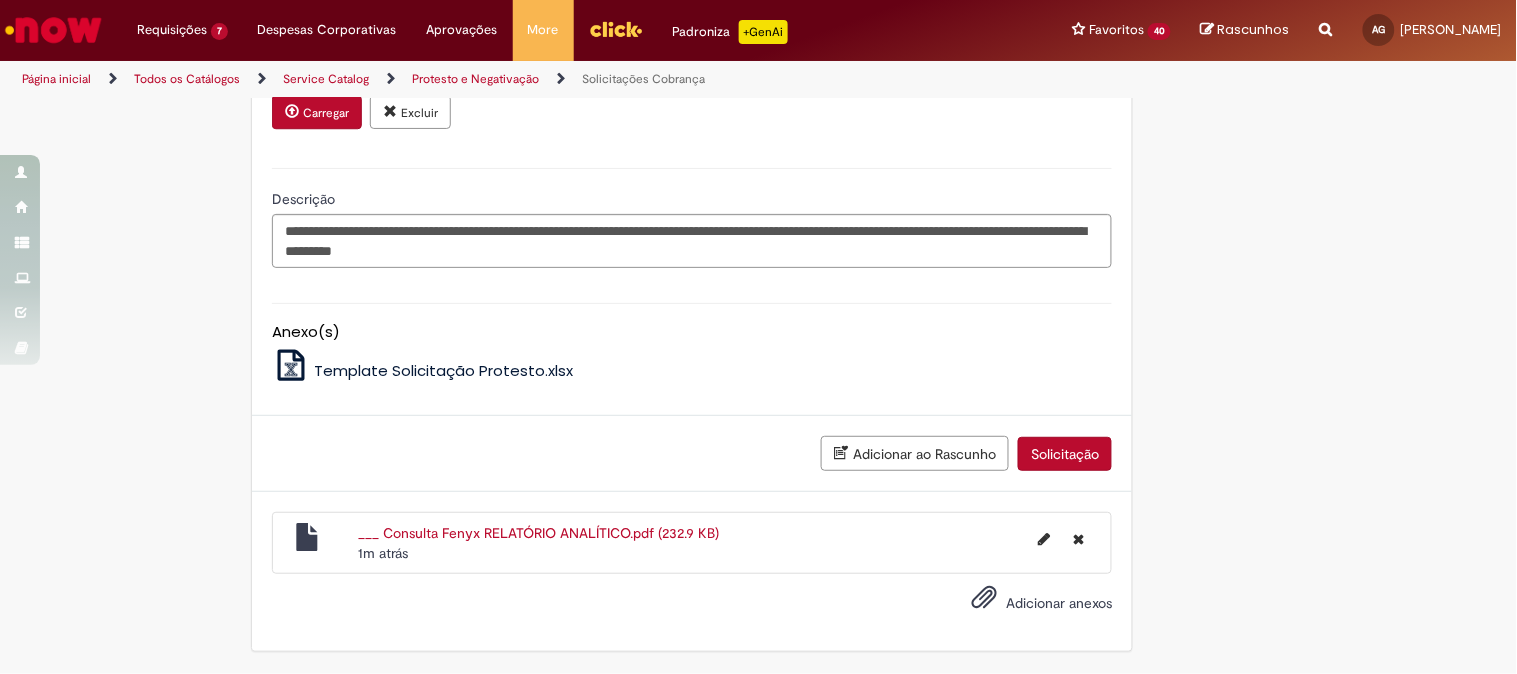 click on "Solicitação" at bounding box center [1065, 454] 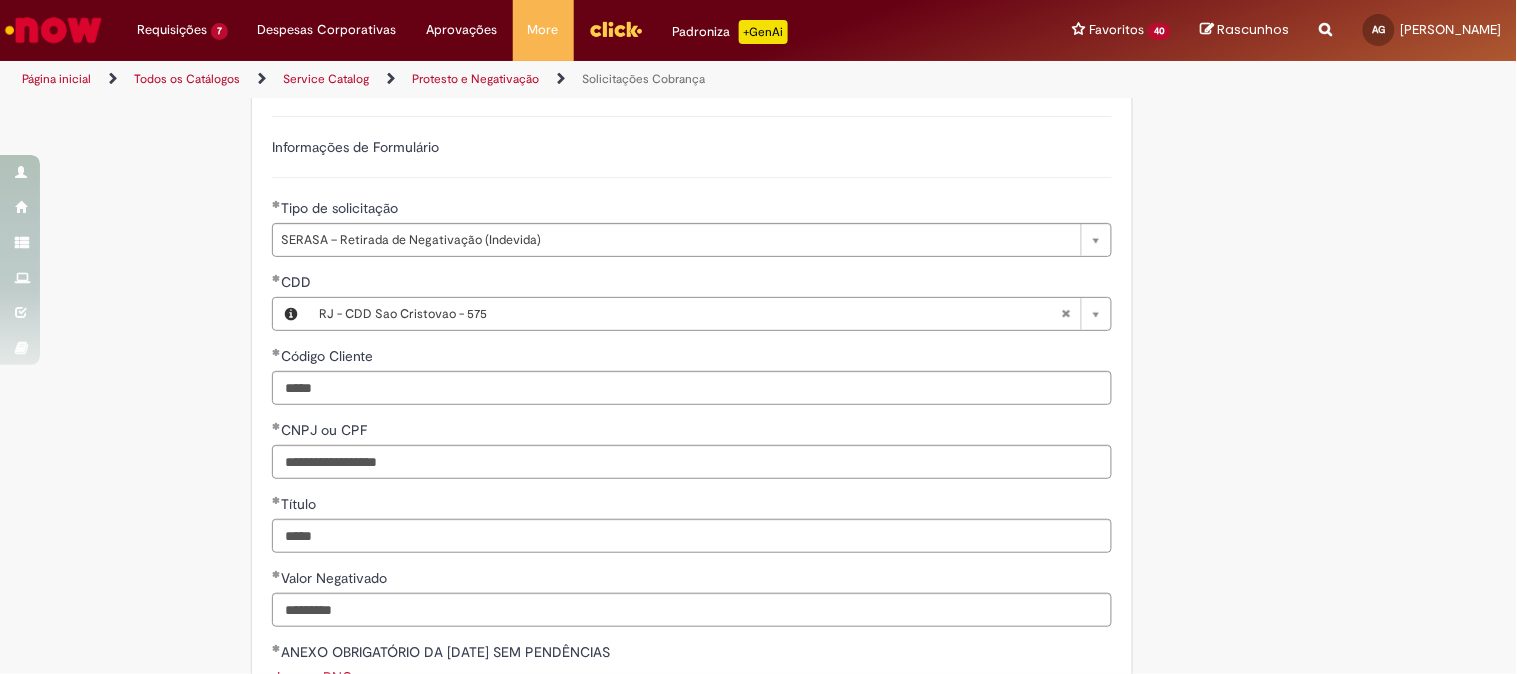 scroll, scrollTop: 287, scrollLeft: 0, axis: vertical 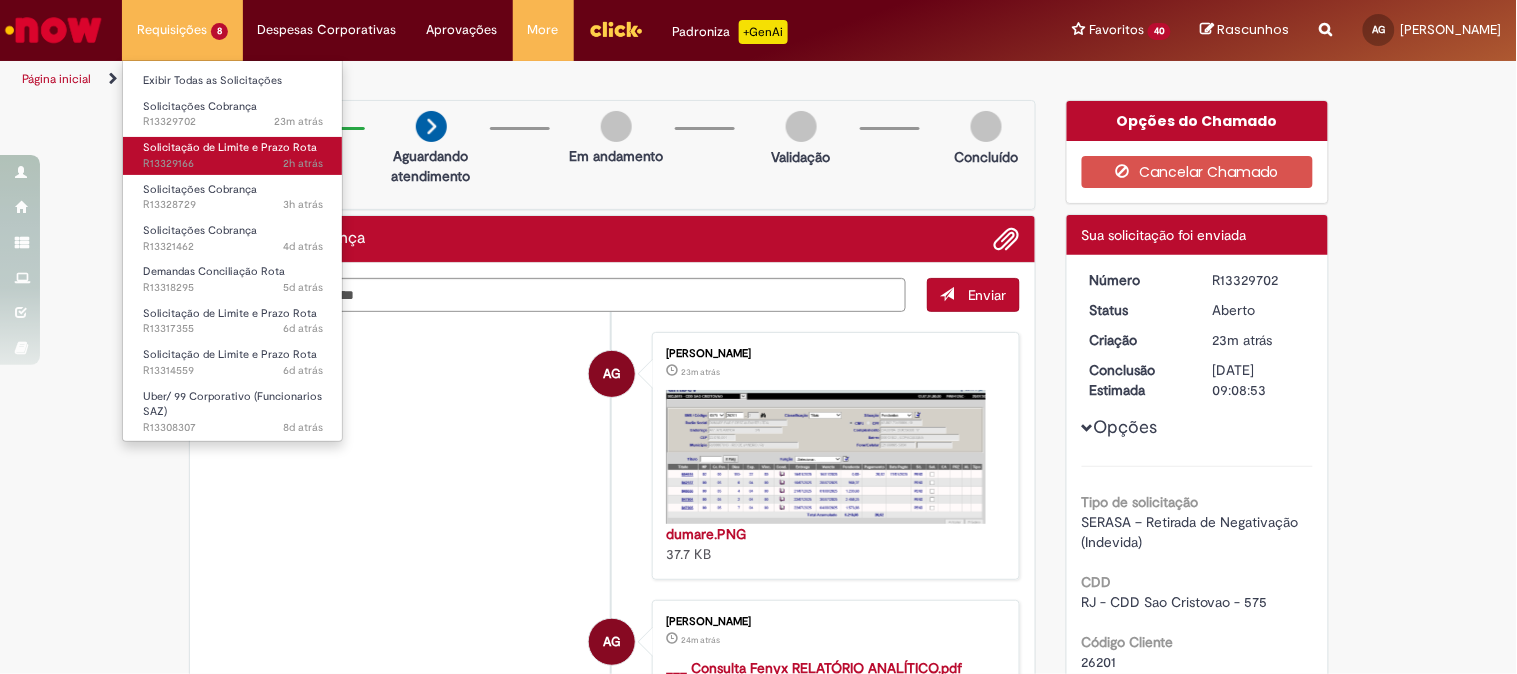 click on "Solicitação de Limite e Prazo Rota" at bounding box center (230, 147) 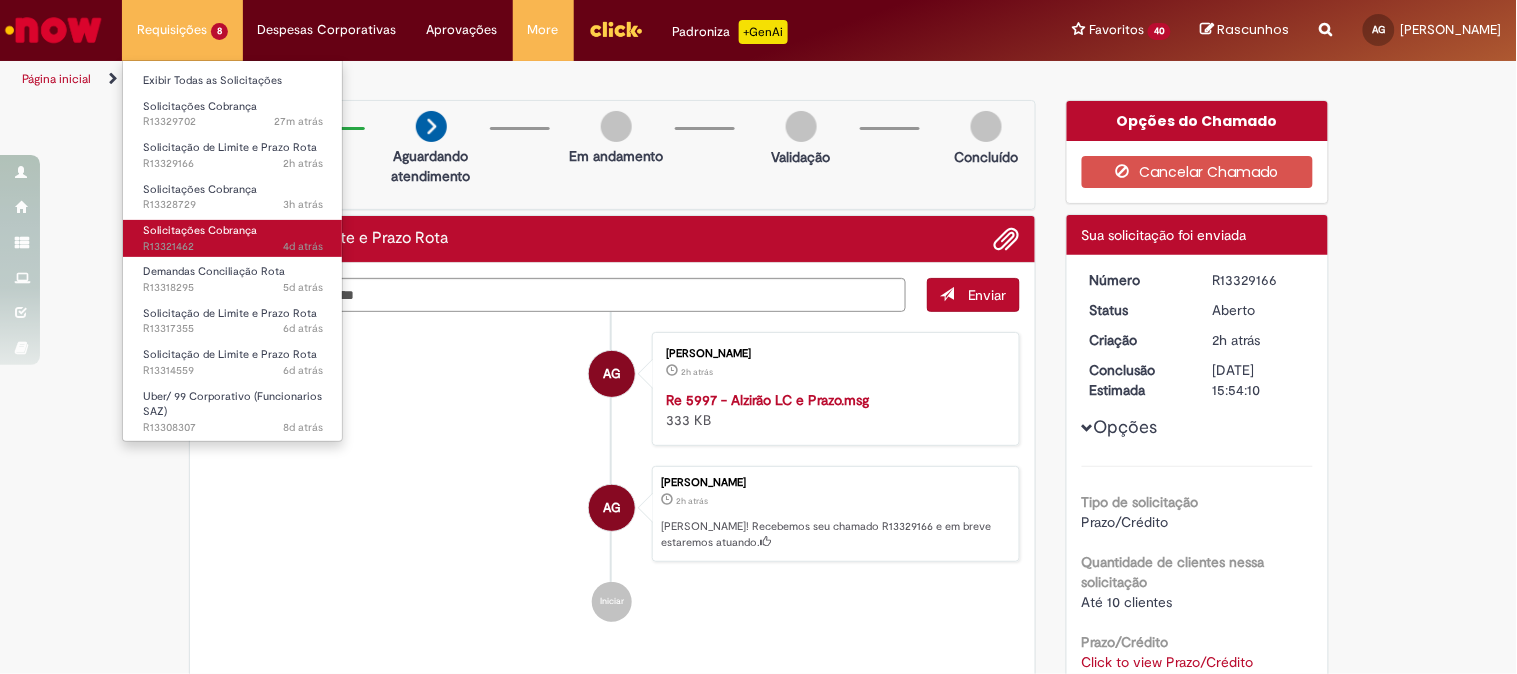 click on "Solicitações Cobrança" at bounding box center [200, 230] 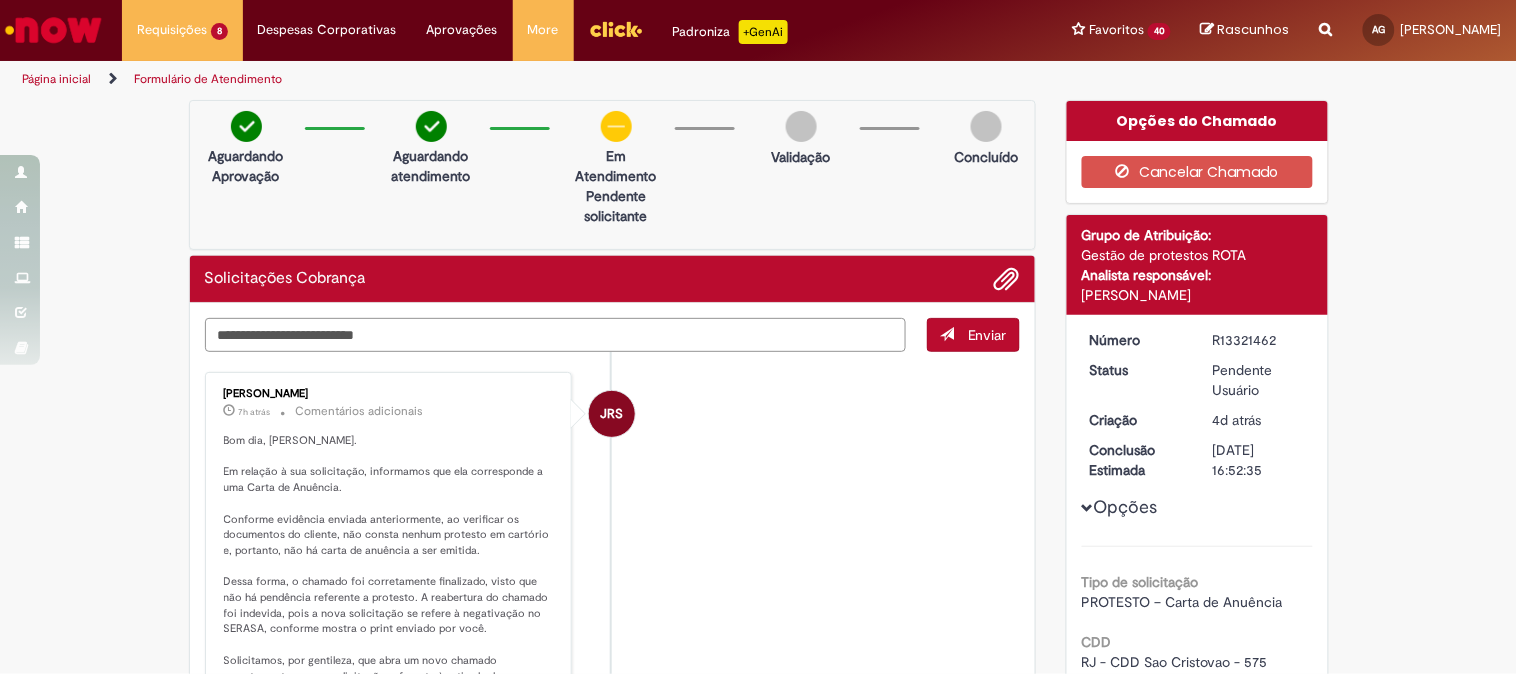 click at bounding box center (556, 335) 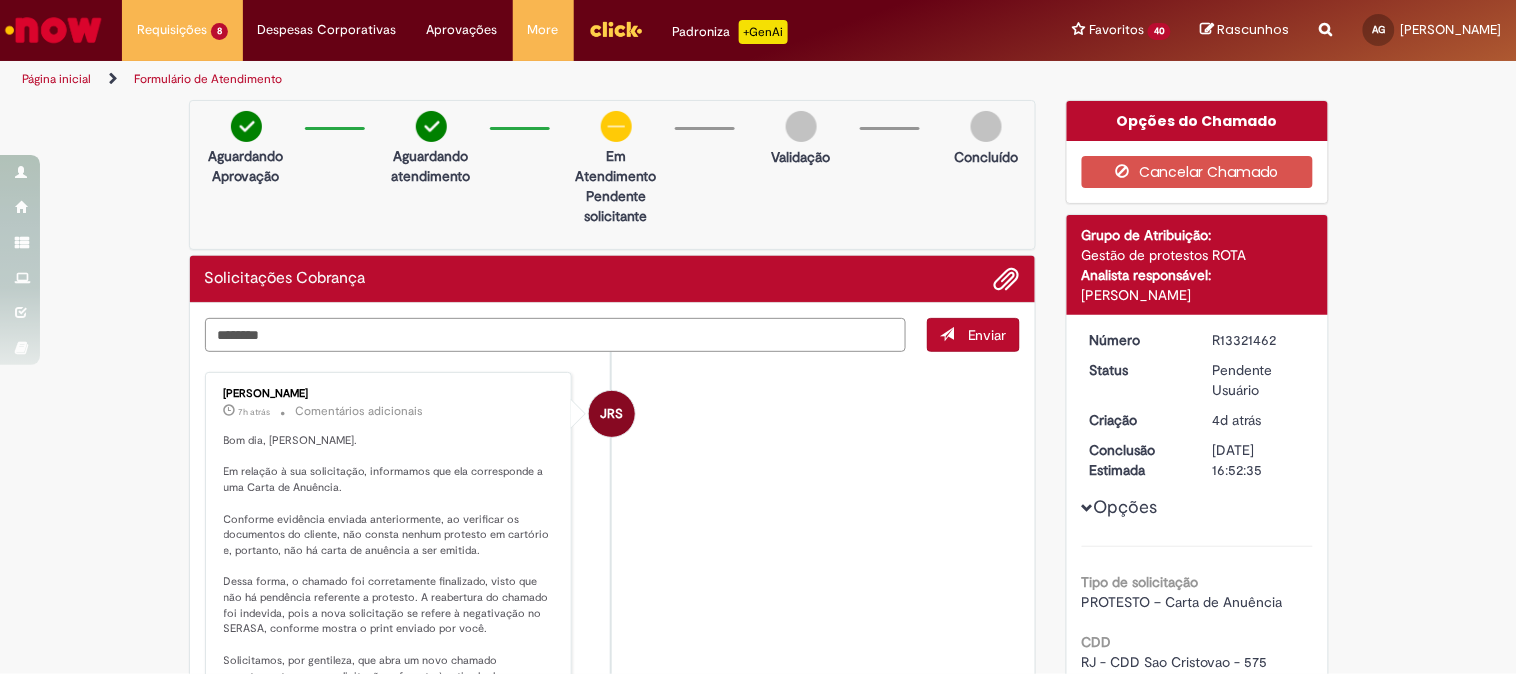 type on "*********" 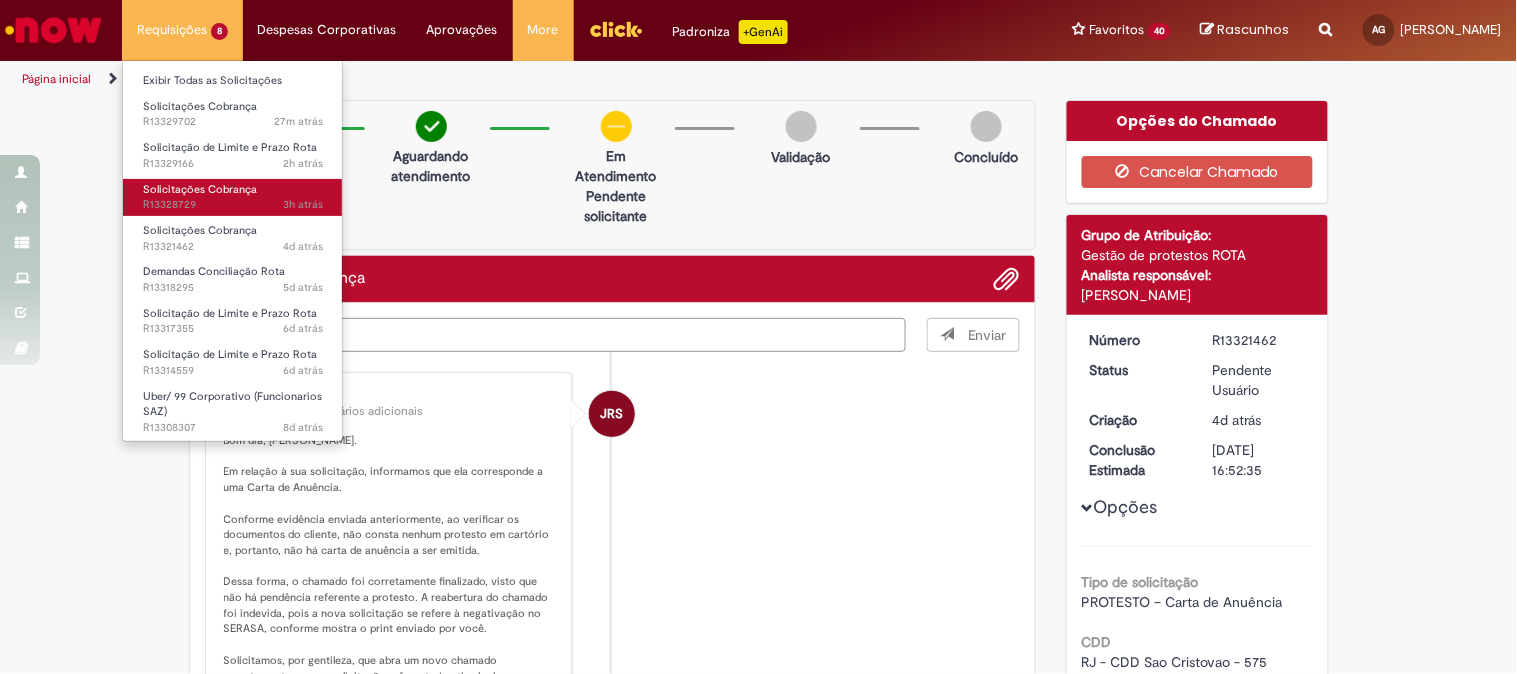 type 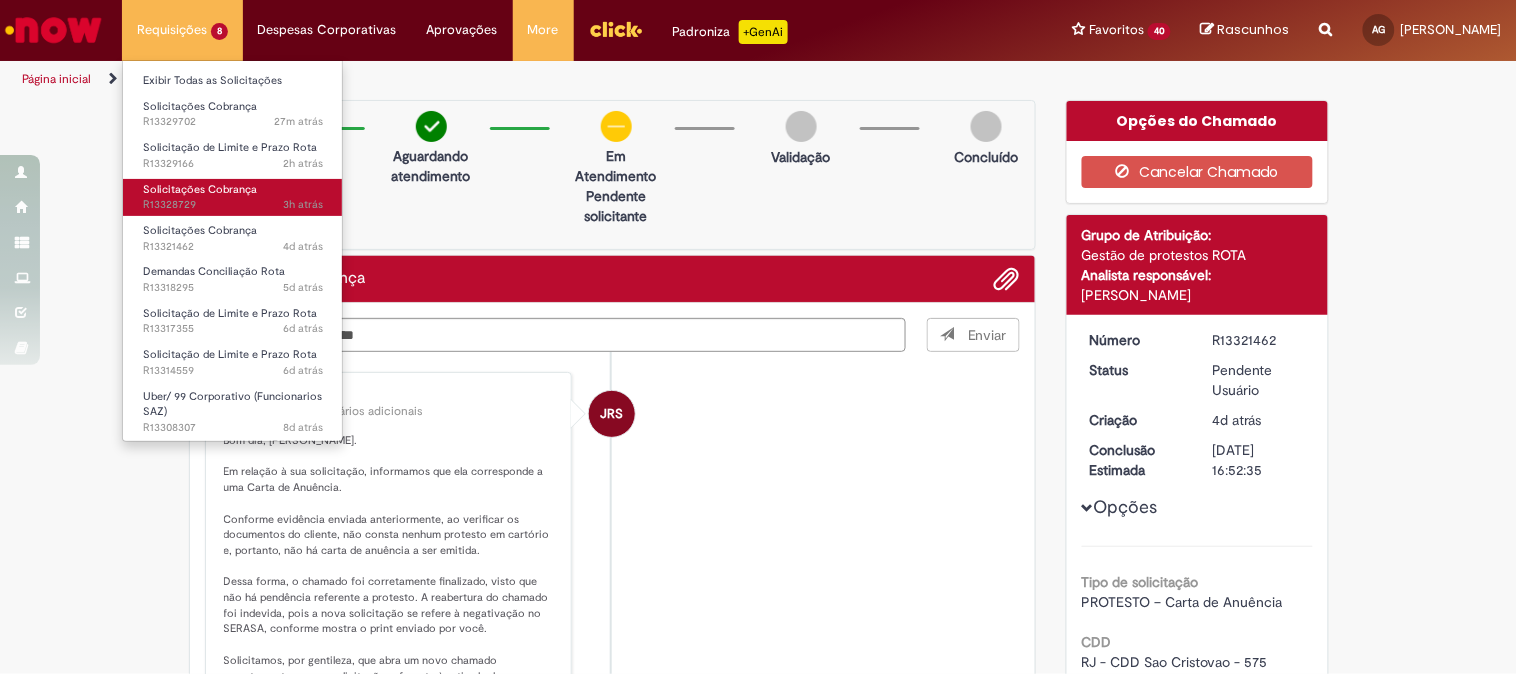 click on "Solicitações Cobrança" at bounding box center (200, 189) 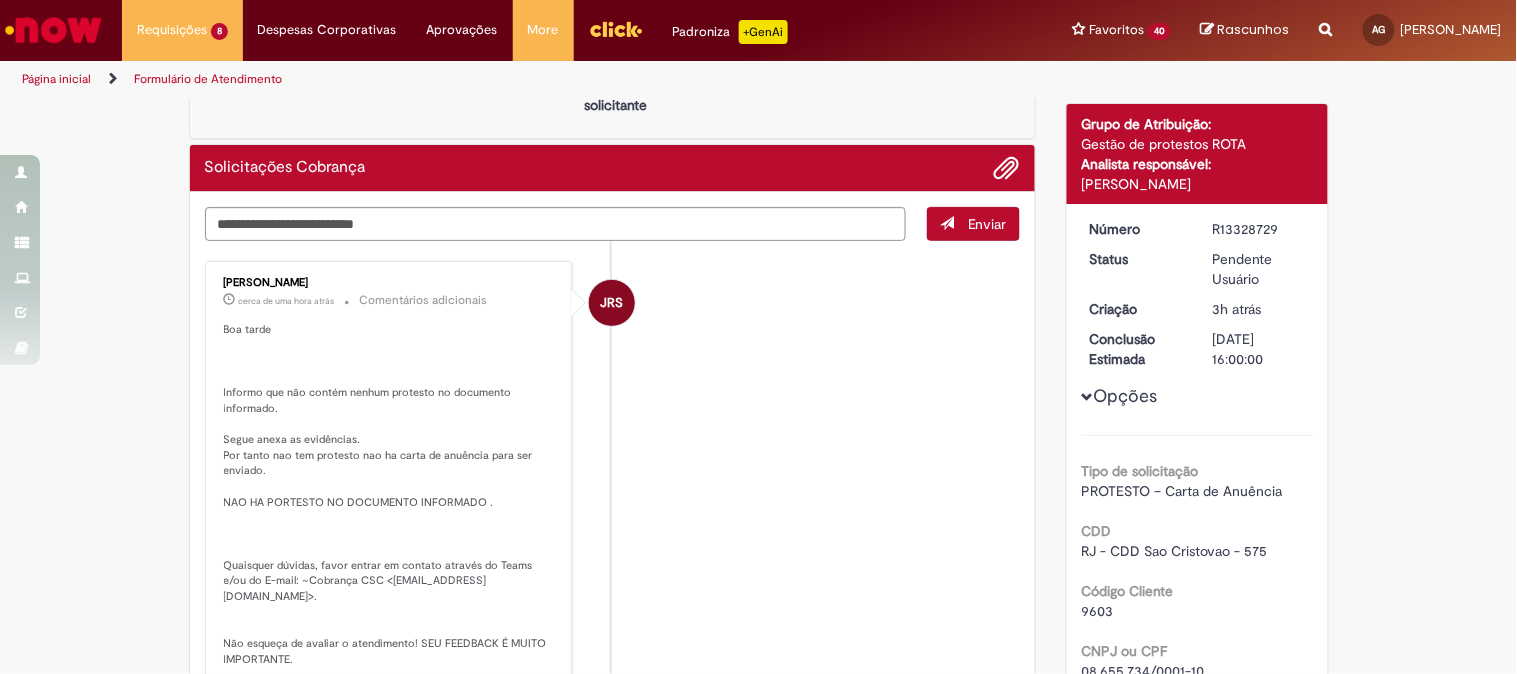 scroll, scrollTop: 0, scrollLeft: 0, axis: both 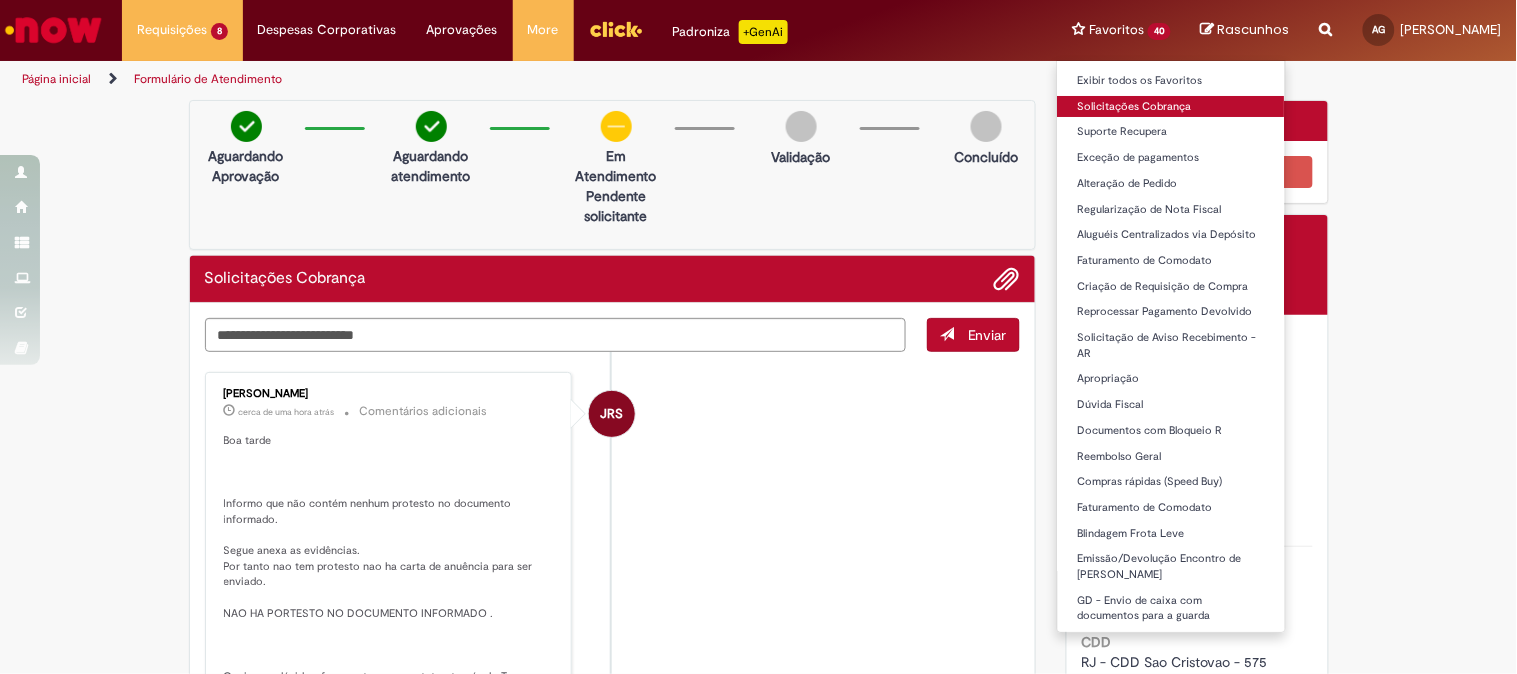click on "Solicitações Cobrança" at bounding box center [1171, 107] 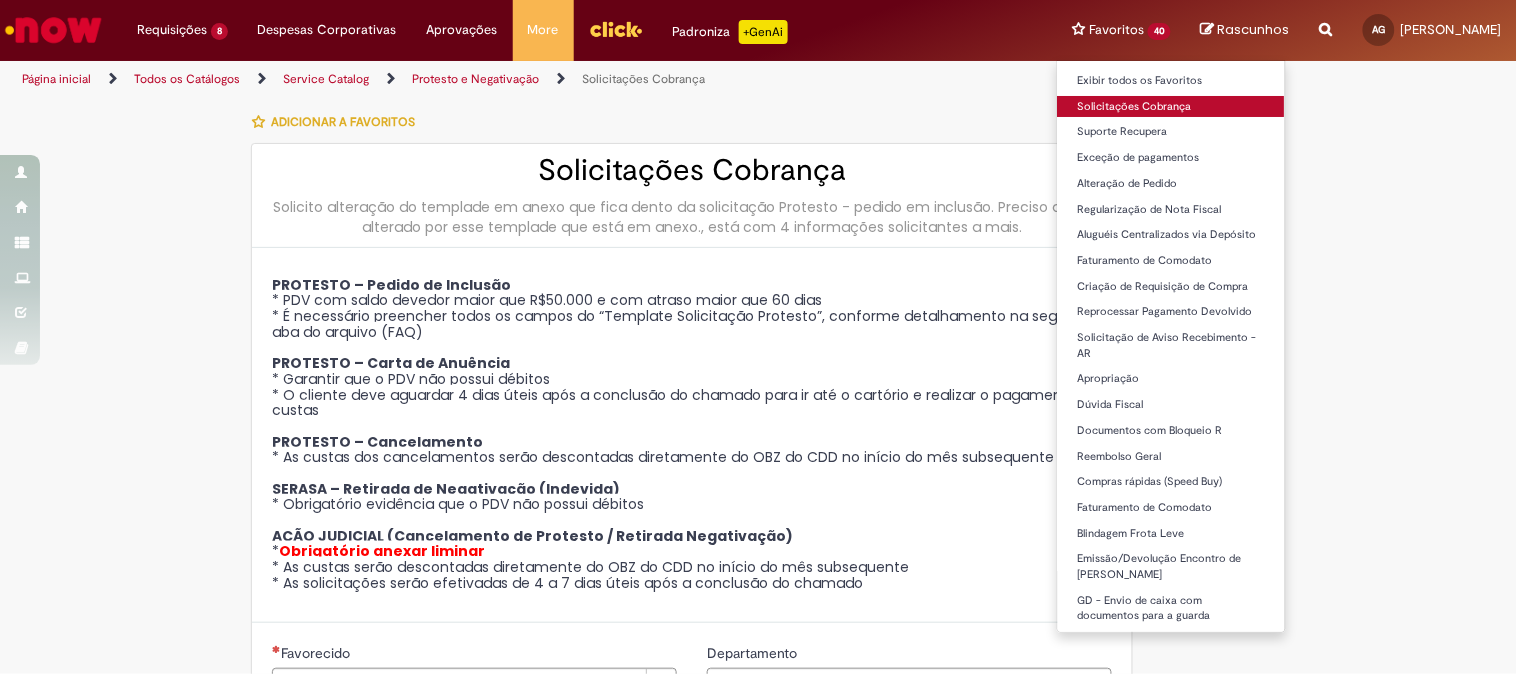 type on "********" 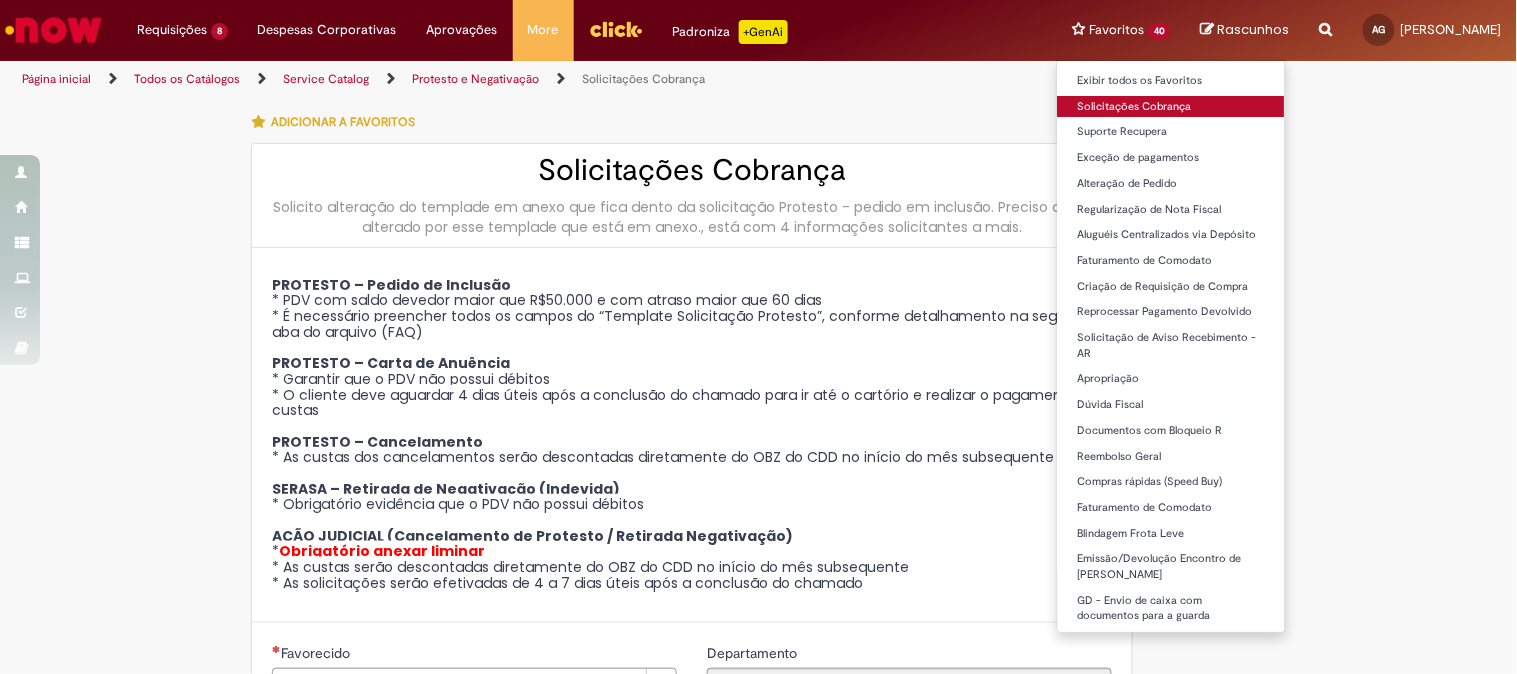 type on "**********" 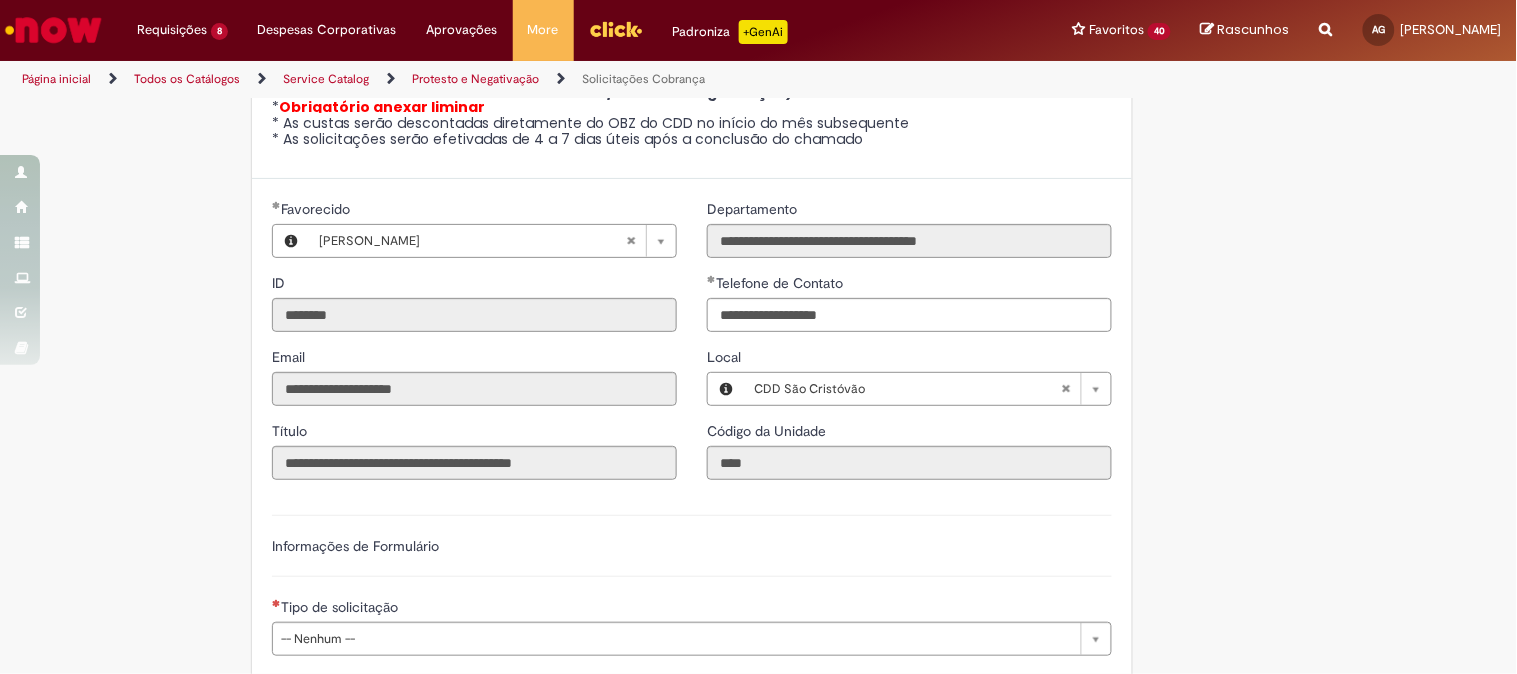 scroll, scrollTop: 555, scrollLeft: 0, axis: vertical 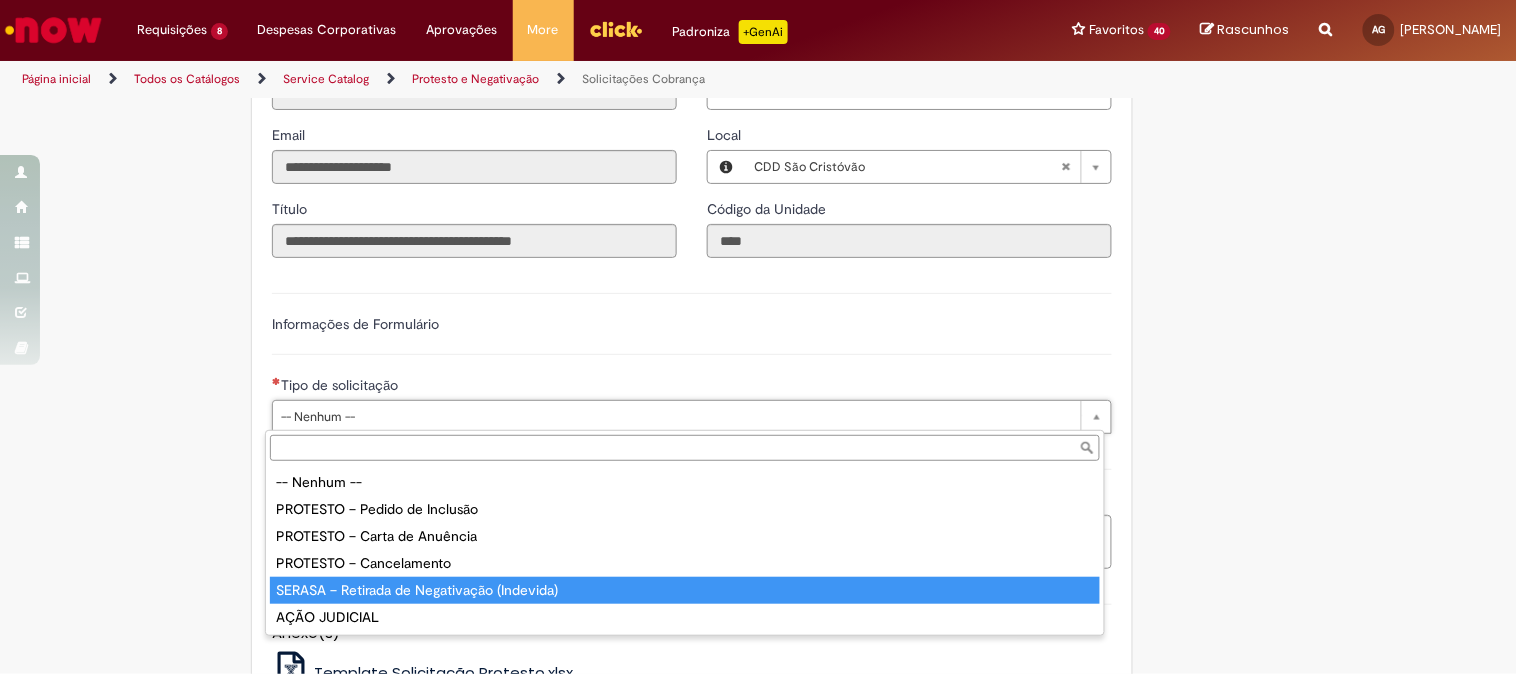 type on "**********" 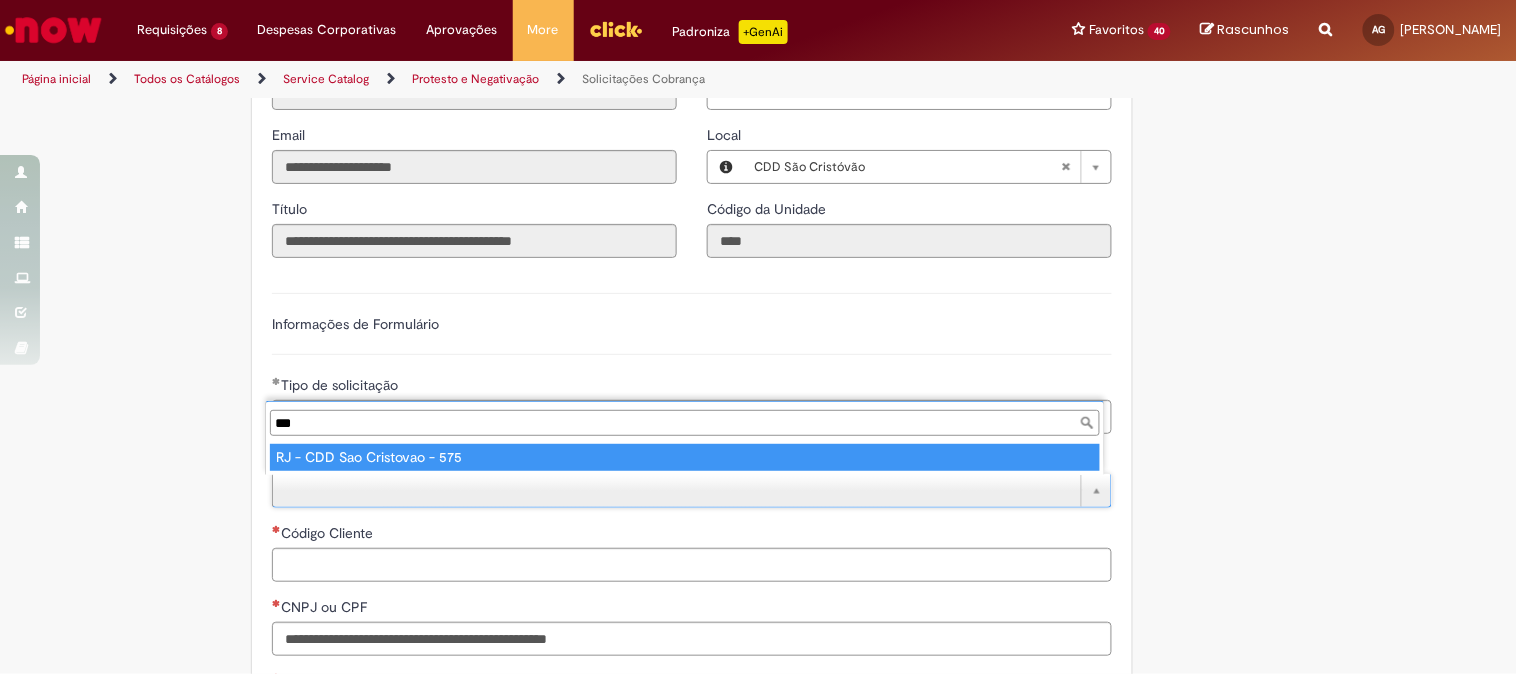 type on "***" 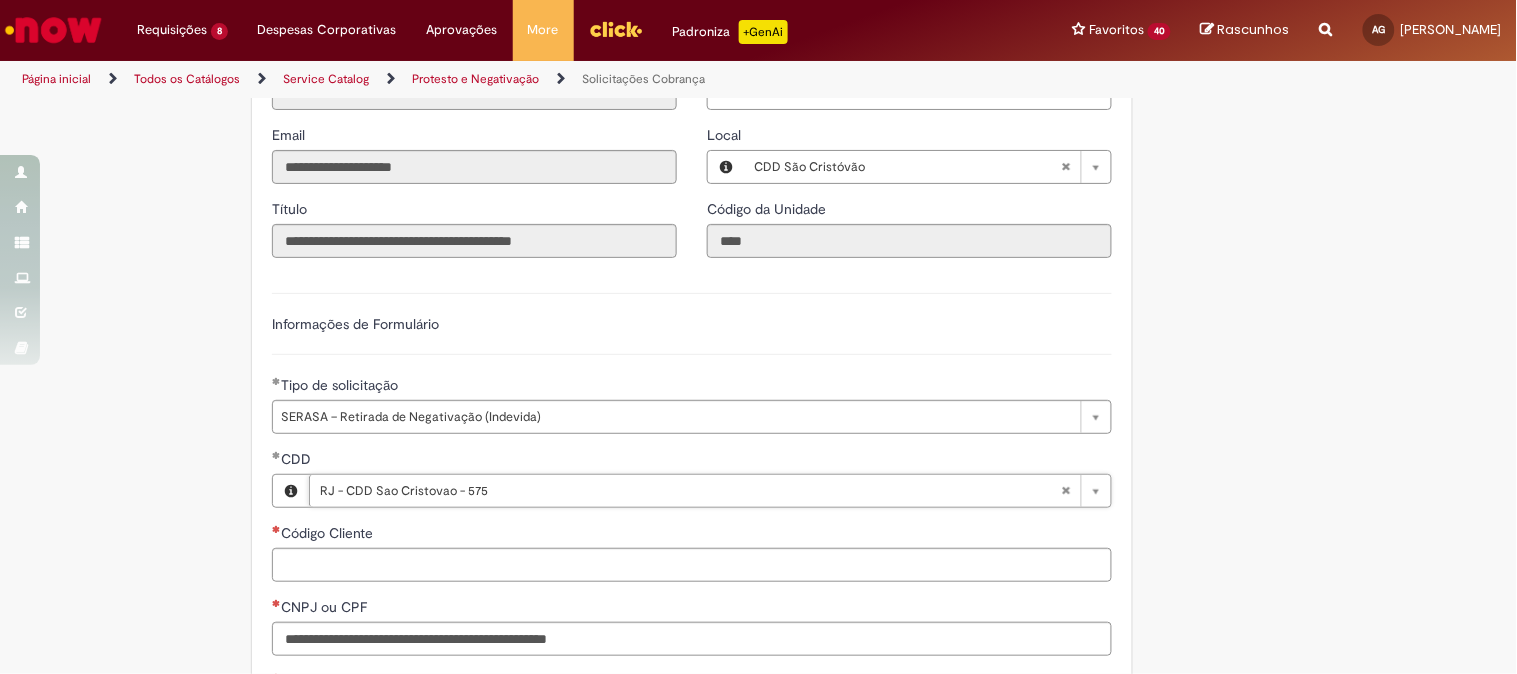 scroll, scrollTop: 888, scrollLeft: 0, axis: vertical 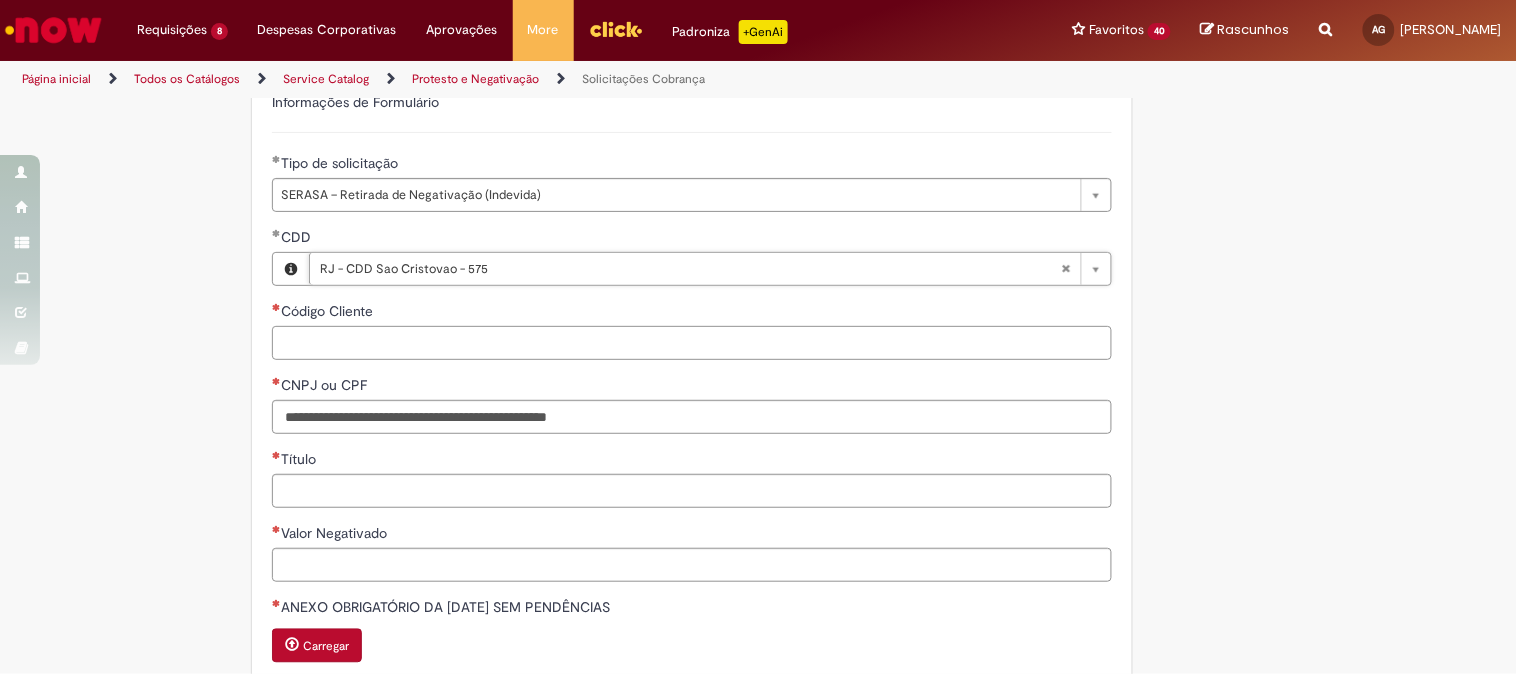 click on "Código Cliente" at bounding box center [692, 343] 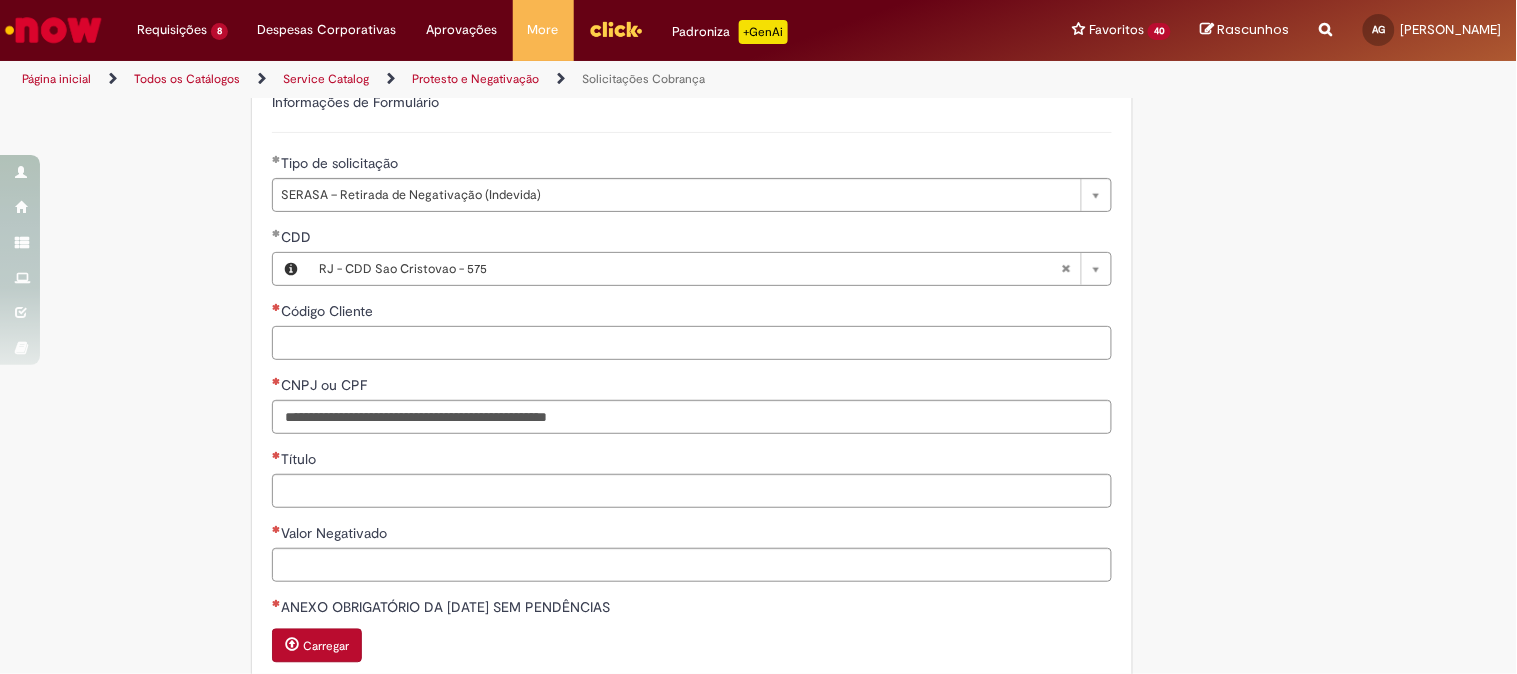 paste on "****" 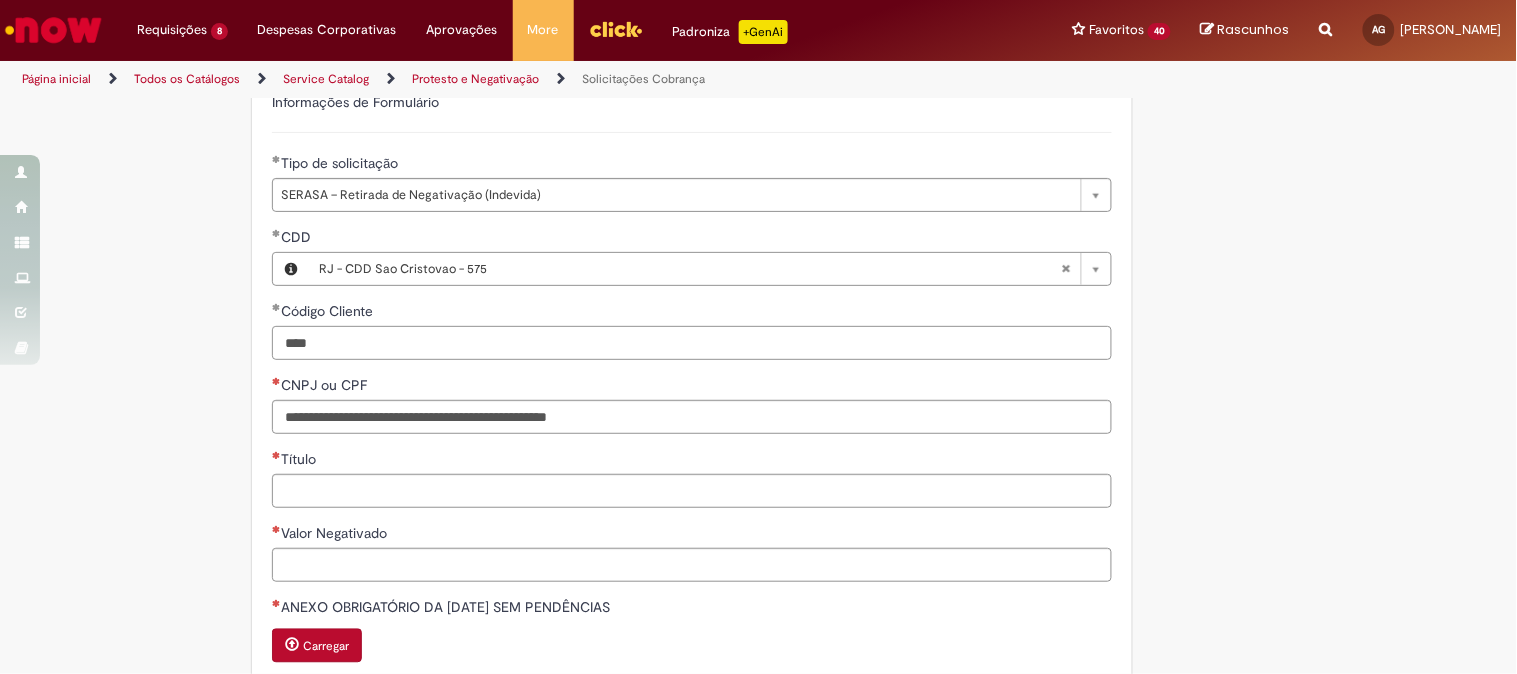 type on "****" 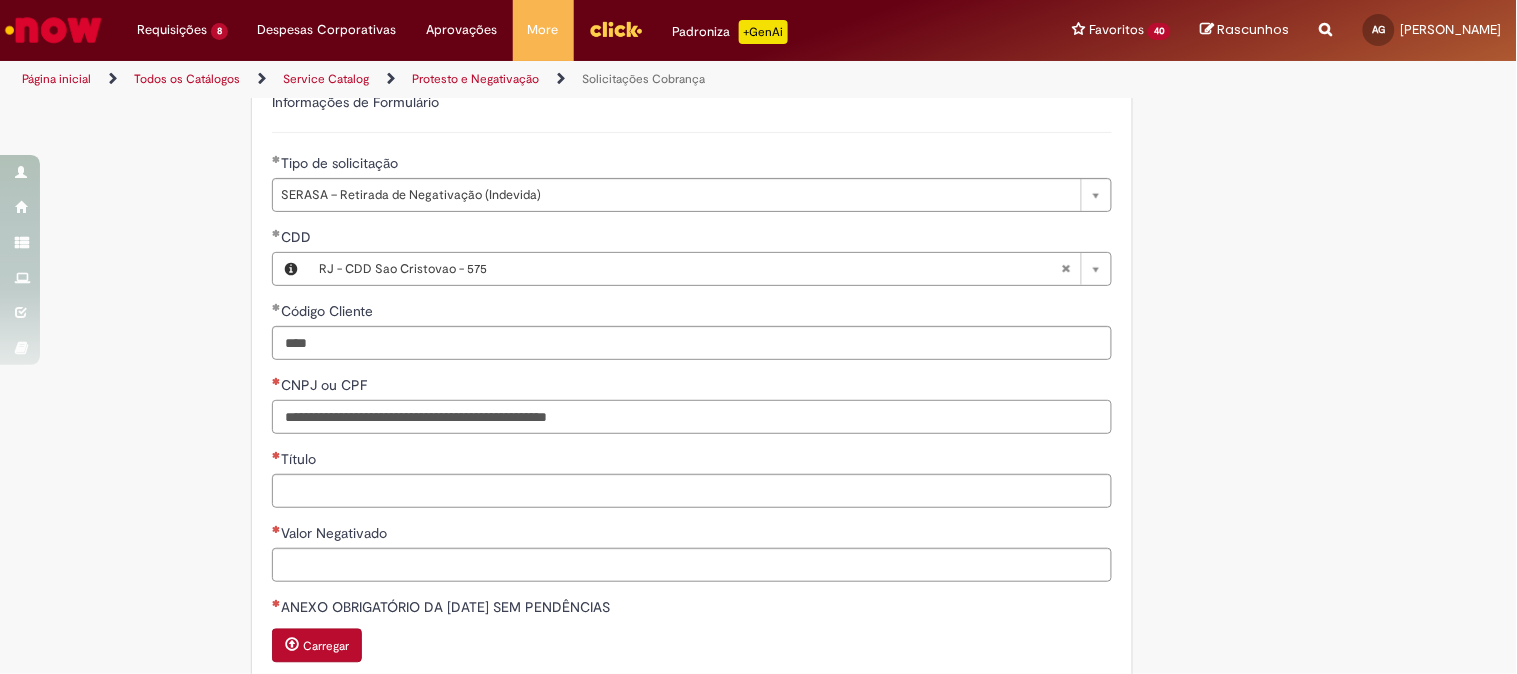 click on "CNPJ ou CPF" at bounding box center [692, 417] 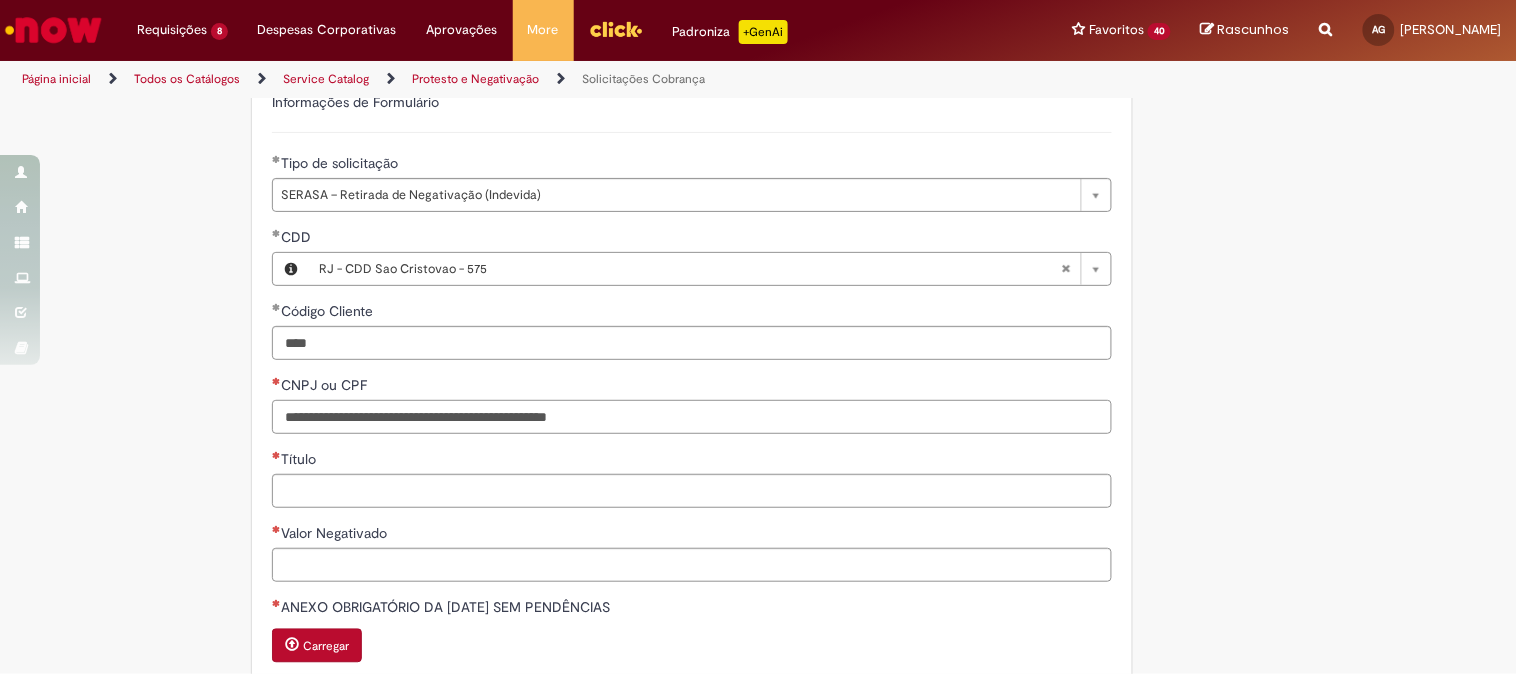 paste on "**********" 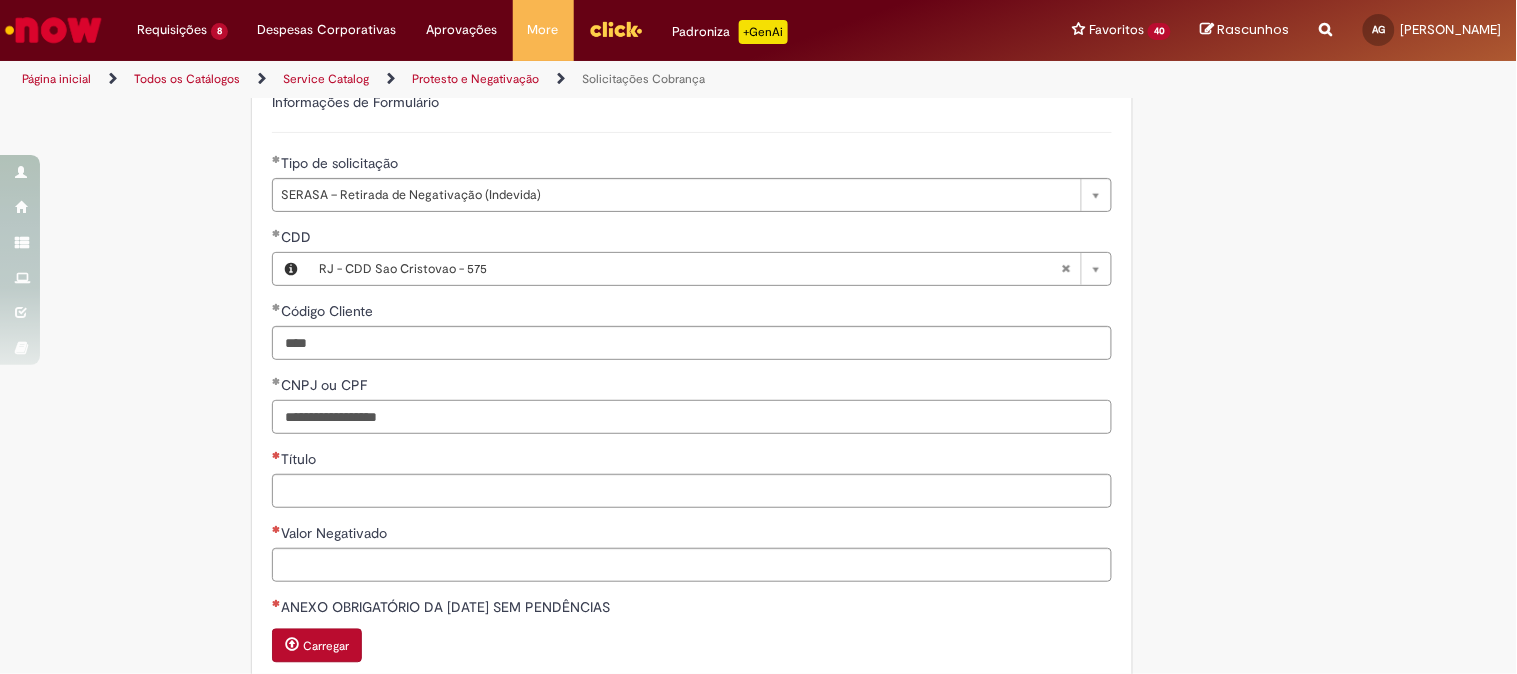 type on "**********" 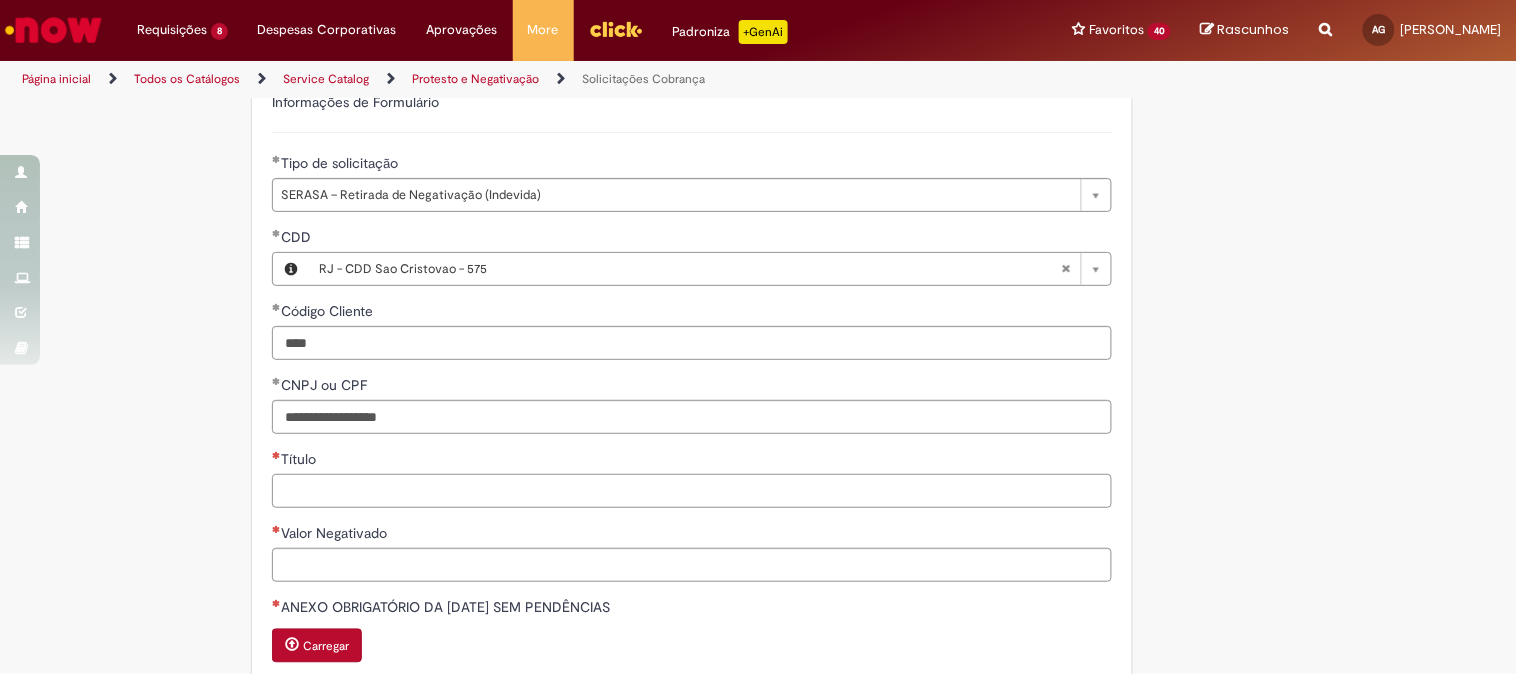 click on "Título" at bounding box center (692, 491) 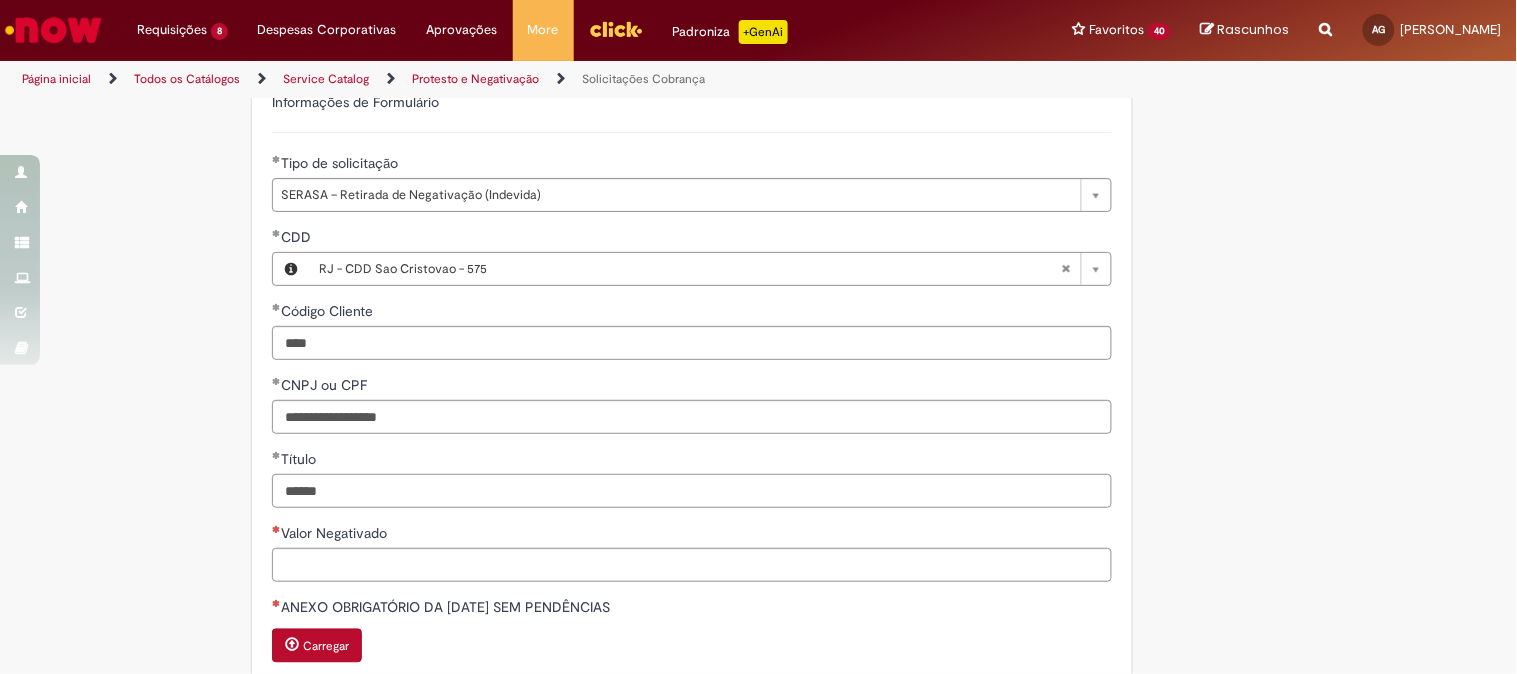 type on "******" 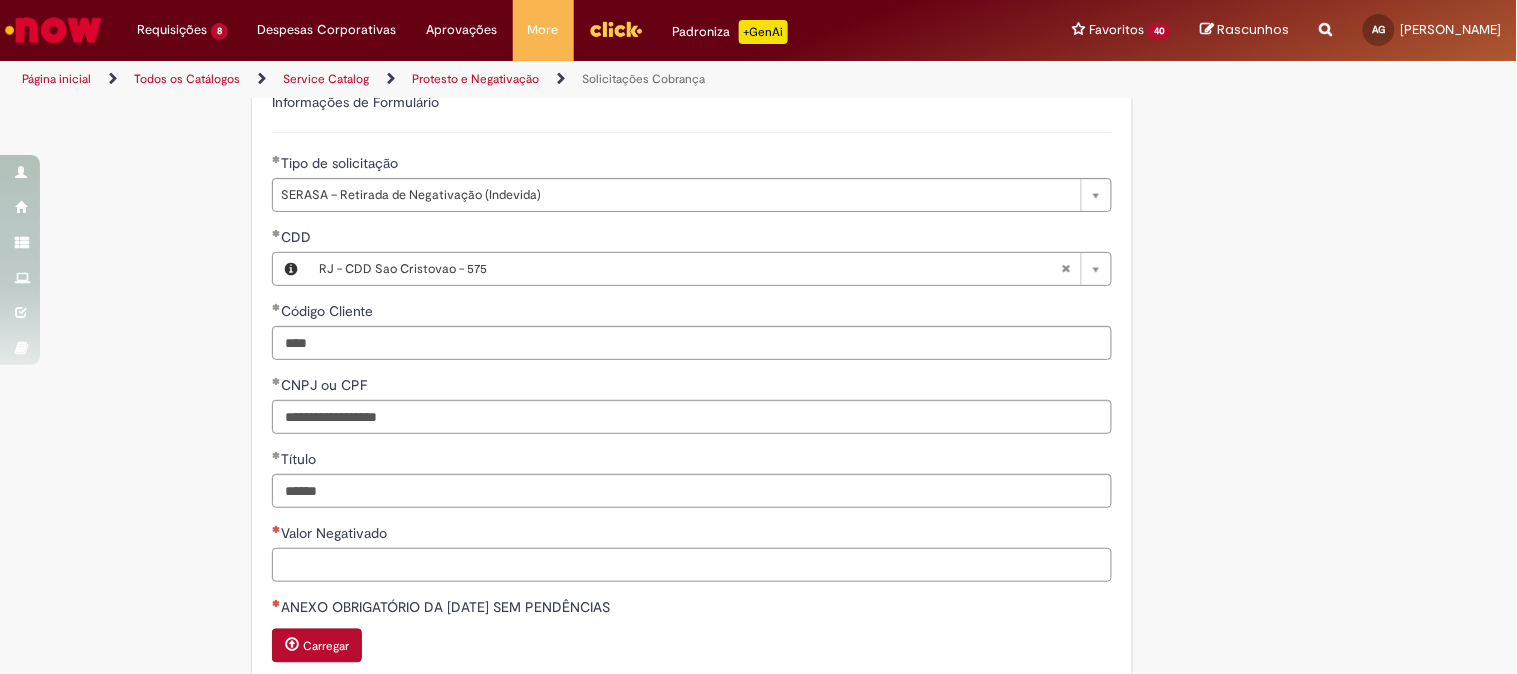 click on "Valor Negativado" at bounding box center [692, 565] 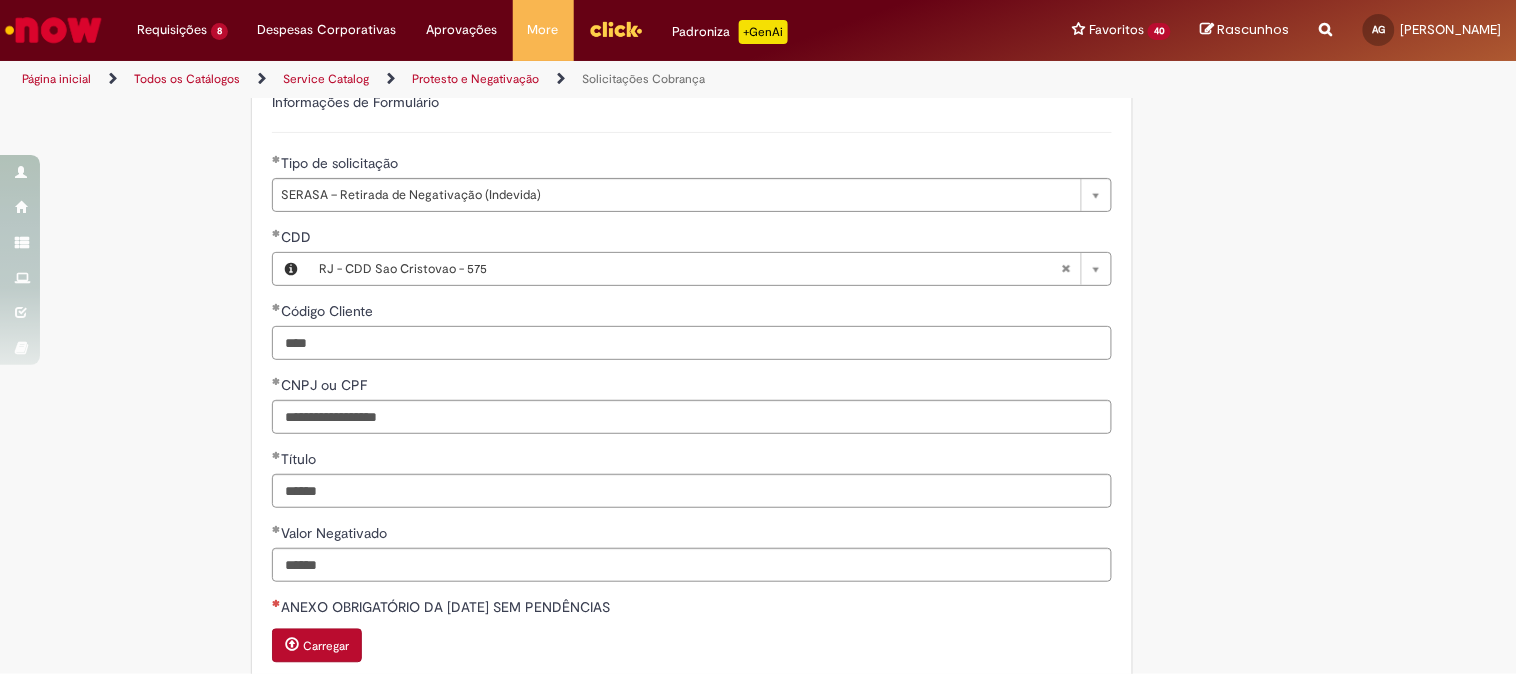 type on "*******" 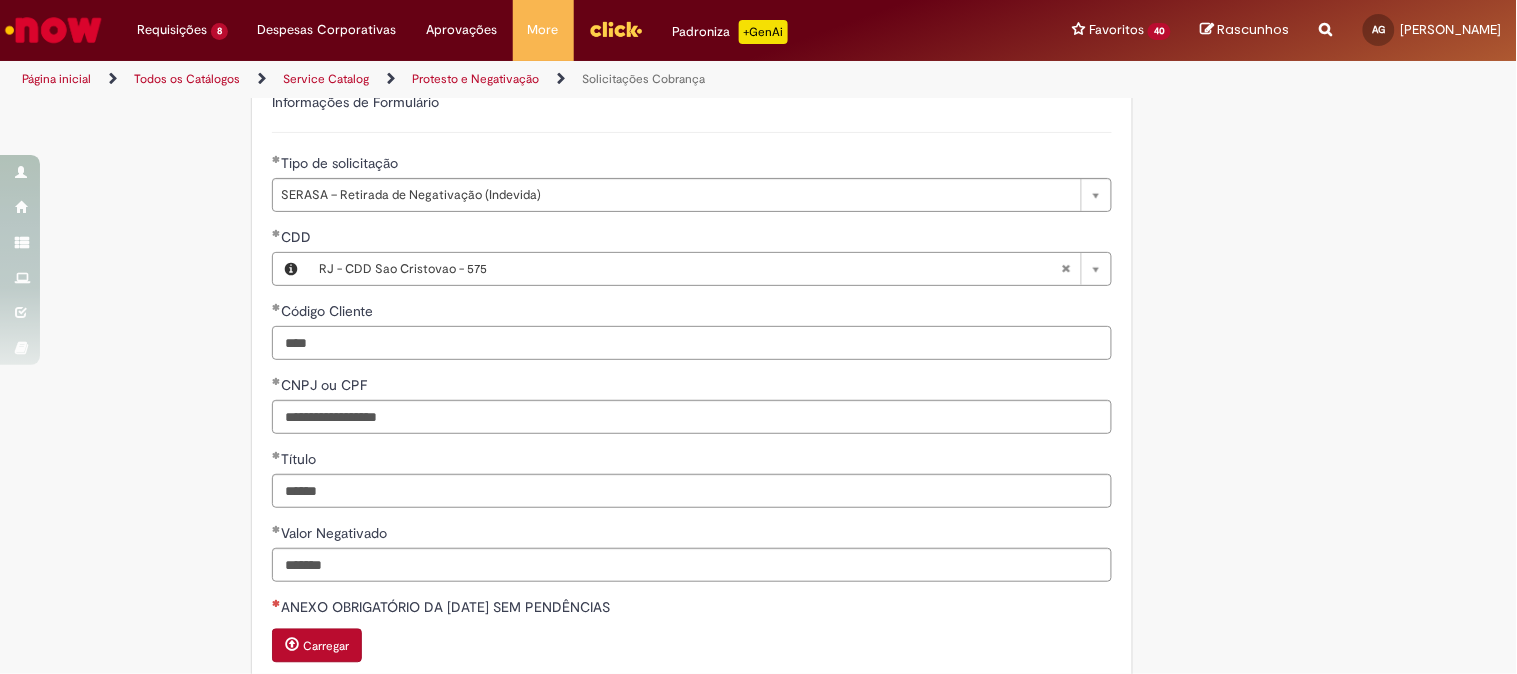 click on "****" at bounding box center (692, 343) 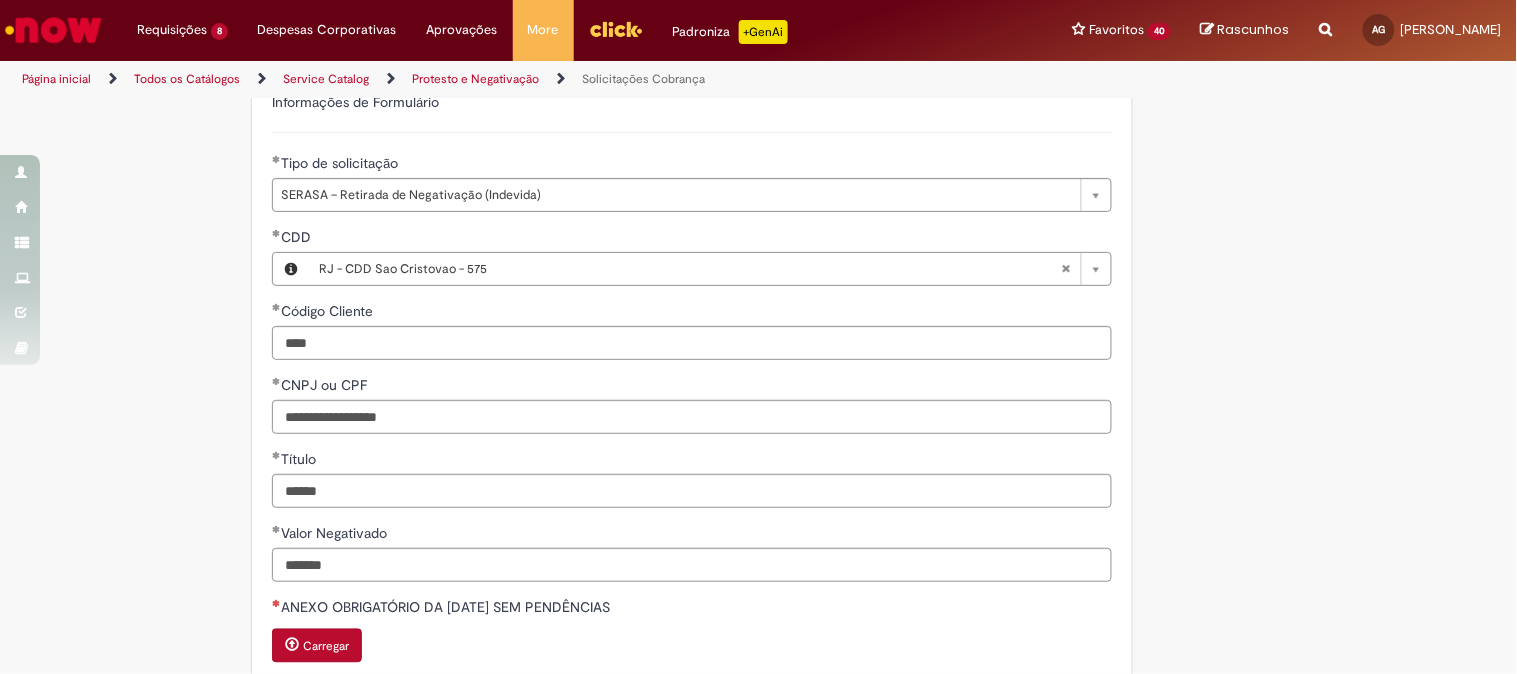 click on "Tire dúvidas com LupiAssist    +GenAI
Oi! Eu sou LupiAssist, uma Inteligência Artificial Generativa em constante aprendizado   Meu conteúdo é monitorado para trazer uma melhor experiência
Dúvidas comuns:
Só mais um instante, estou consultando nossas bases de conhecimento  e escrevendo a melhor resposta pra você!
Title
Lorem ipsum dolor sit amet    Fazer uma nova pergunta
Gerei esta resposta utilizando IA Generativa em conjunto com os nossos padrões. Em caso de divergência, os documentos oficiais prevalecerão.
Saiba mais em:
Ou ligue para:
E aí, te ajudei?
Sim, obrigado!" at bounding box center [758, 174] 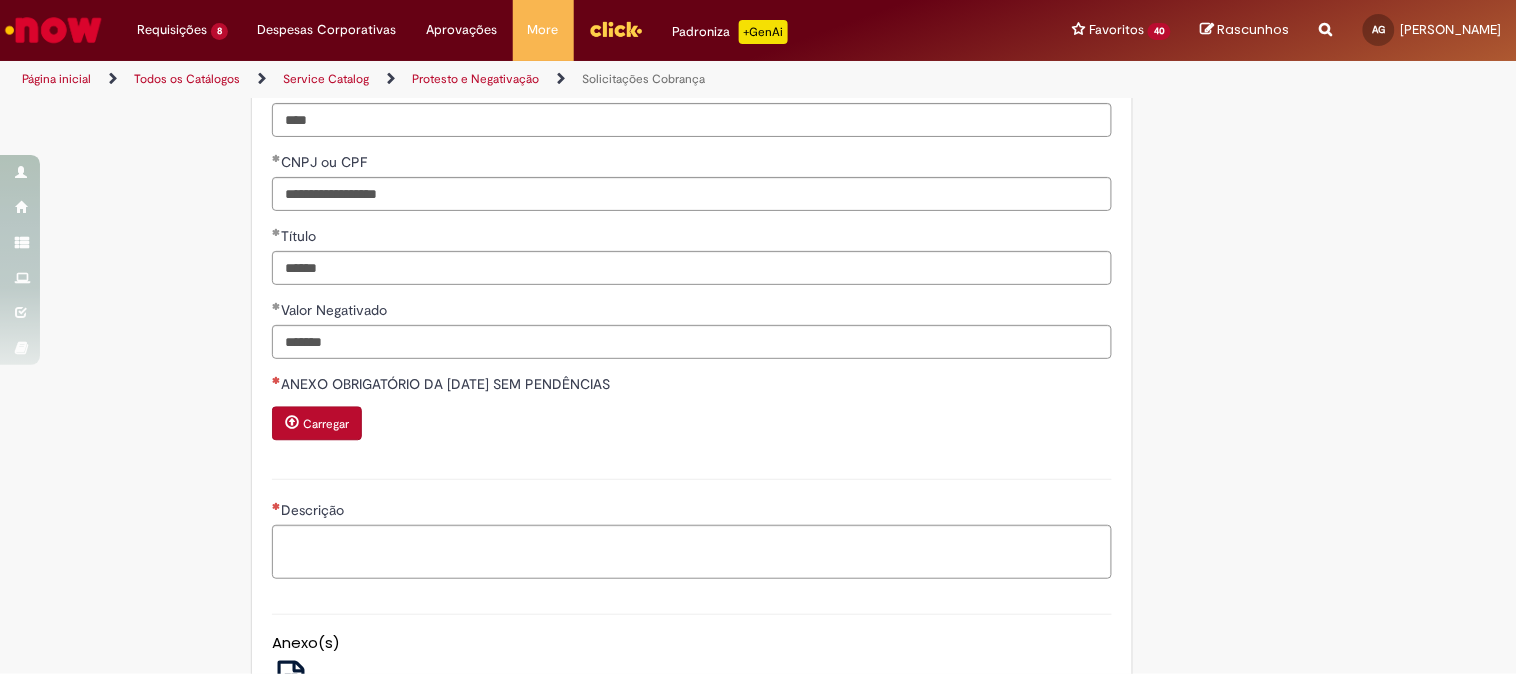 scroll, scrollTop: 1222, scrollLeft: 0, axis: vertical 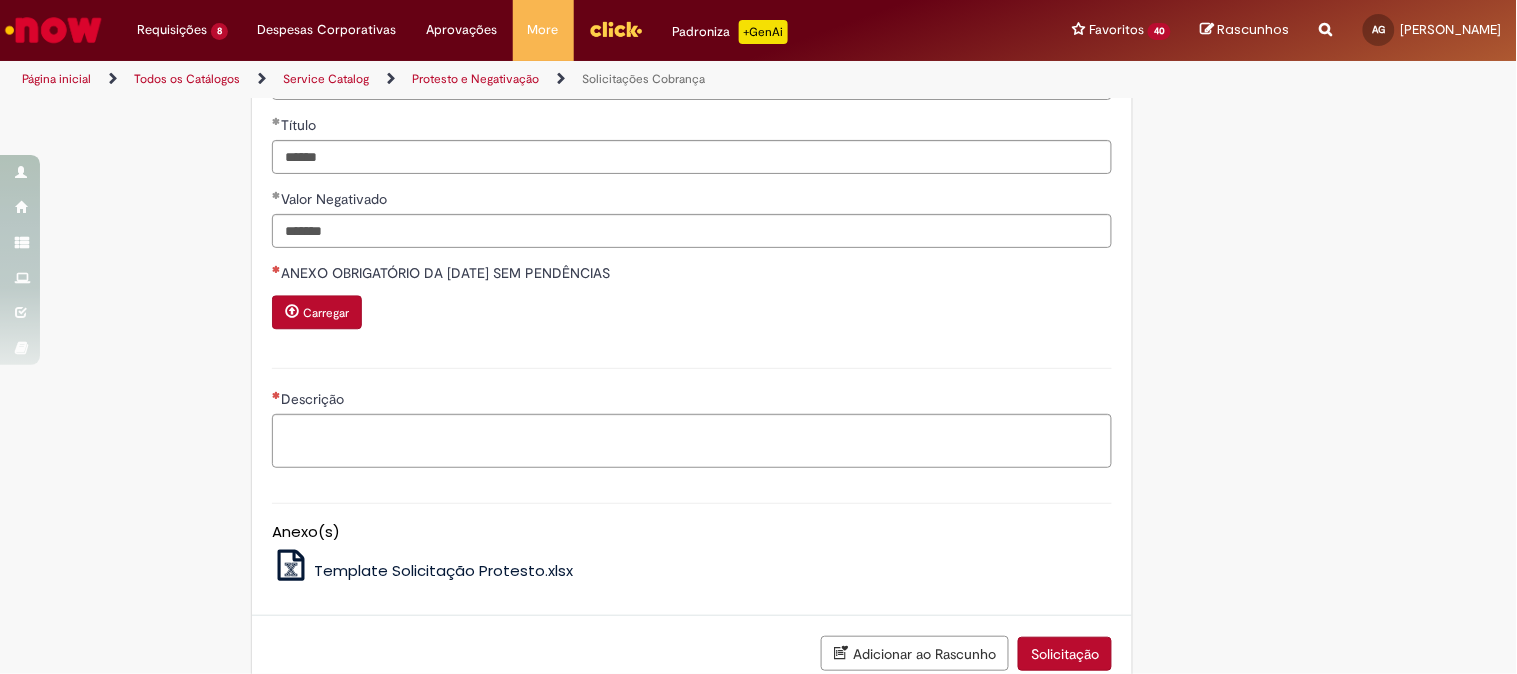 click on "Carregar" at bounding box center (326, 313) 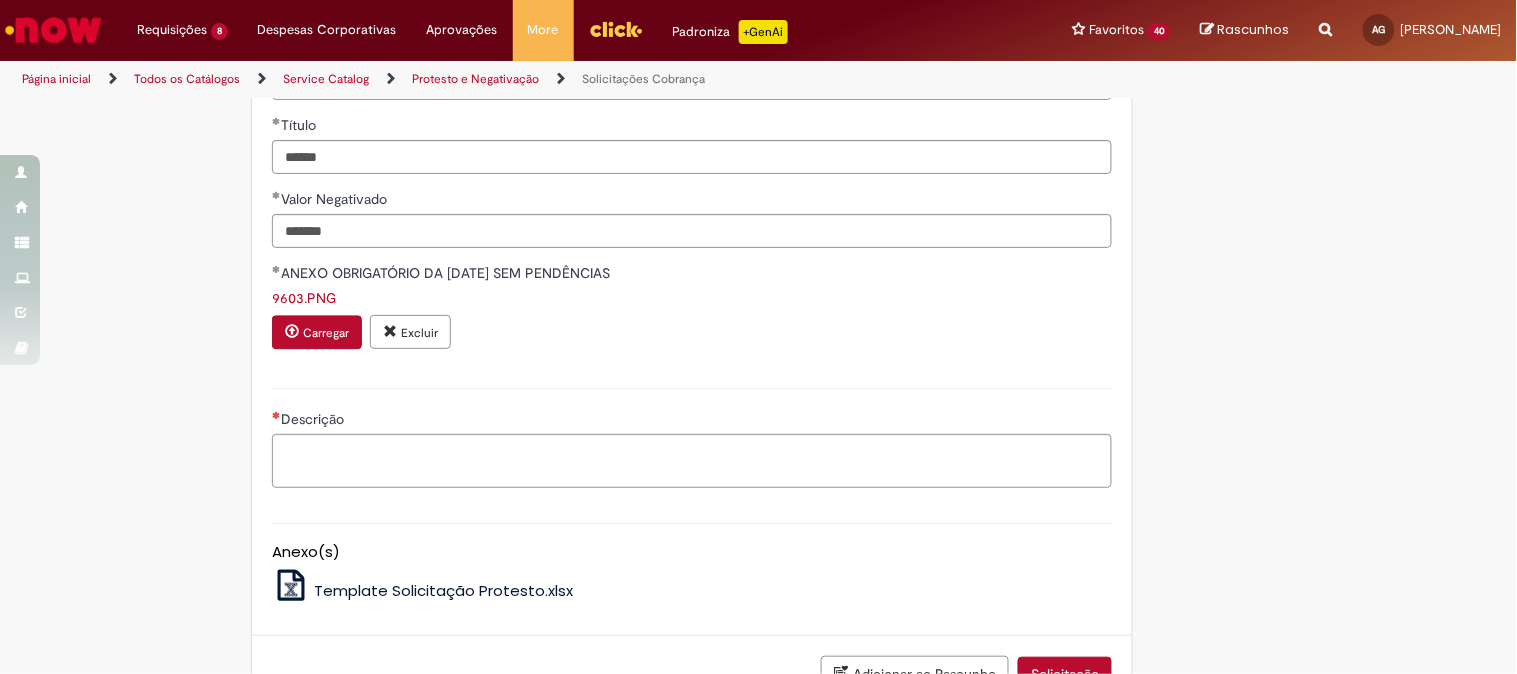 click on "Descrição" at bounding box center [692, 421] 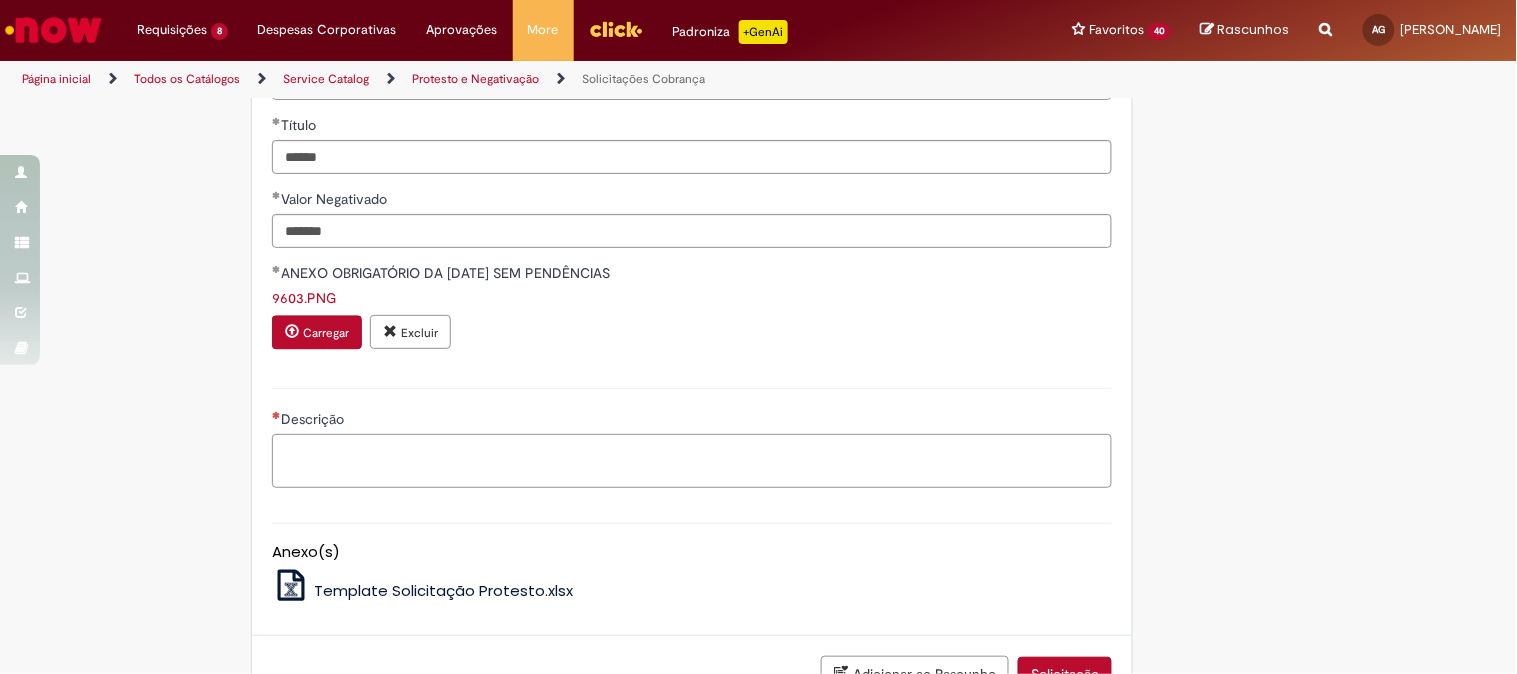 click on "Descrição" at bounding box center (692, 461) 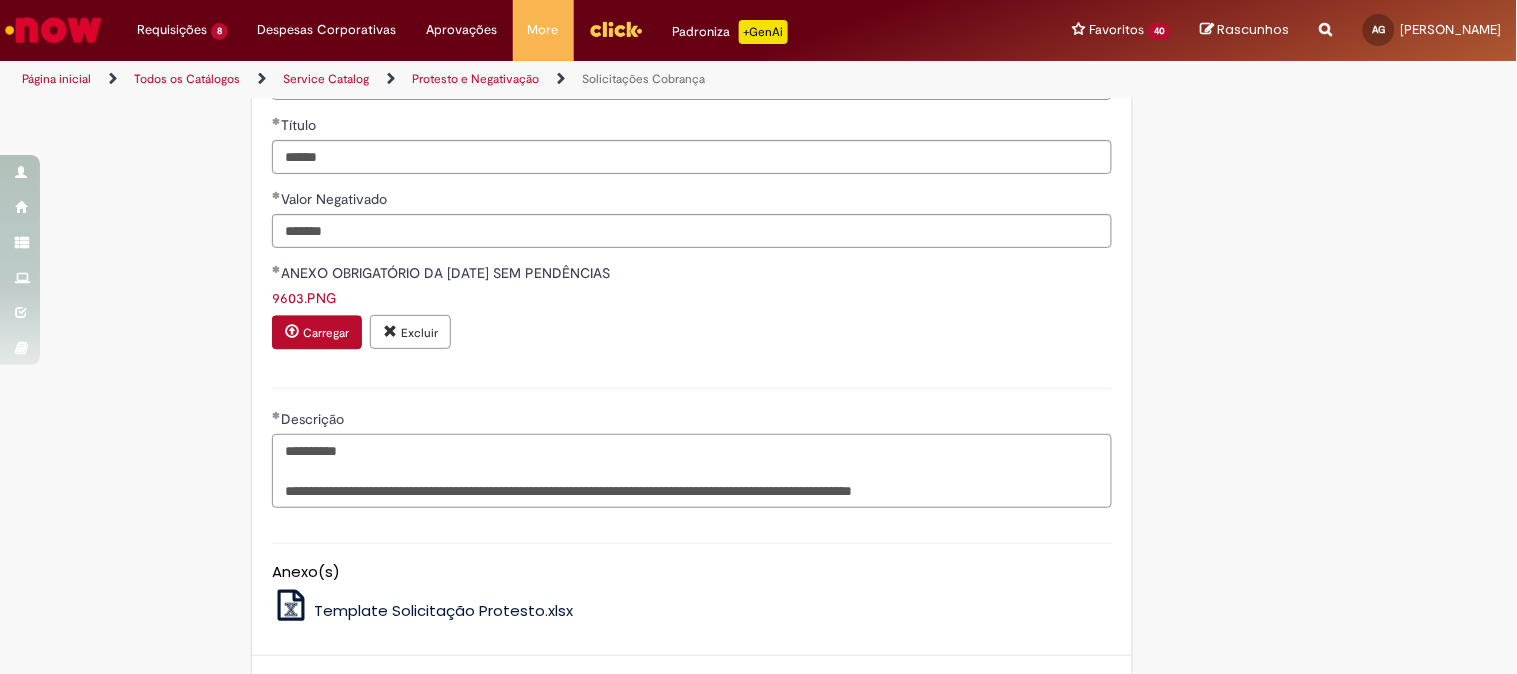 drag, startPoint x: 727, startPoint y: 495, endPoint x: 776, endPoint y: 492, distance: 49.09175 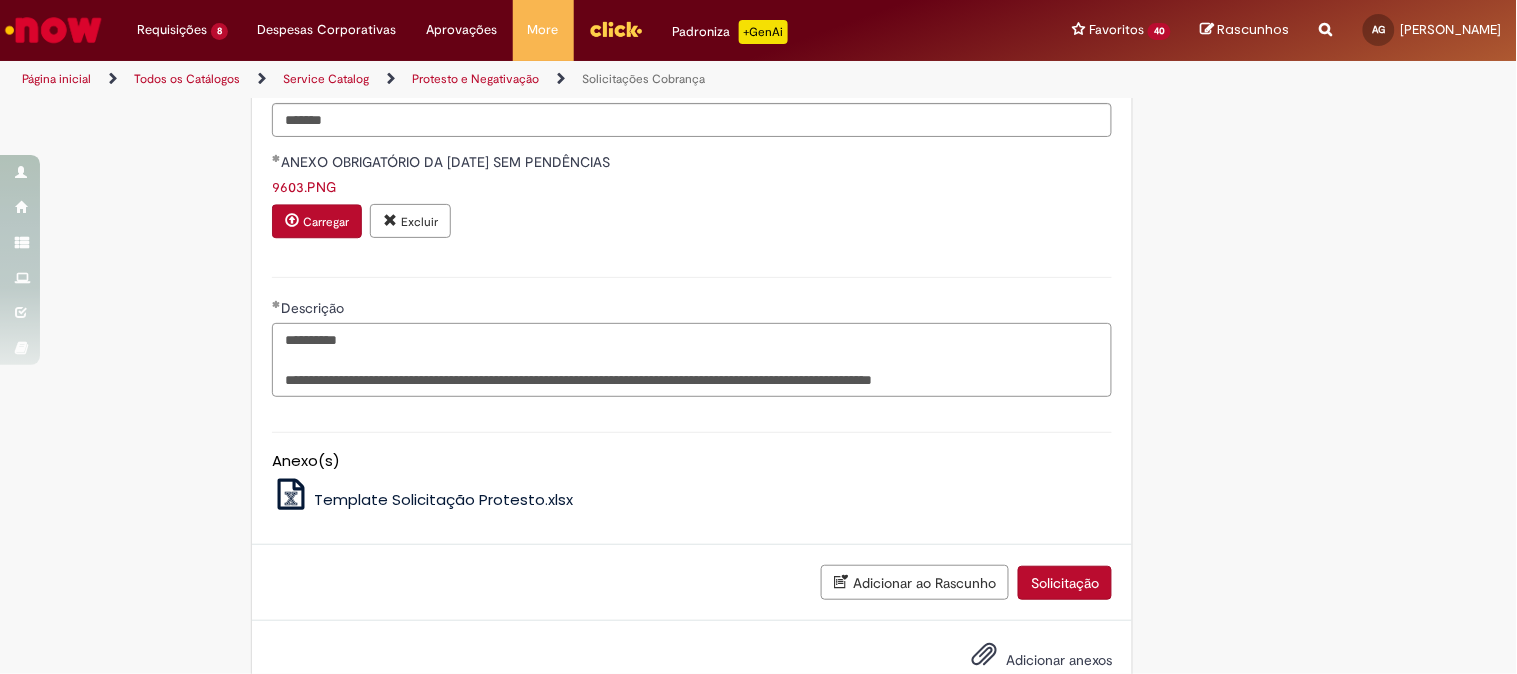 scroll, scrollTop: 1393, scrollLeft: 0, axis: vertical 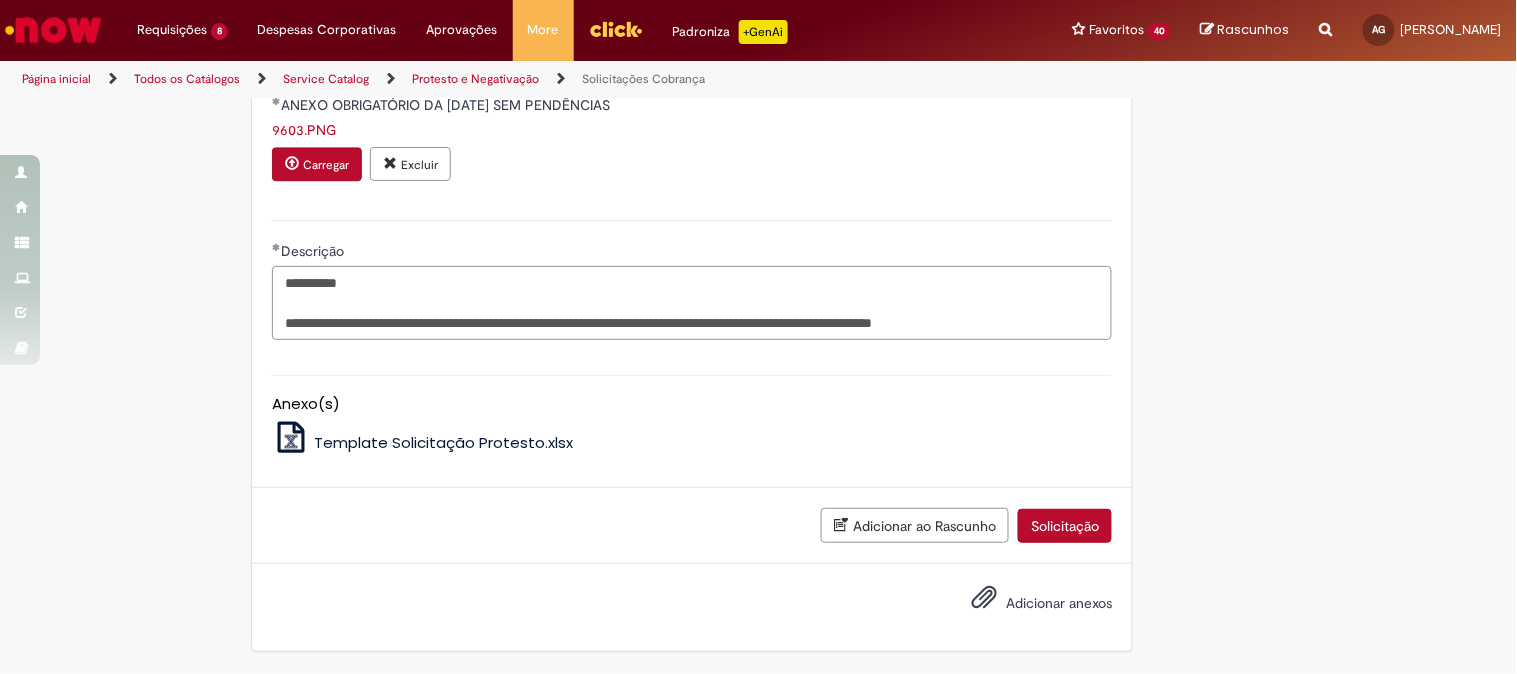 drag, startPoint x: 1055, startPoint y: 316, endPoint x: 970, endPoint y: 316, distance: 85 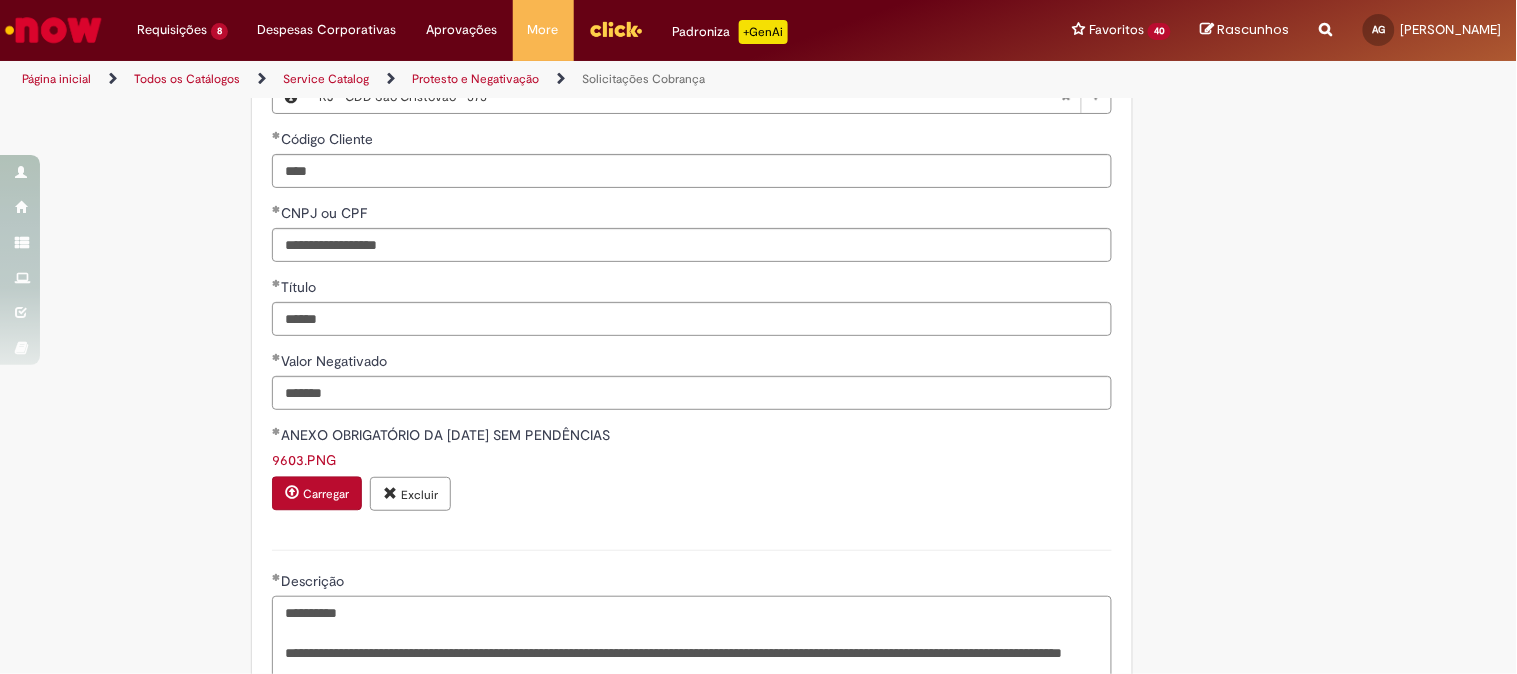 scroll, scrollTop: 1393, scrollLeft: 0, axis: vertical 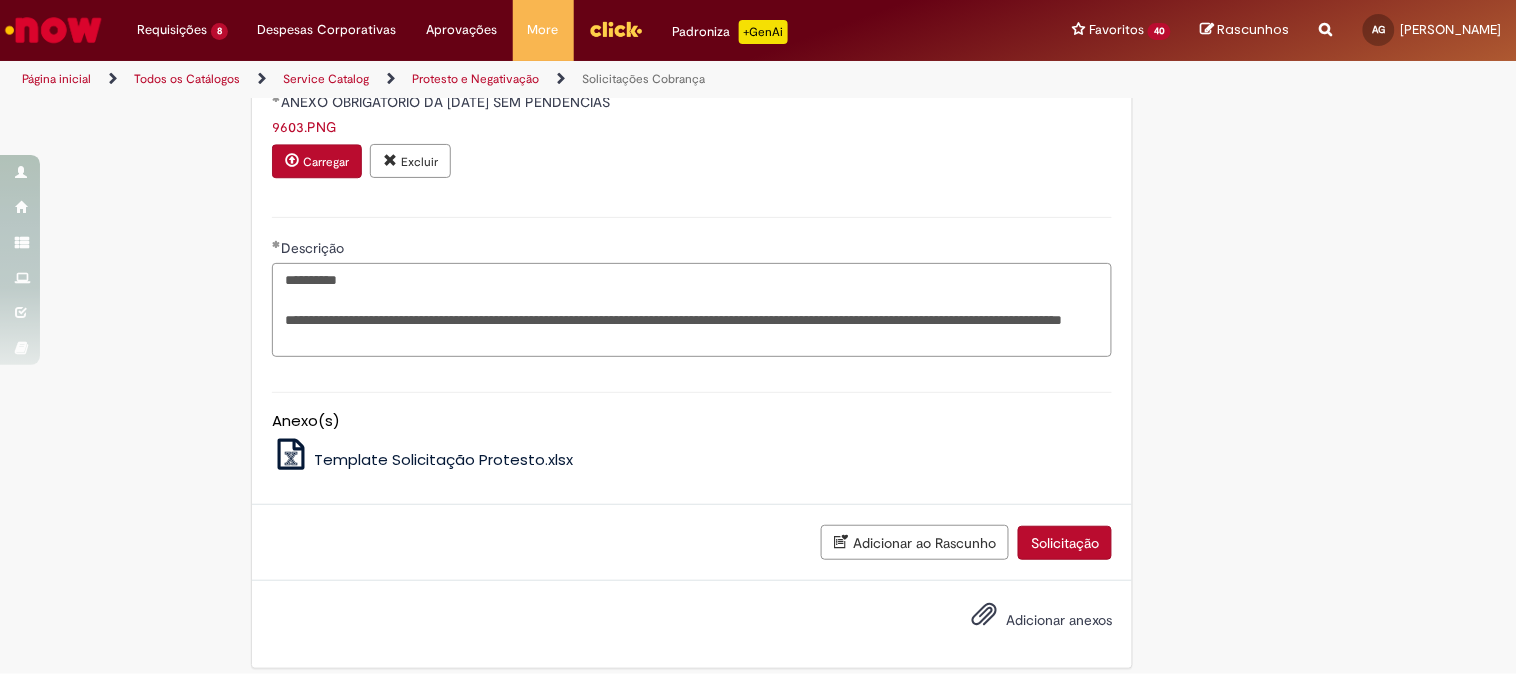 click on "**********" at bounding box center (692, 310) 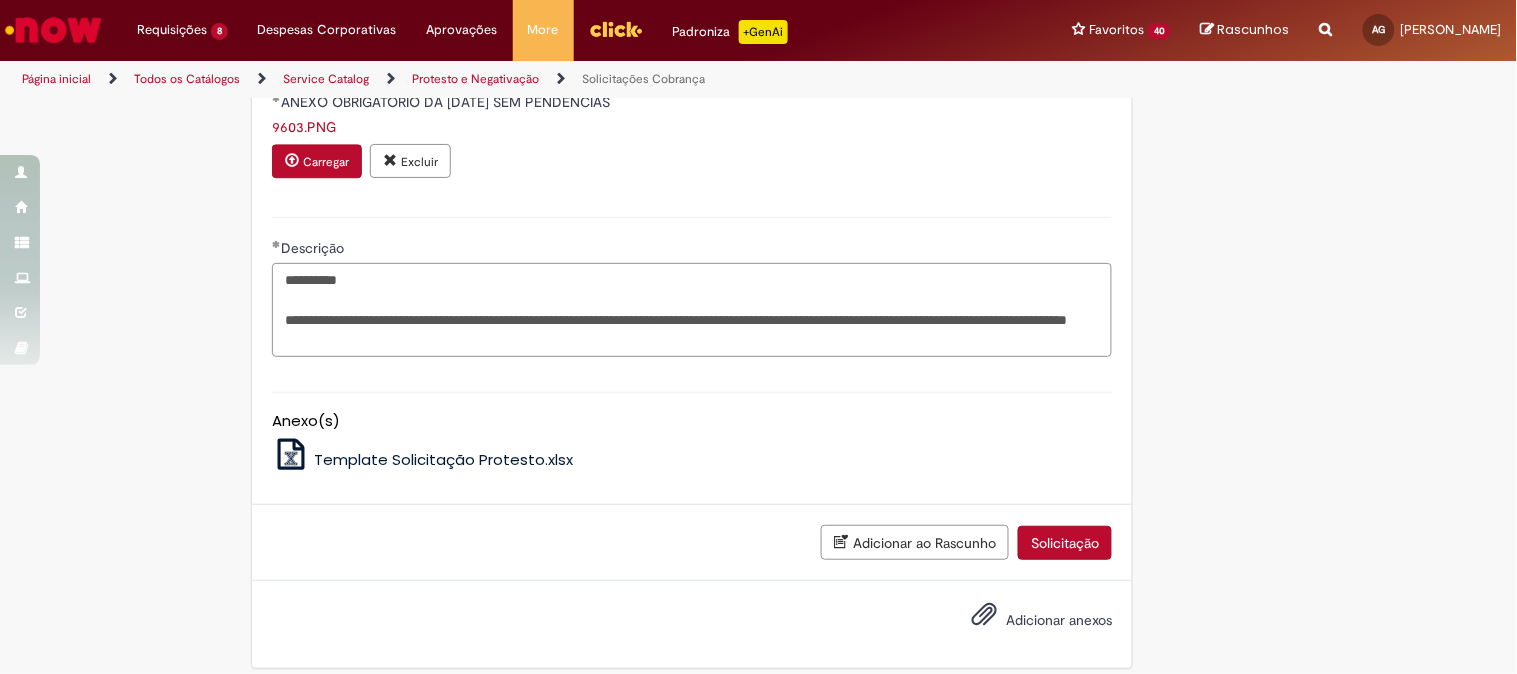 click on "**********" at bounding box center [692, 310] 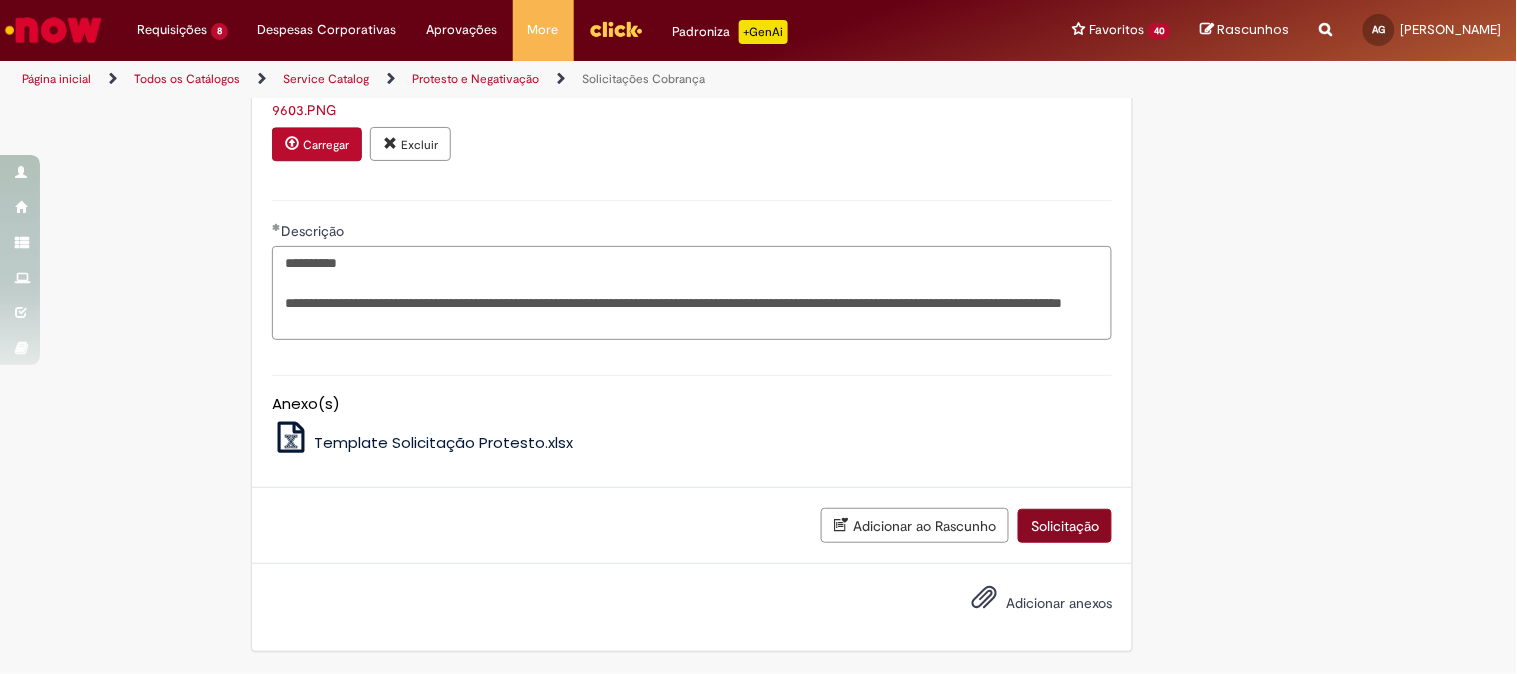 type on "**********" 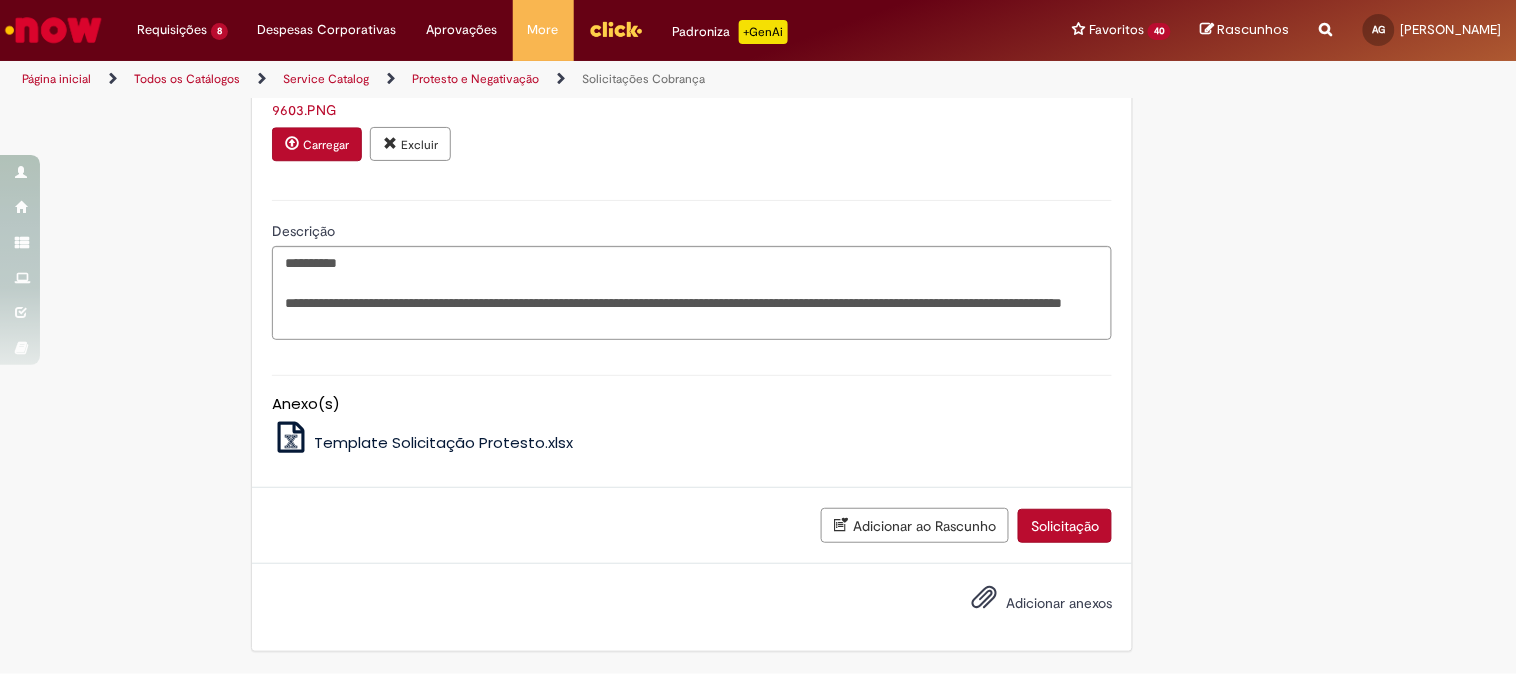click on "Solicitação" at bounding box center (1065, 526) 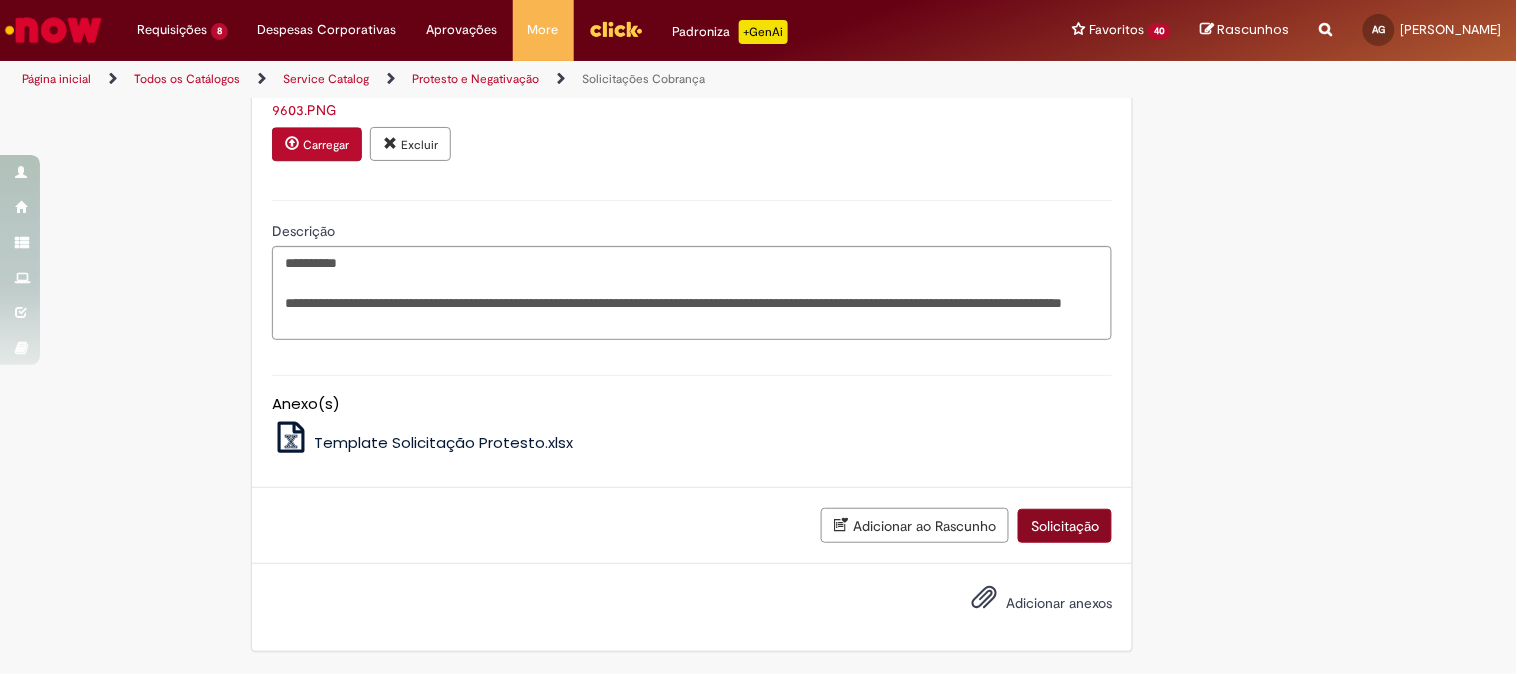 scroll, scrollTop: 1366, scrollLeft: 0, axis: vertical 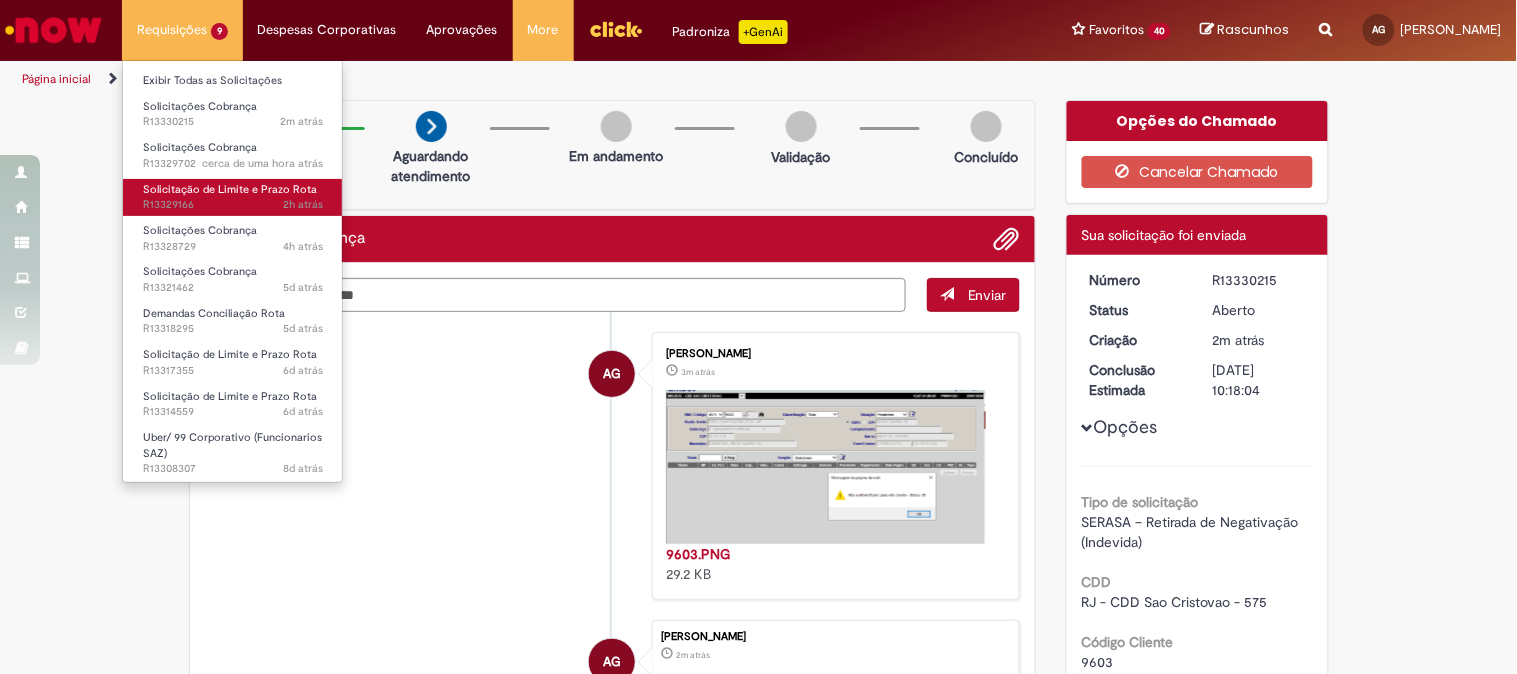 click on "Solicitação de Limite e Prazo Rota" at bounding box center [230, 189] 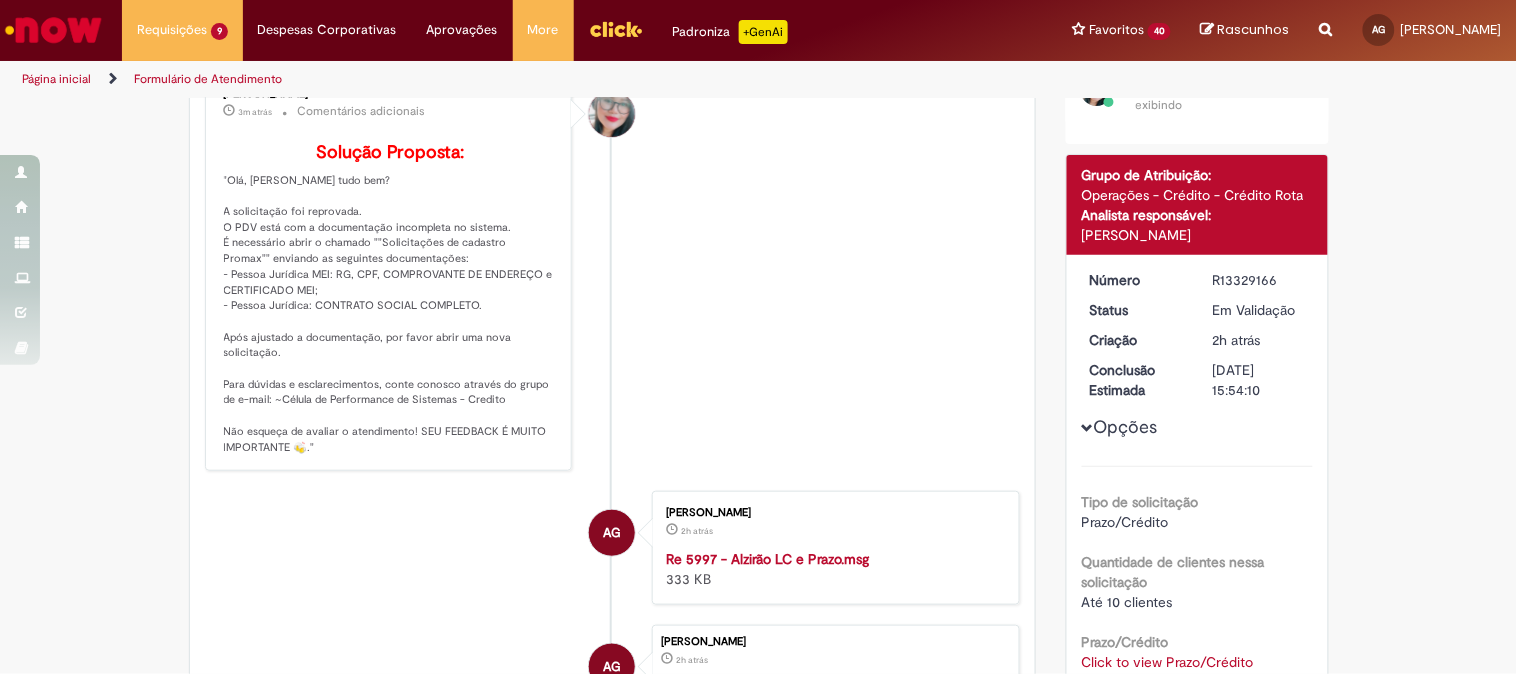 scroll, scrollTop: 115, scrollLeft: 0, axis: vertical 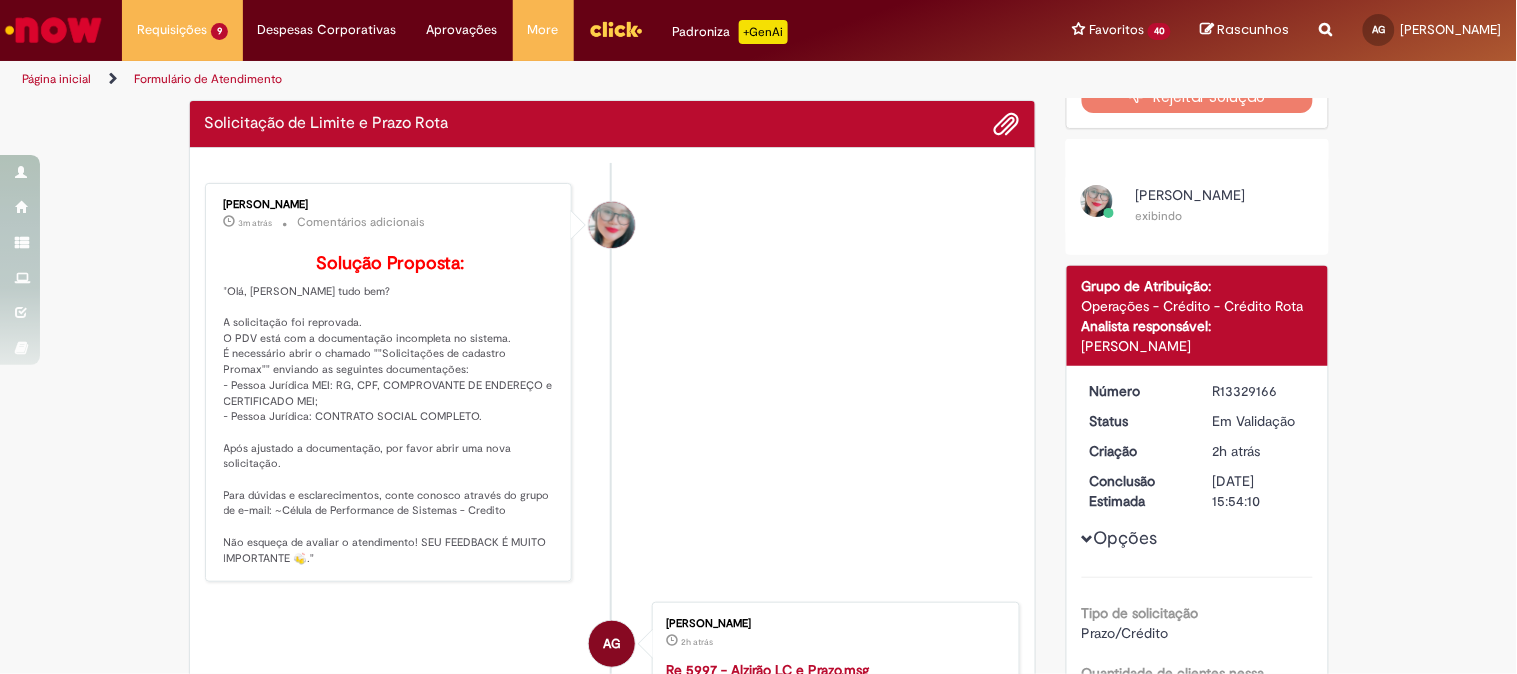 click on "Franciele Fernanda Melo dos Santos
3m atrás 3 minutos atrás     Comentários adicionais
Solução Proposta:
"Olá, Amanda tudo bem?
A solicitação foi reprovada.
O PDV está com a documentação incompleta no sistema.
É necessário abrir o chamado ""Solicitações de cadastro Promax"" enviando as seguintes documentações:
- Pessoa Jurídica MEI: RG, CPF, COMPROVANTE DE ENDEREÇO e CERTIFICADO MEI;
- Pessoa Jurídica: CONTRATO SOCIAL COMPLETO.
Após ajustado a documentação, por favor abrir uma nova solicitação.
Para dúvidas e esclarecimentos, conte conosco através do grupo de e-mail: ~Célula de Performance de Sistemas - Credito
Não esqueça de avaliar o atendimento! SEU FEEDBACK É MUITO IMPORTANTE 🍻."" at bounding box center [613, 383] 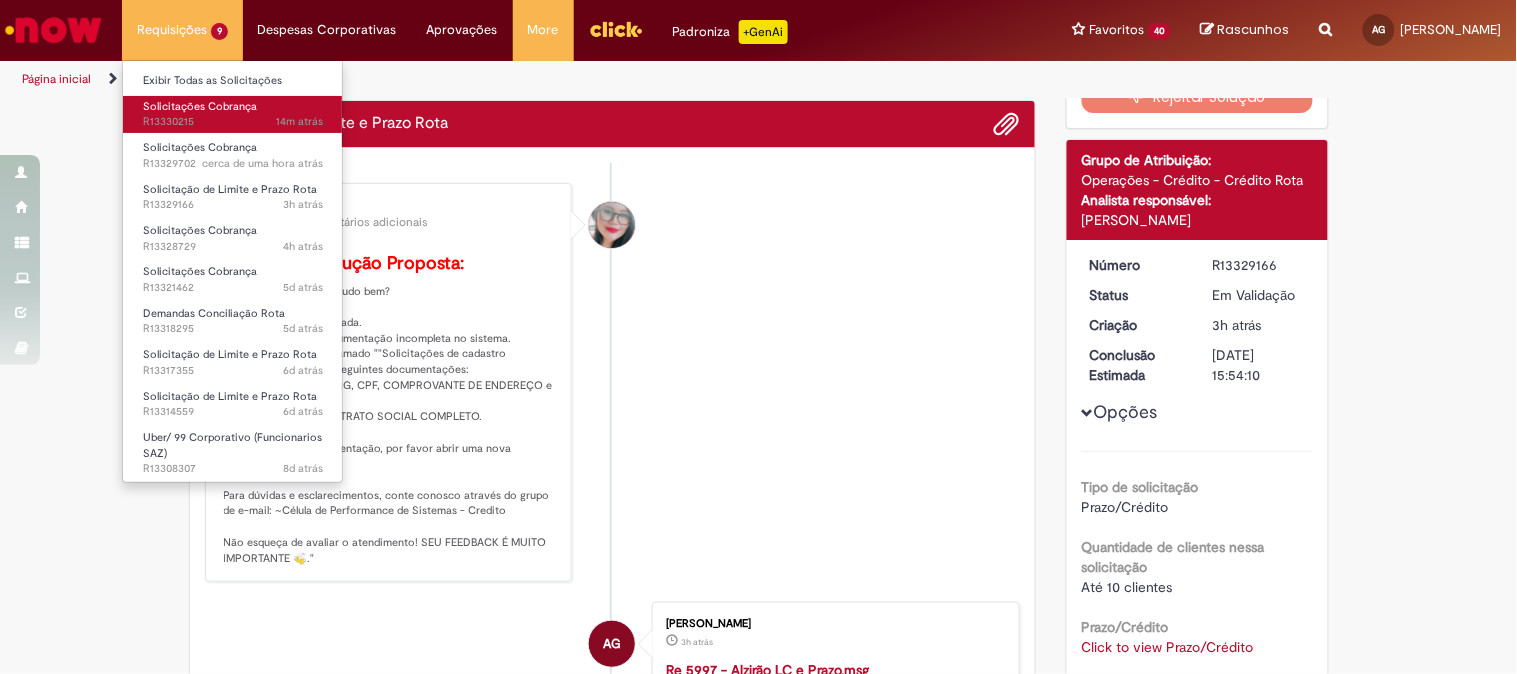 click on "Solicitações Cobrança" at bounding box center [200, 106] 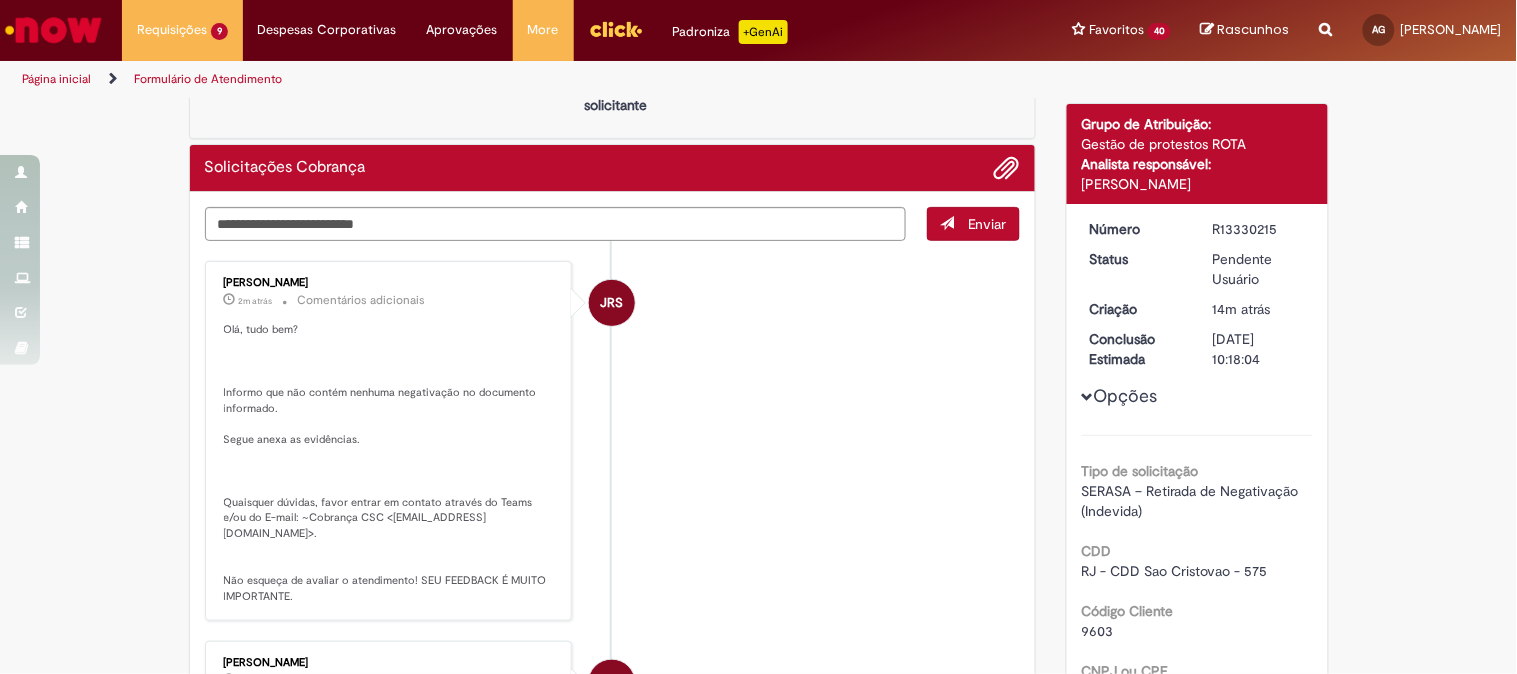scroll, scrollTop: 0, scrollLeft: 0, axis: both 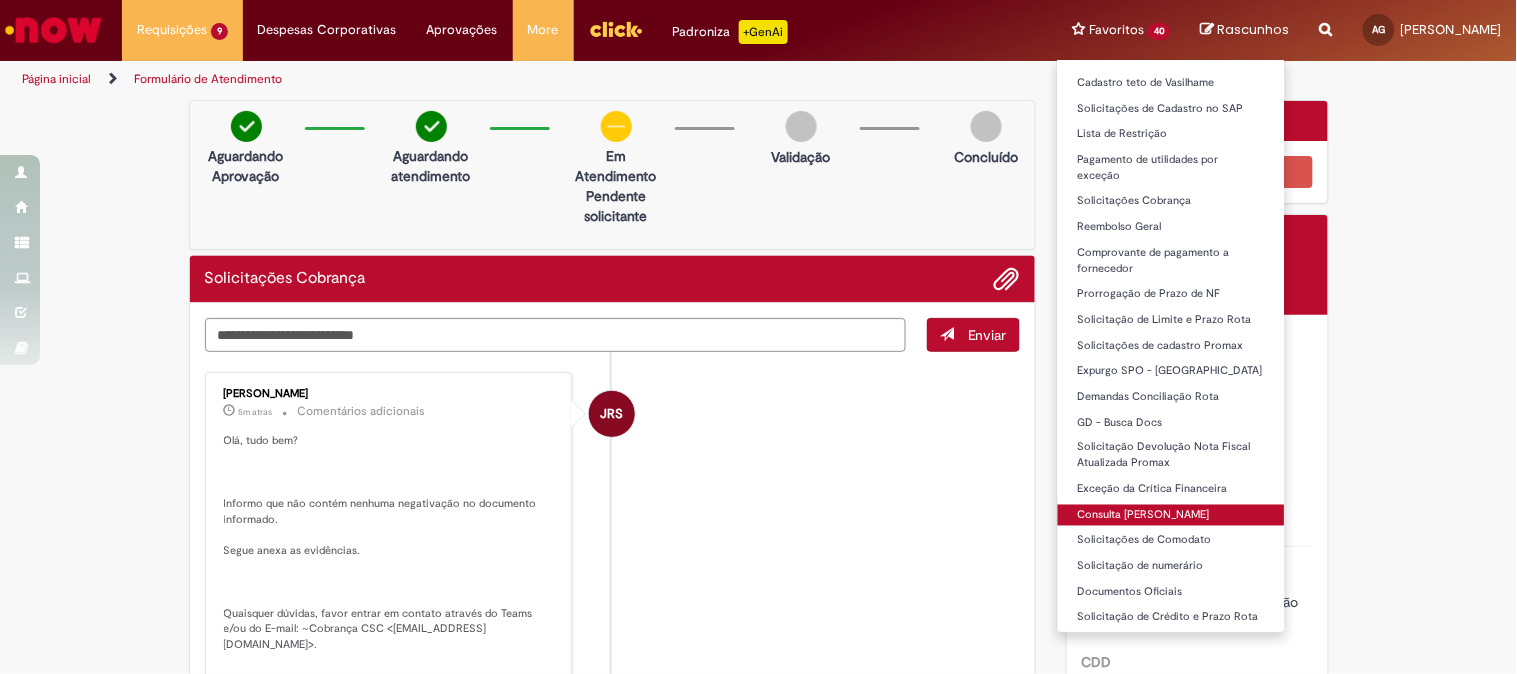 click on "Consulta [PERSON_NAME]" at bounding box center (1171, 516) 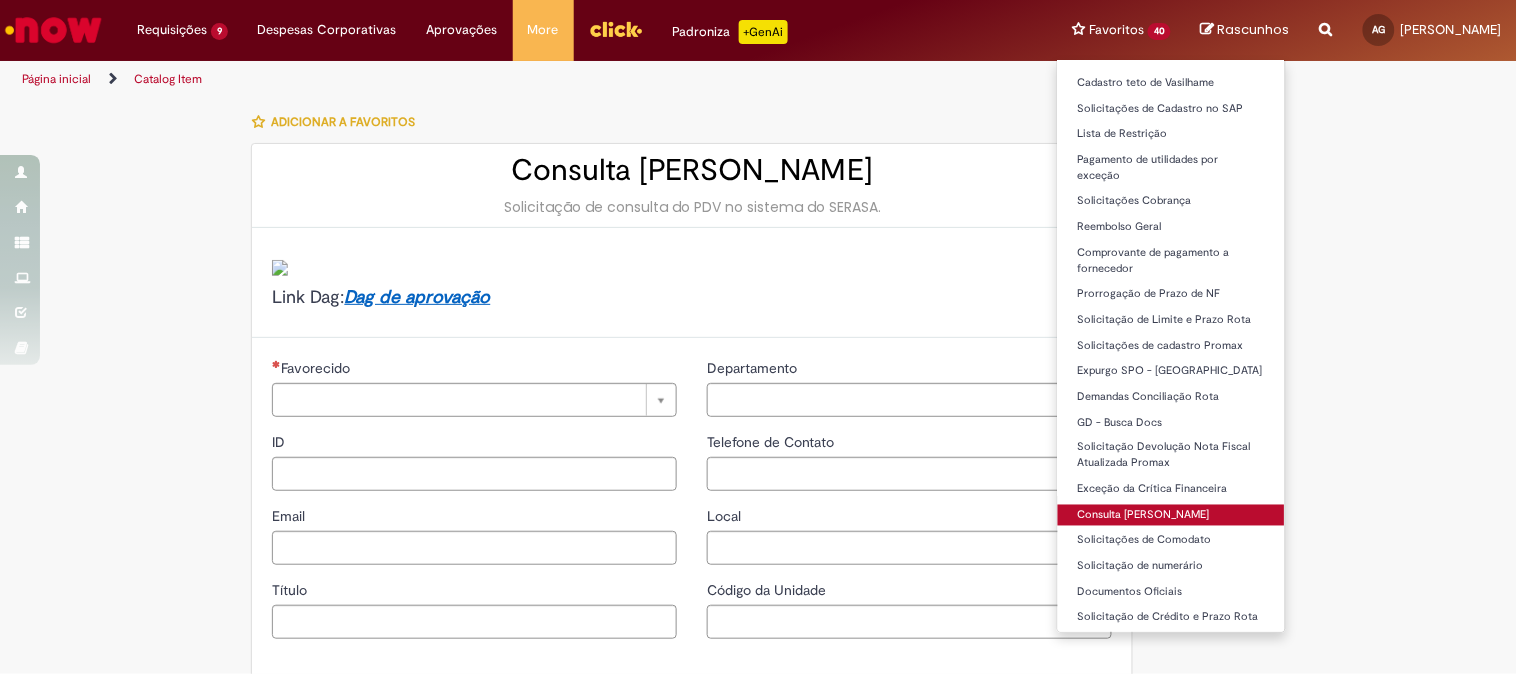 type on "********" 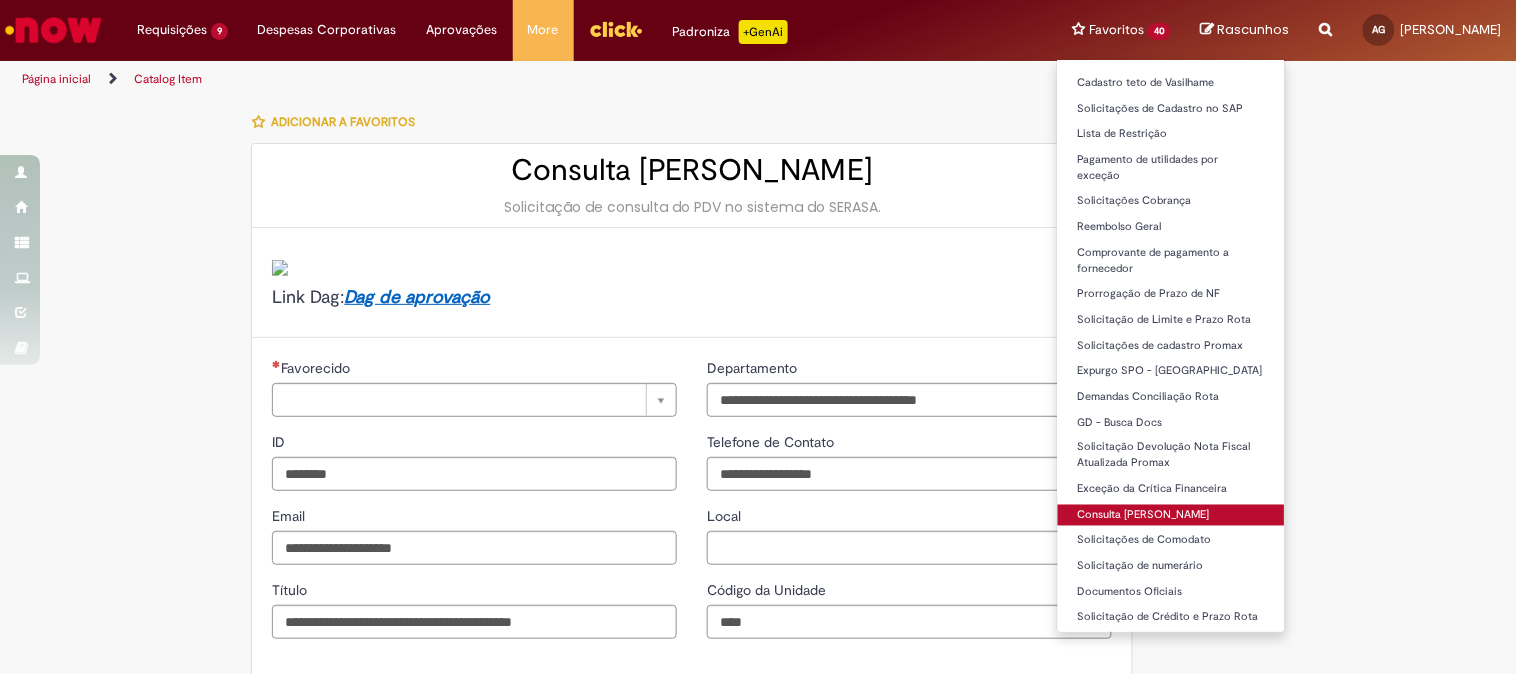 type on "**********" 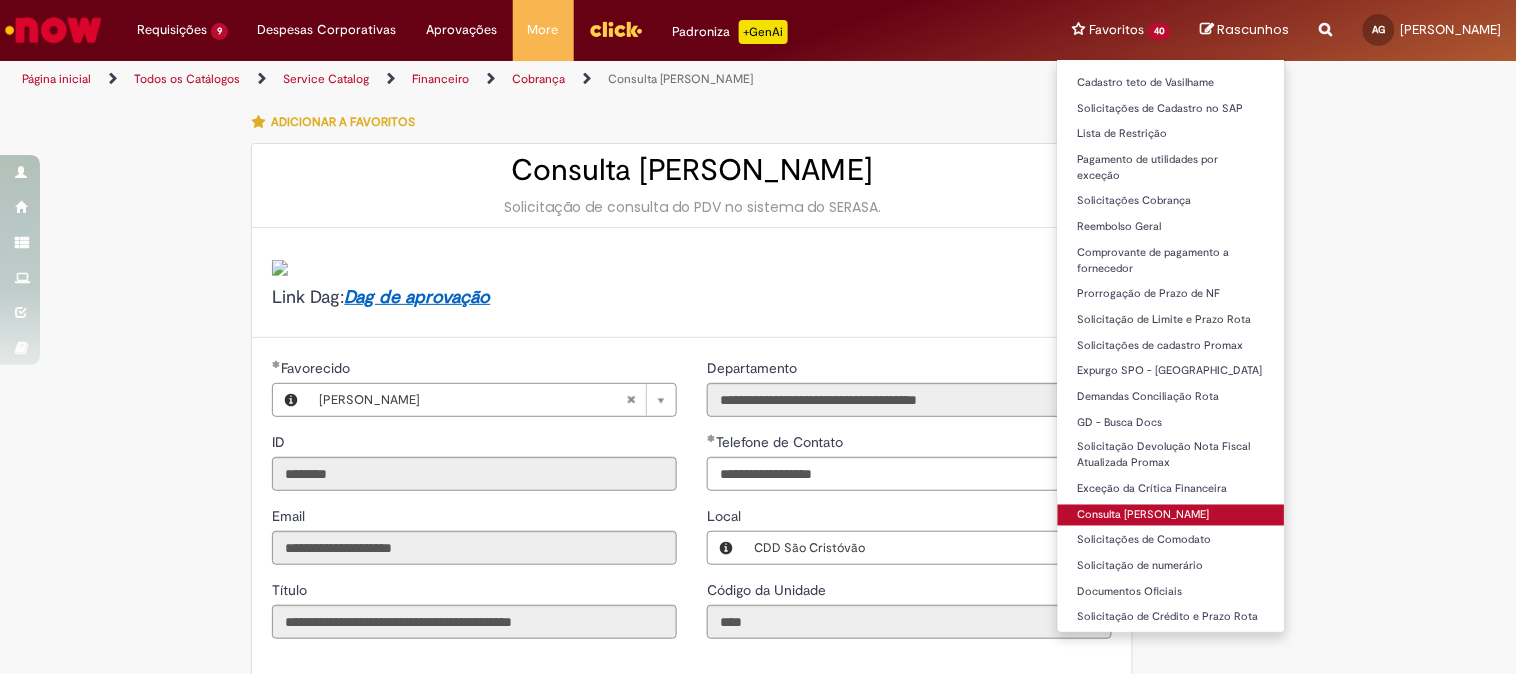 type on "**********" 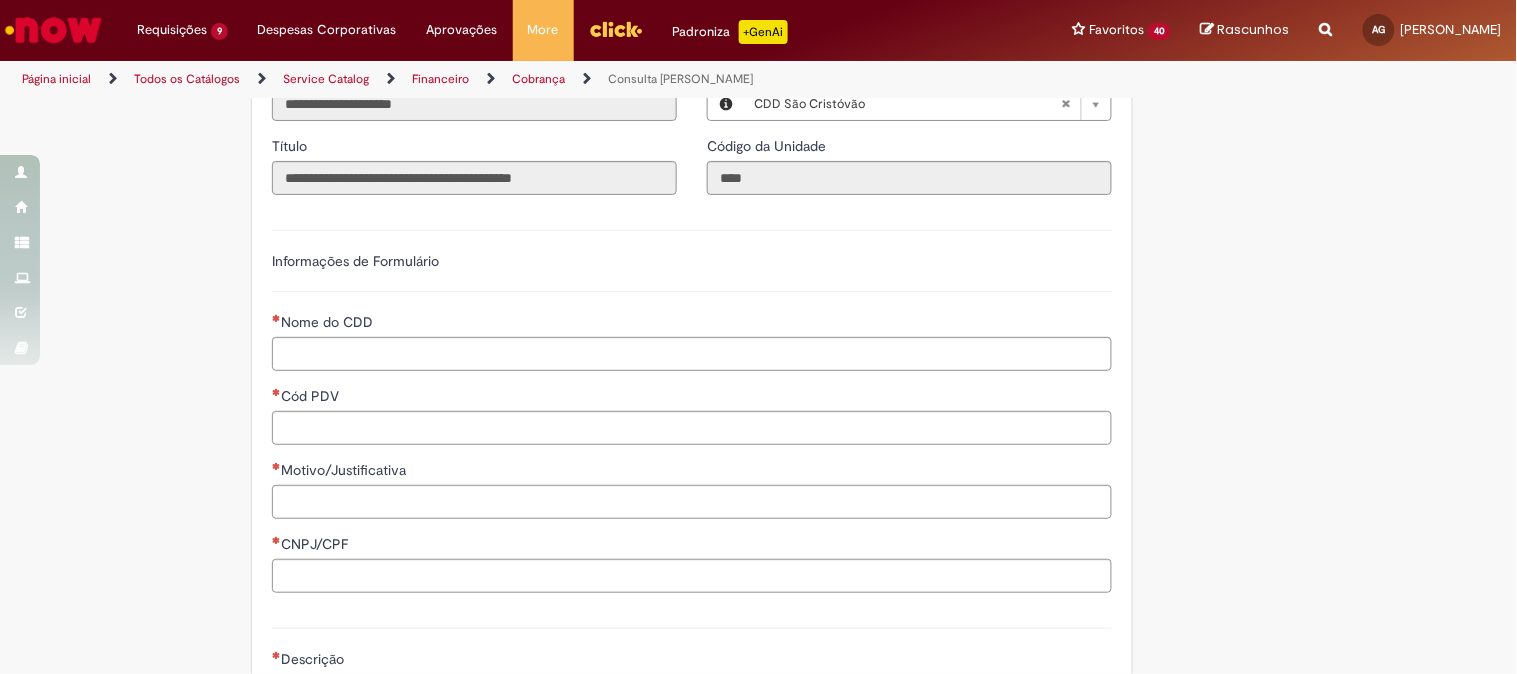 scroll, scrollTop: 777, scrollLeft: 0, axis: vertical 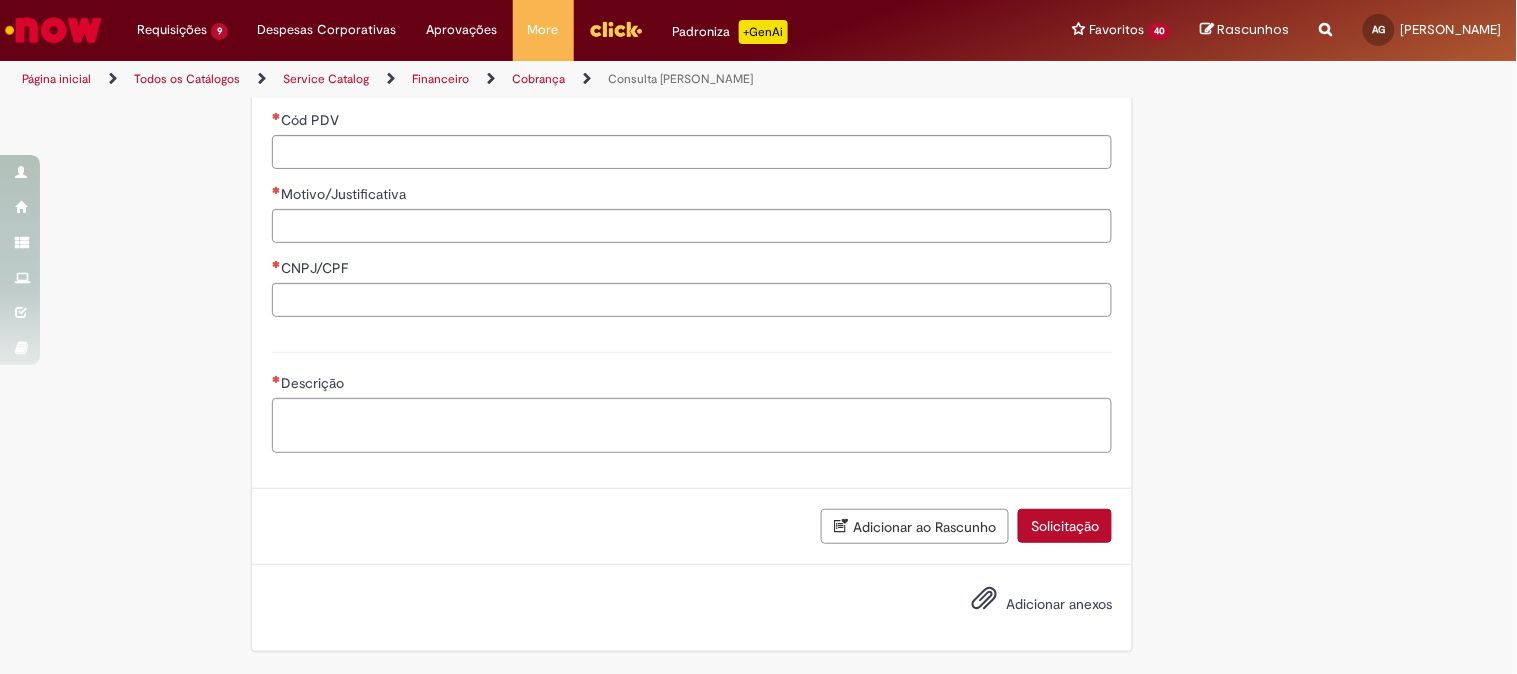 click on "Nome do CDD" at bounding box center [692, 78] 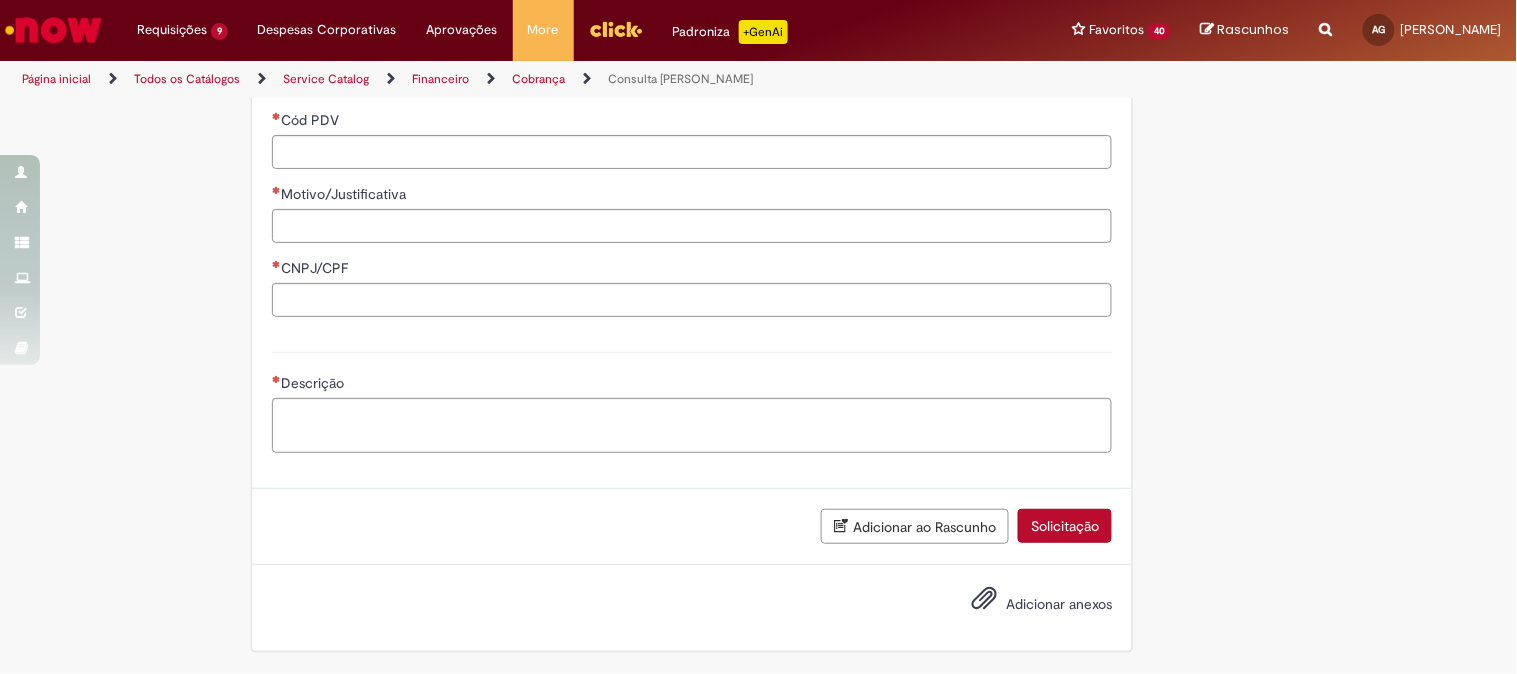 type on "**********" 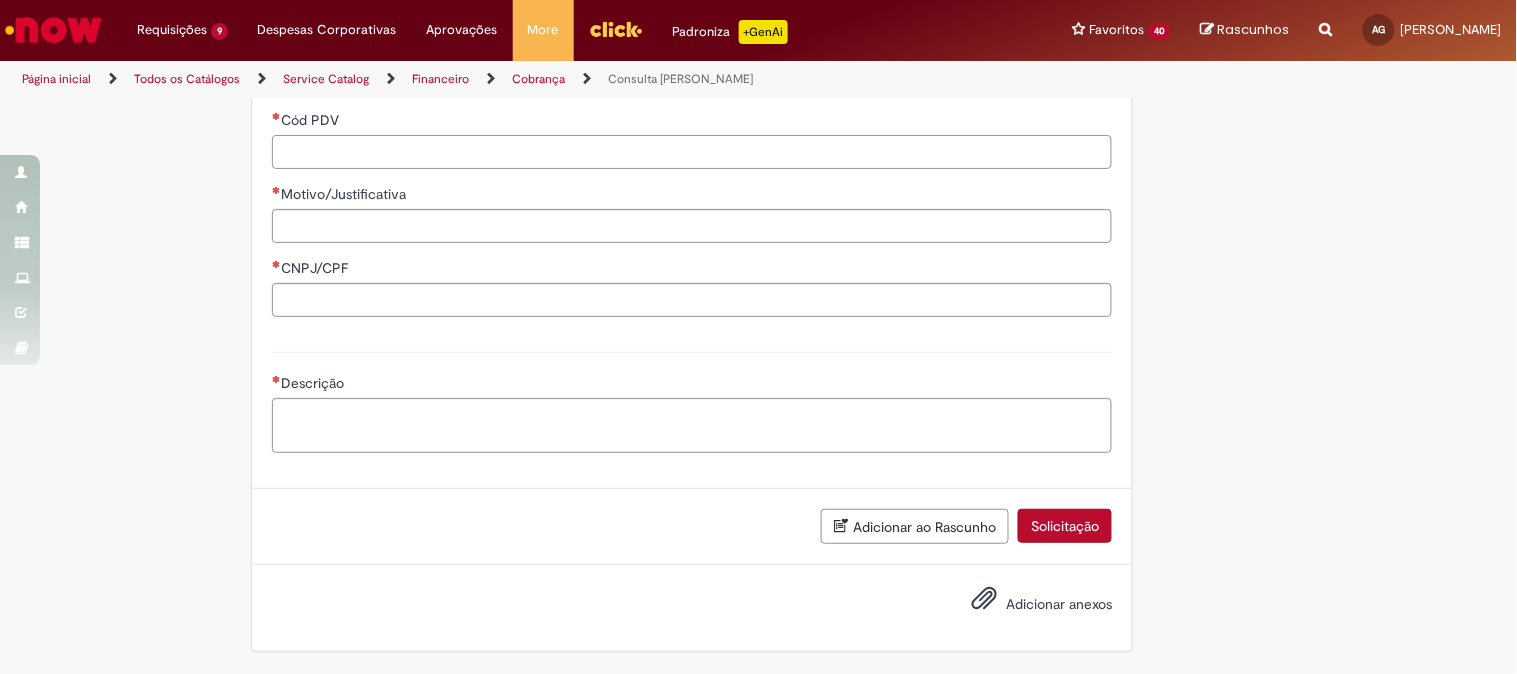 click on "Cód PDV" at bounding box center (692, 152) 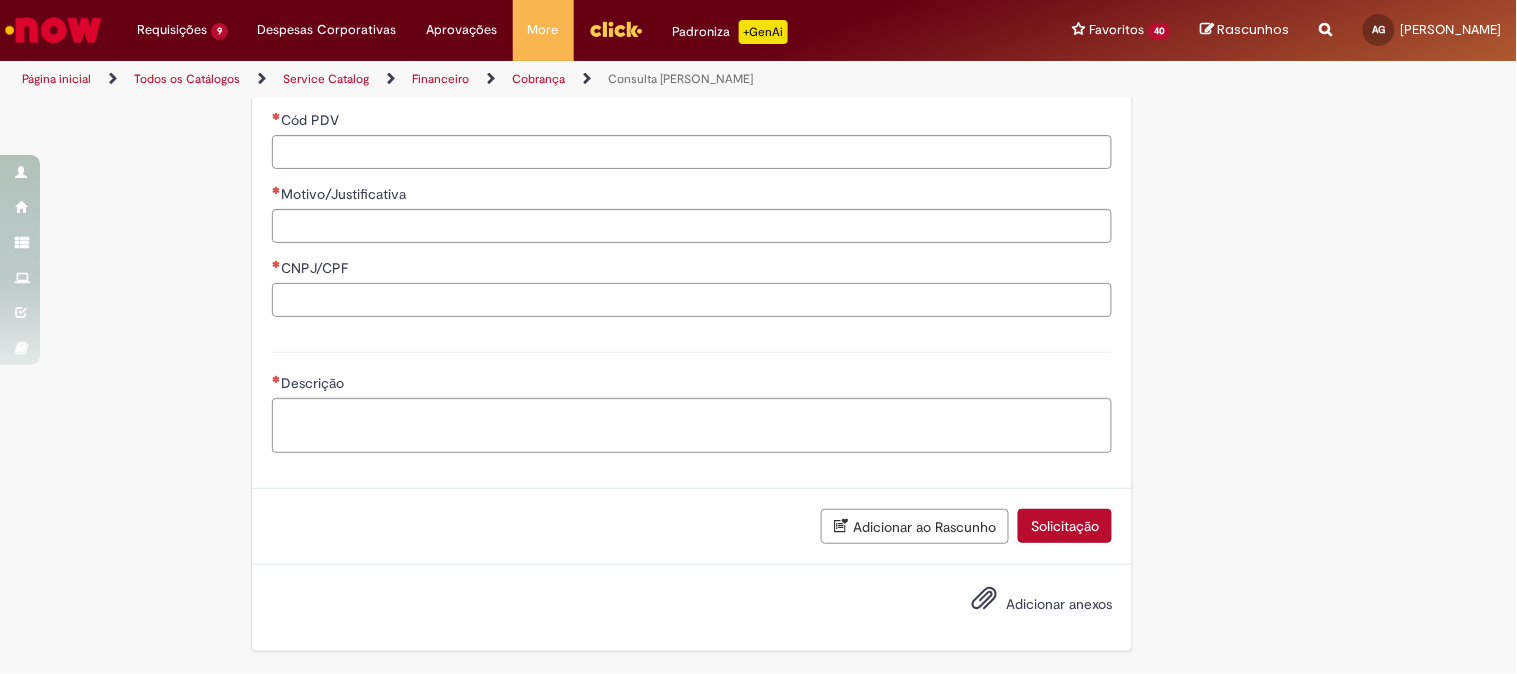 click on "CNPJ/CPF" at bounding box center (692, 300) 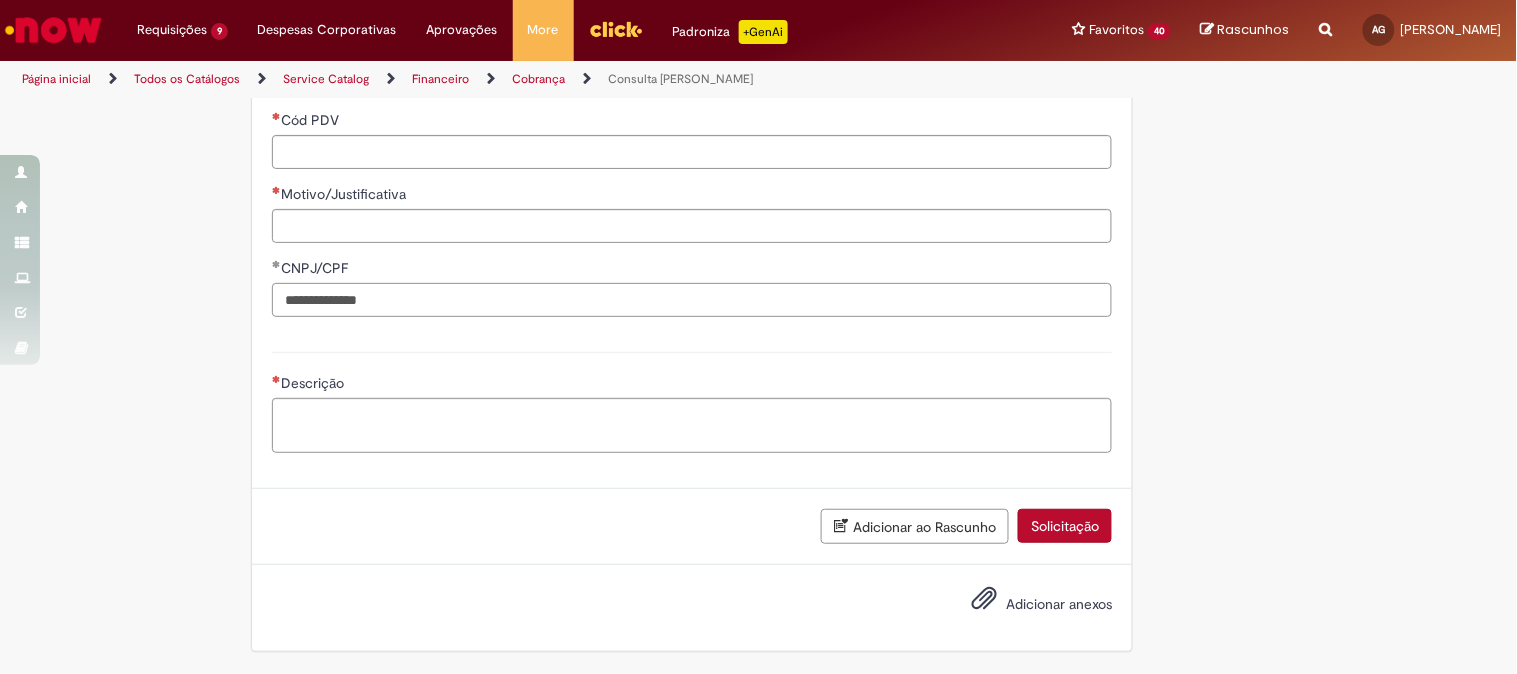 type on "**********" 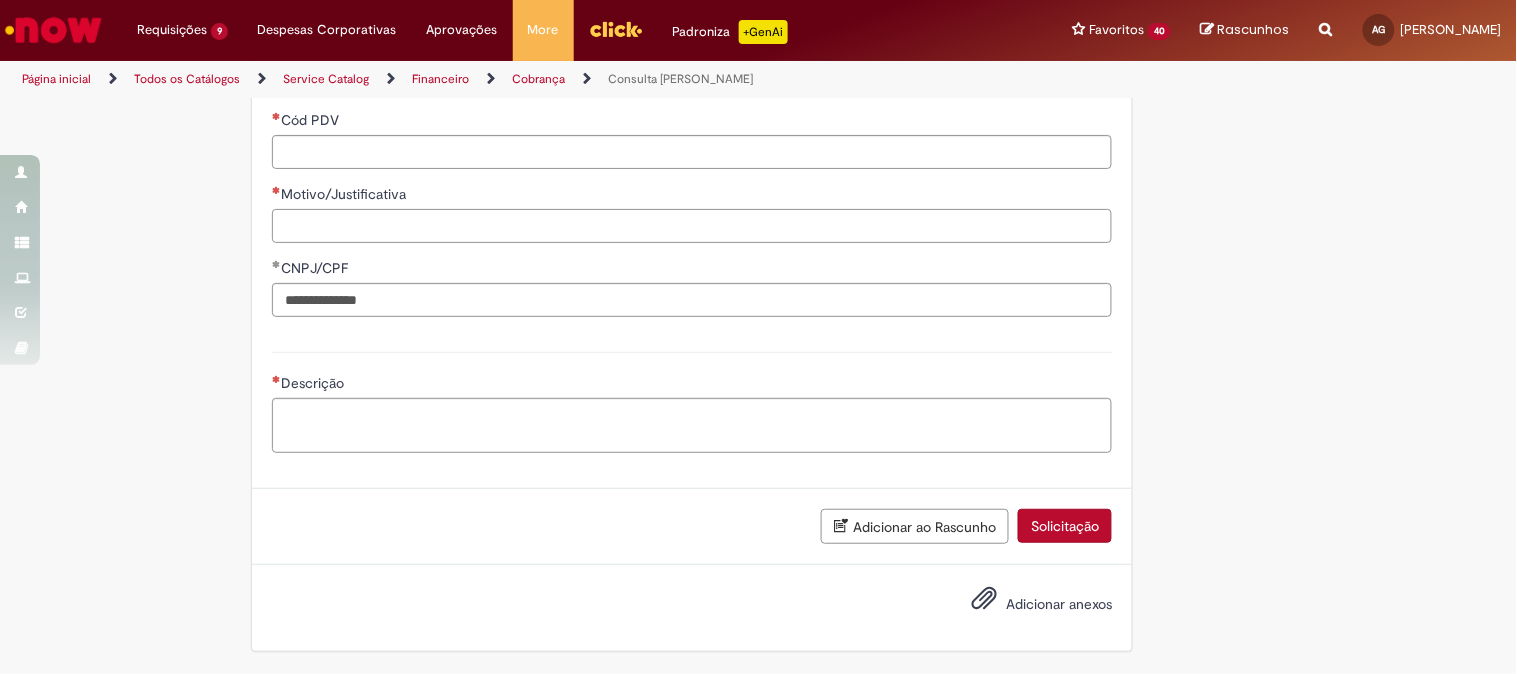 click on "Motivo/Justificativa" at bounding box center [692, 226] 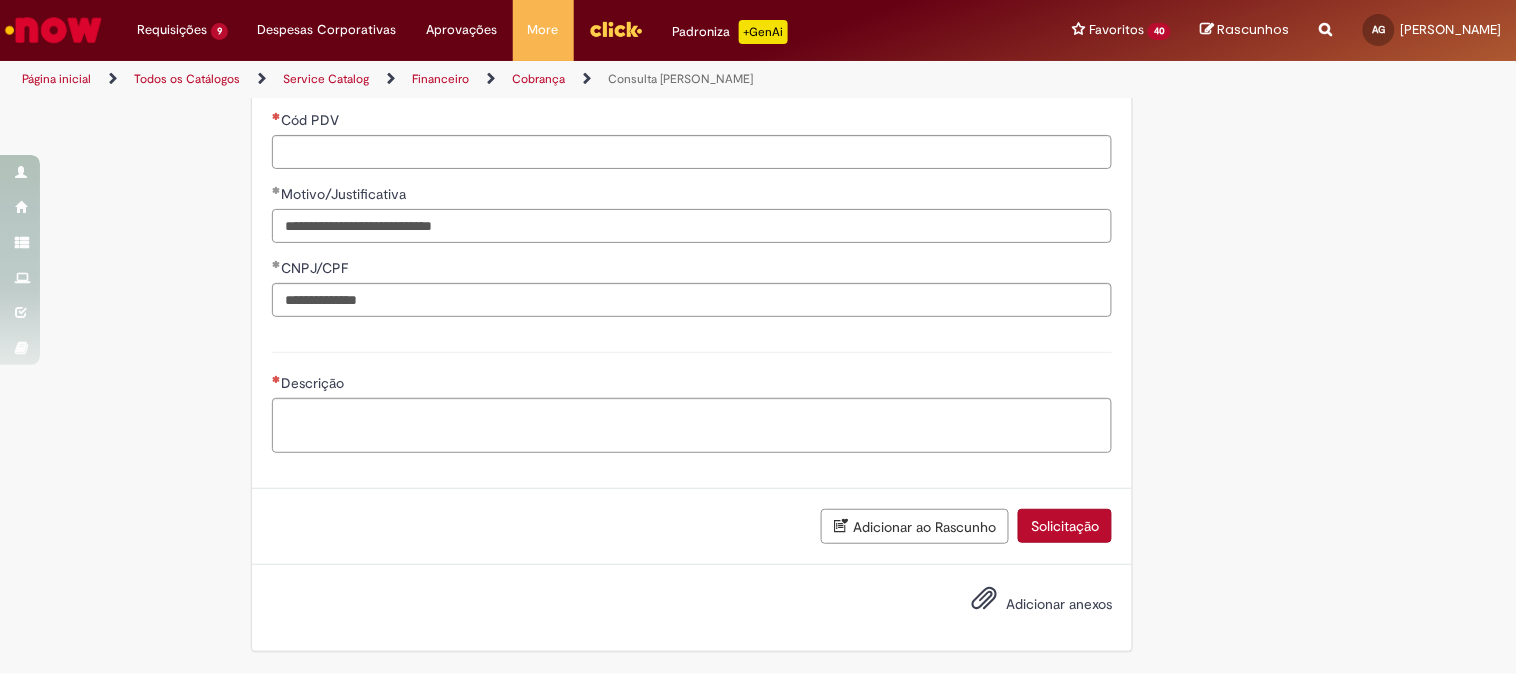 type on "**********" 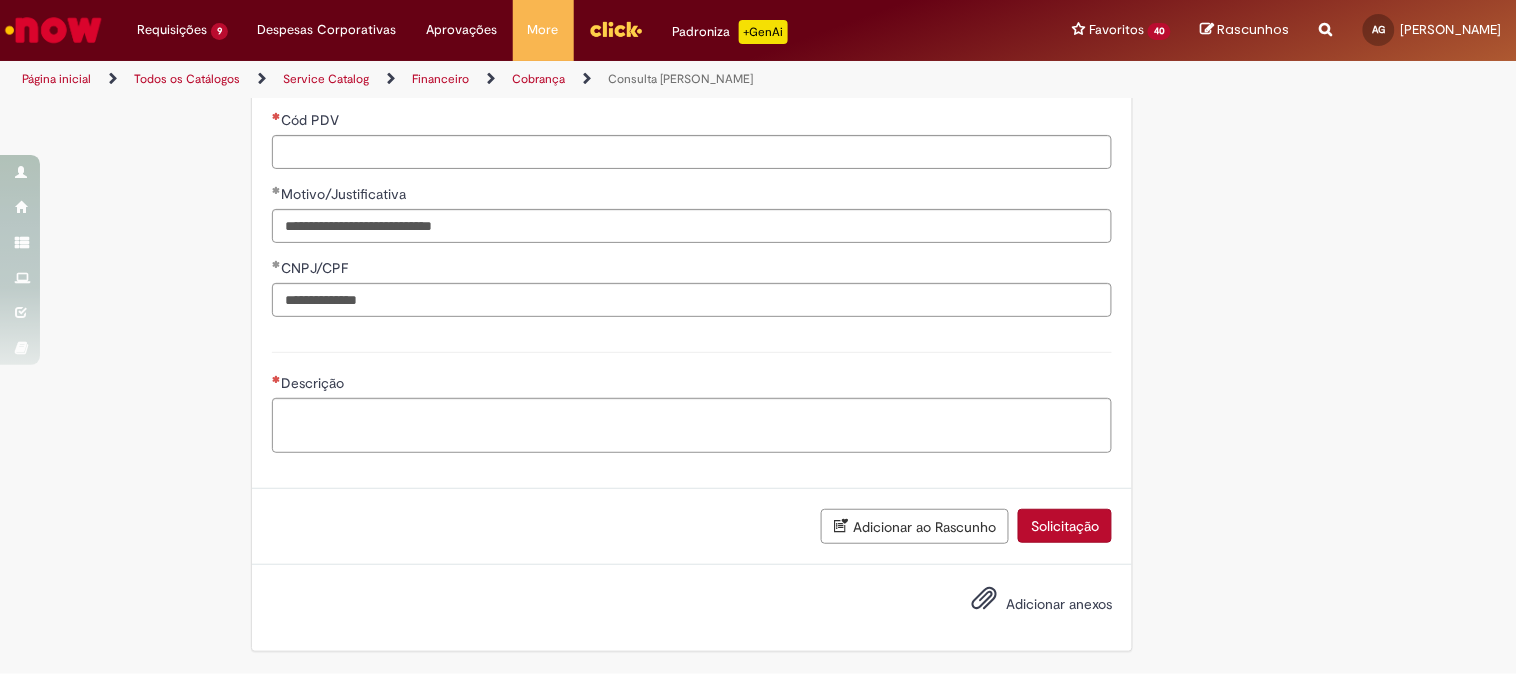 click on "Tire dúvidas com LupiAssist    +GenAI
Oi! Eu sou LupiAssist, uma Inteligência Artificial Generativa em constante aprendizado   Meu conteúdo é monitorado para trazer uma melhor experiência
Dúvidas comuns:
Só mais um instante, estou consultando nossas bases de conhecimento  e escrevendo a melhor resposta pra você!
Title
Lorem ipsum dolor sit amet    Fazer uma nova pergunta
Gerei esta resposta utilizando IA Generativa em conjunto com os nossos padrões. Em caso de divergência, os documentos oficiais prevalecerão.
Saiba mais em:
Ou ligue para:
E aí, te ajudei?
Sim, obrigado!" at bounding box center (758, 27) 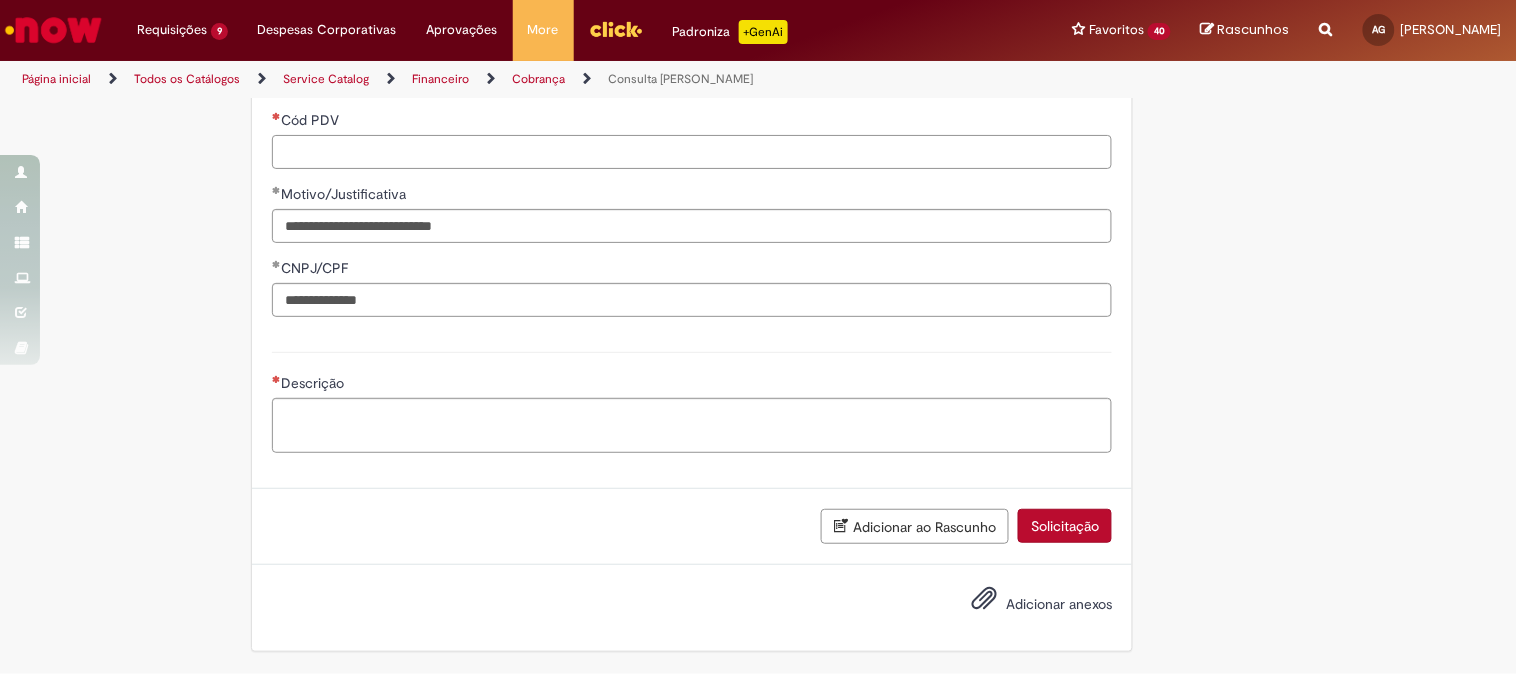 click on "Cód PDV" at bounding box center (692, 152) 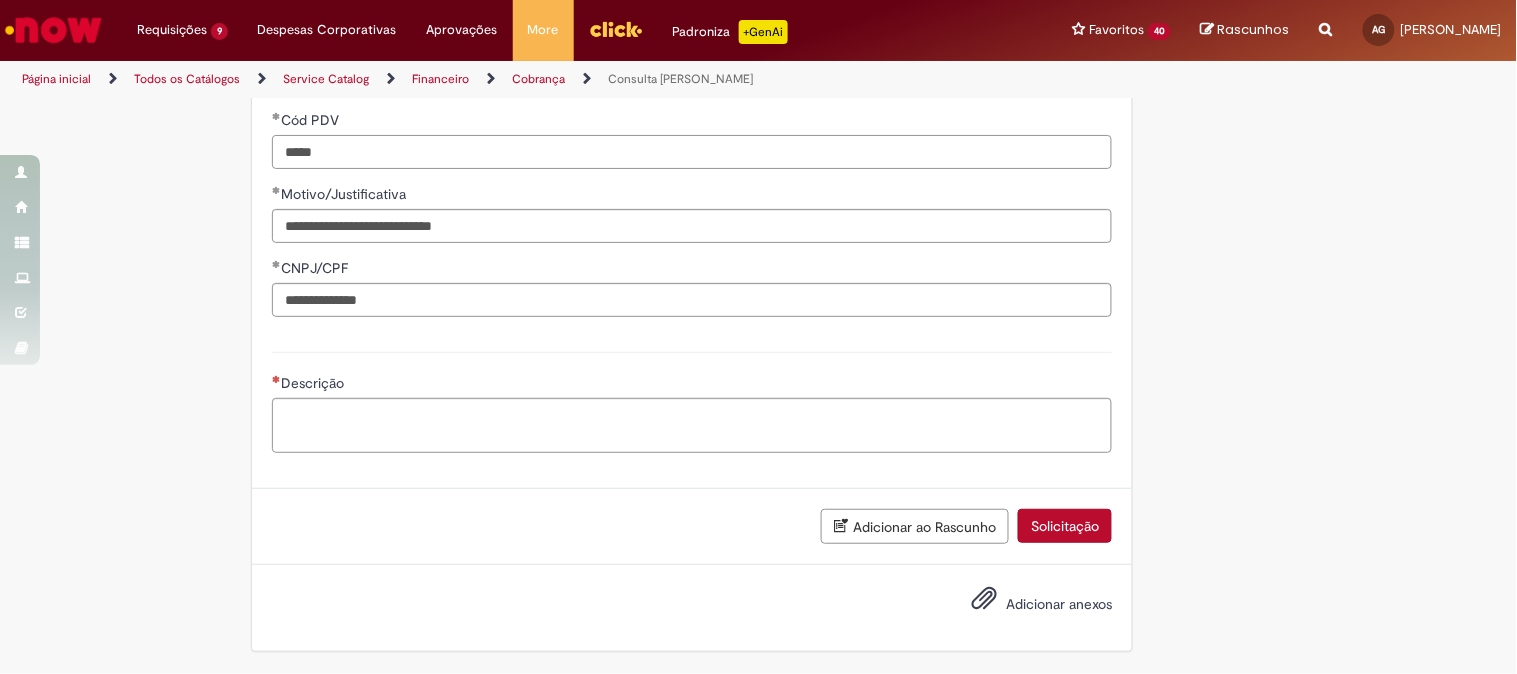 scroll, scrollTop: 1065, scrollLeft: 0, axis: vertical 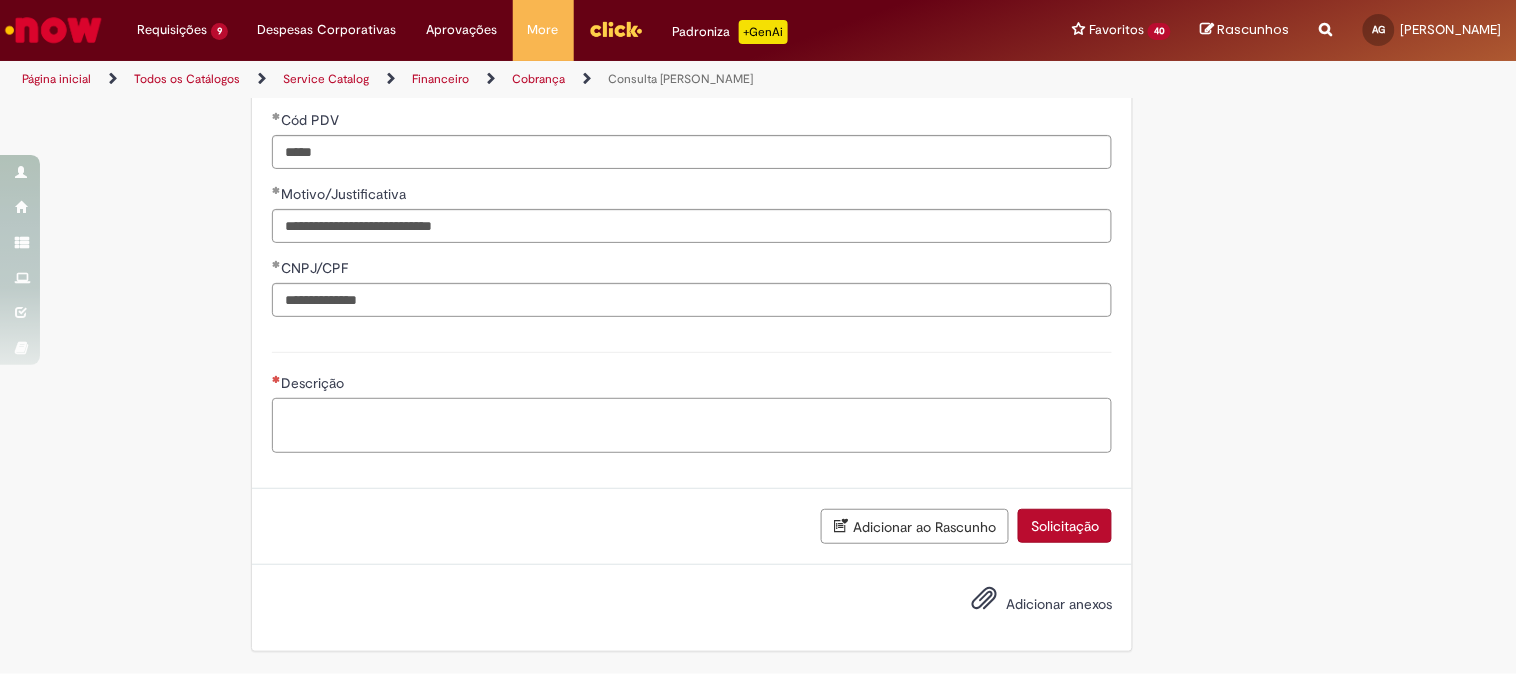 click on "Descrição" at bounding box center (692, 425) 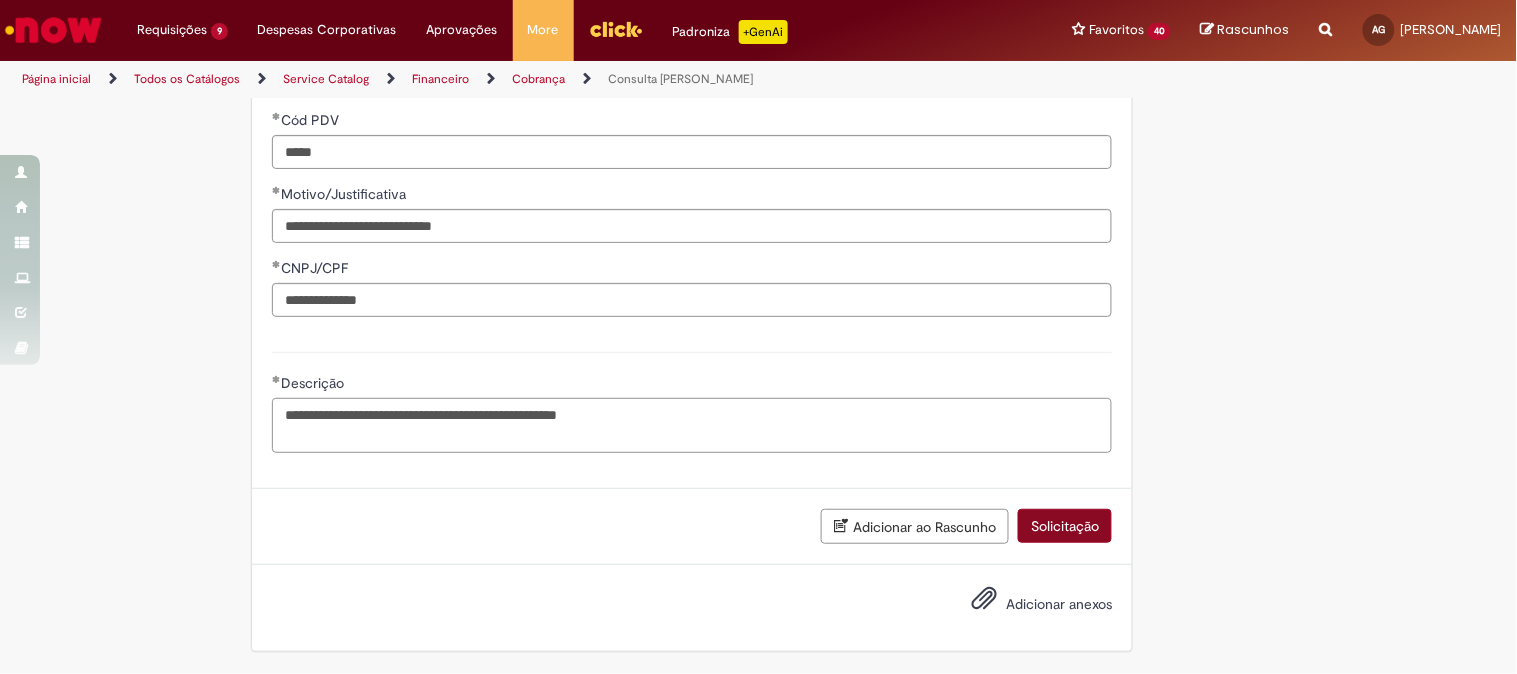 type on "**********" 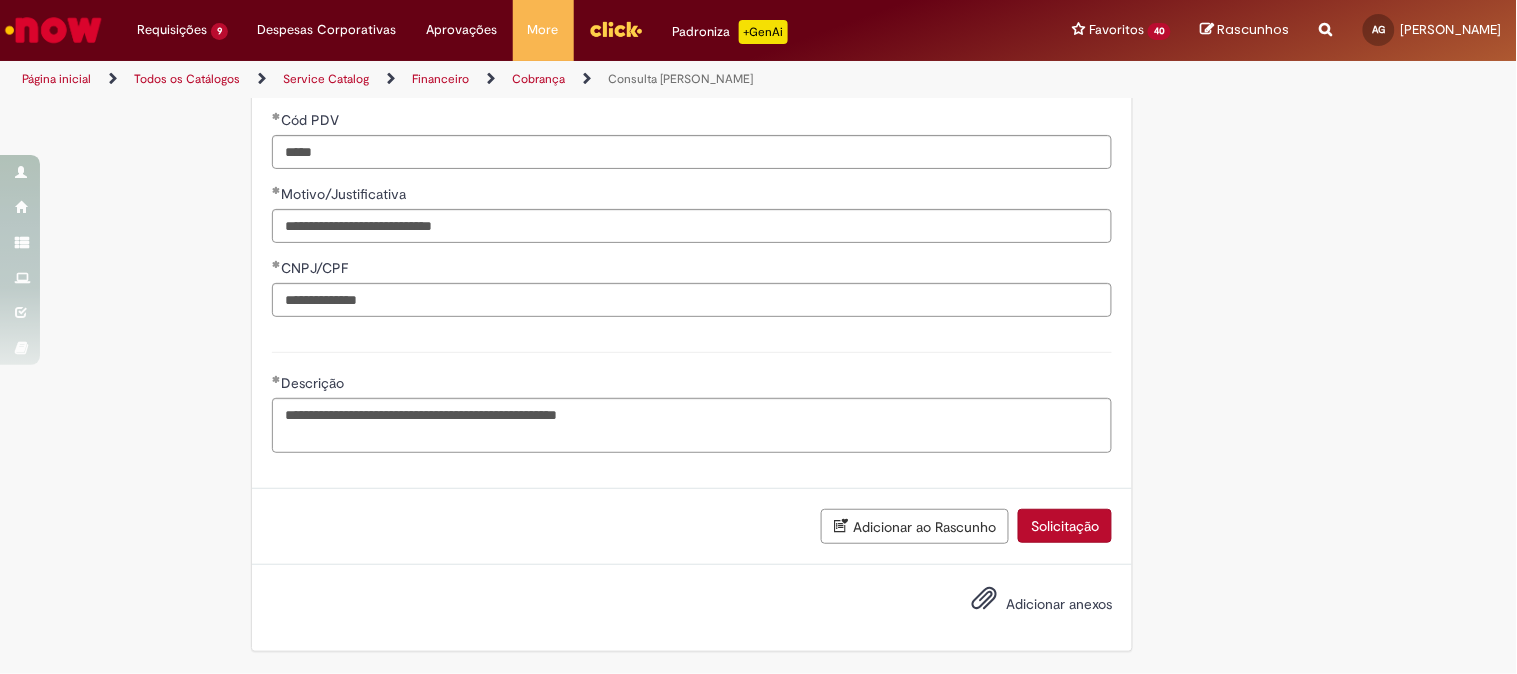 click on "Solicitação" at bounding box center (1065, 526) 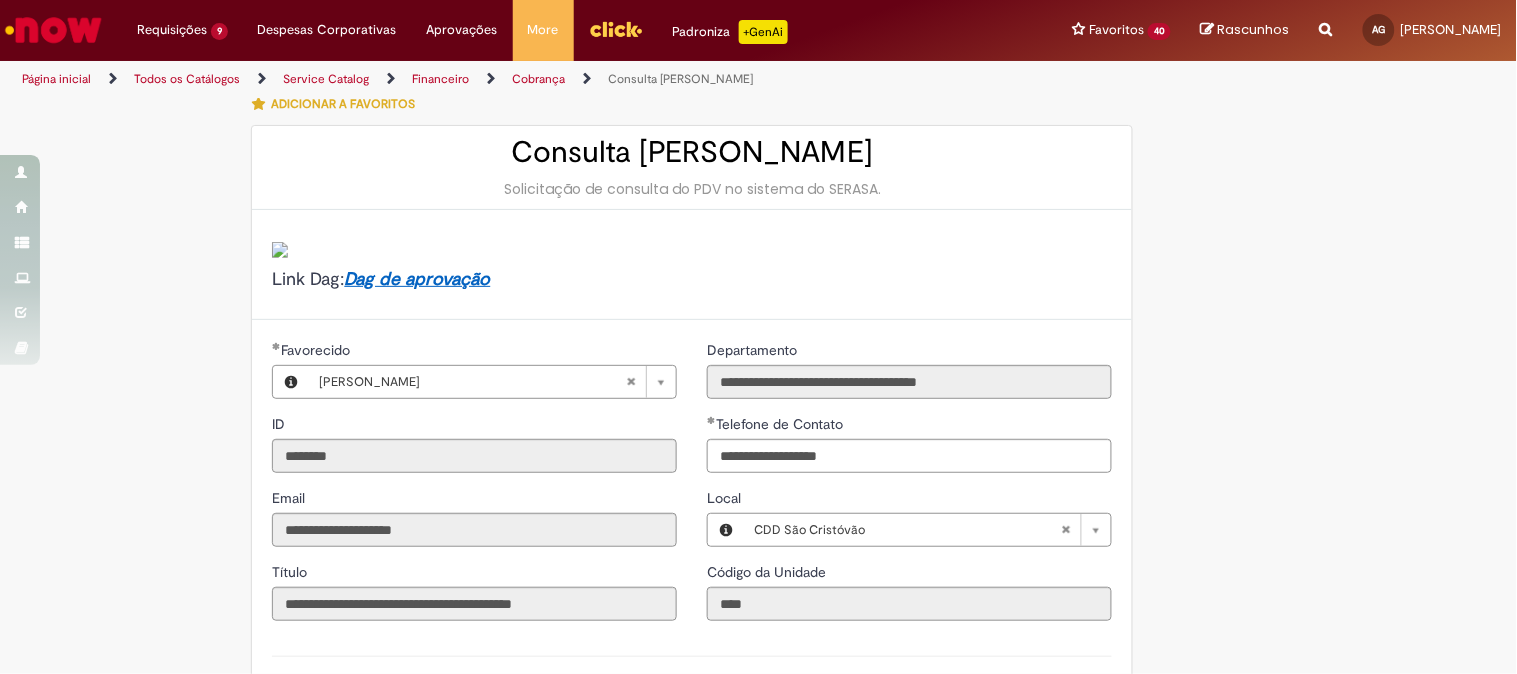 scroll, scrollTop: 0, scrollLeft: 0, axis: both 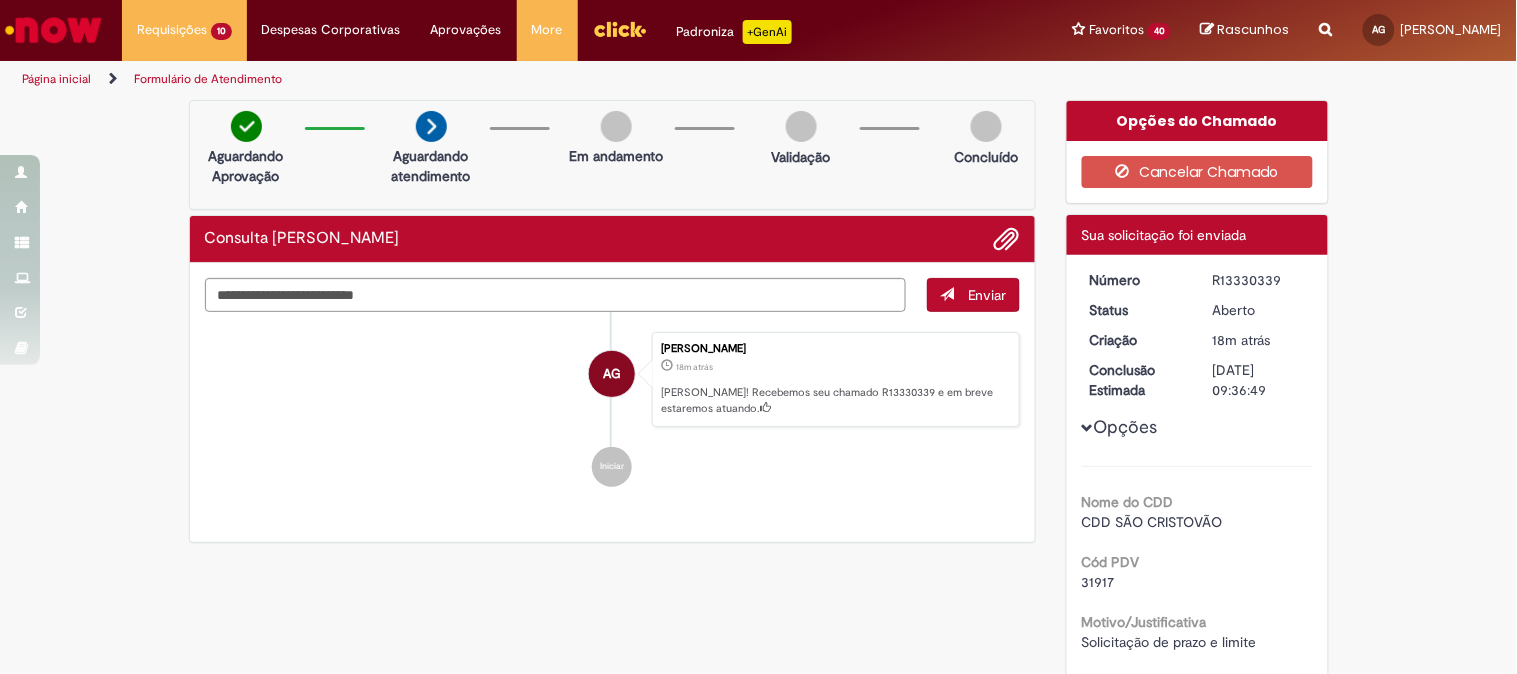 click at bounding box center (620, 29) 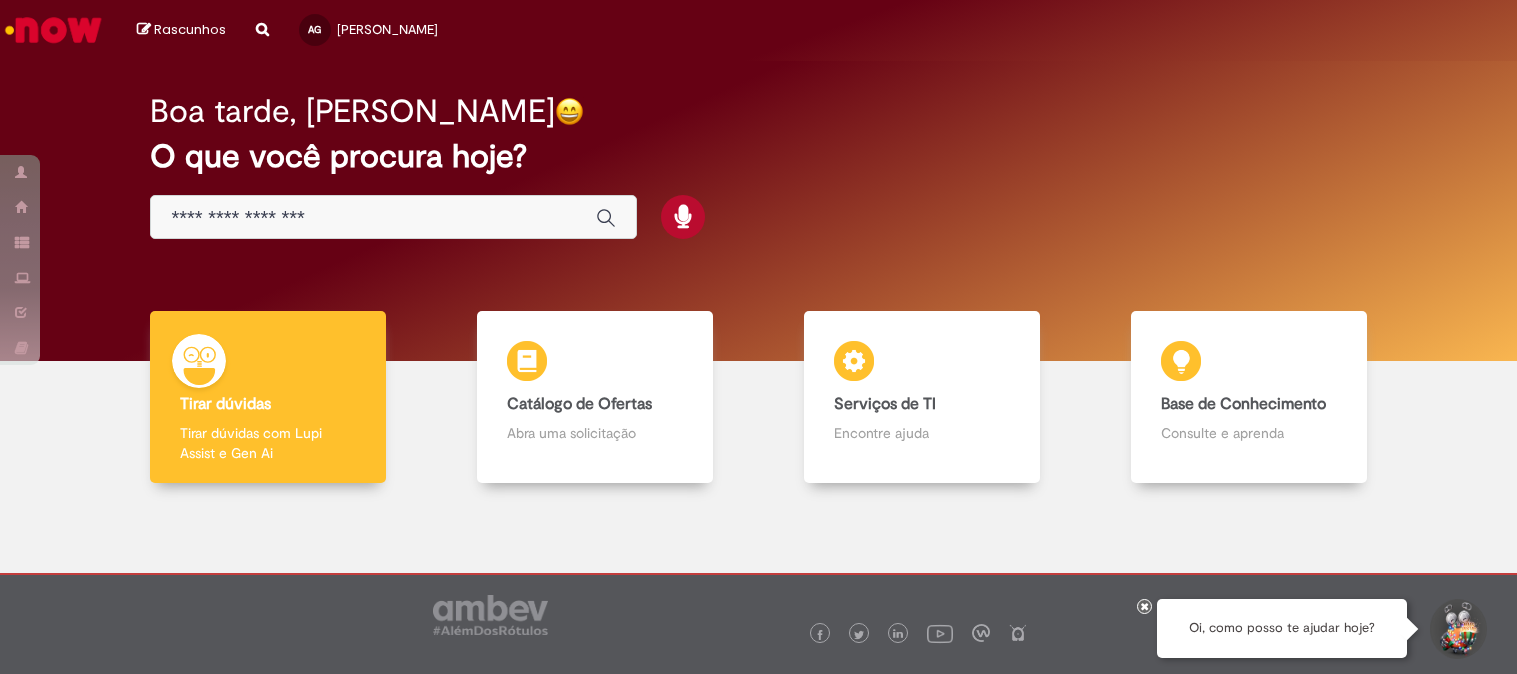 scroll, scrollTop: 0, scrollLeft: 0, axis: both 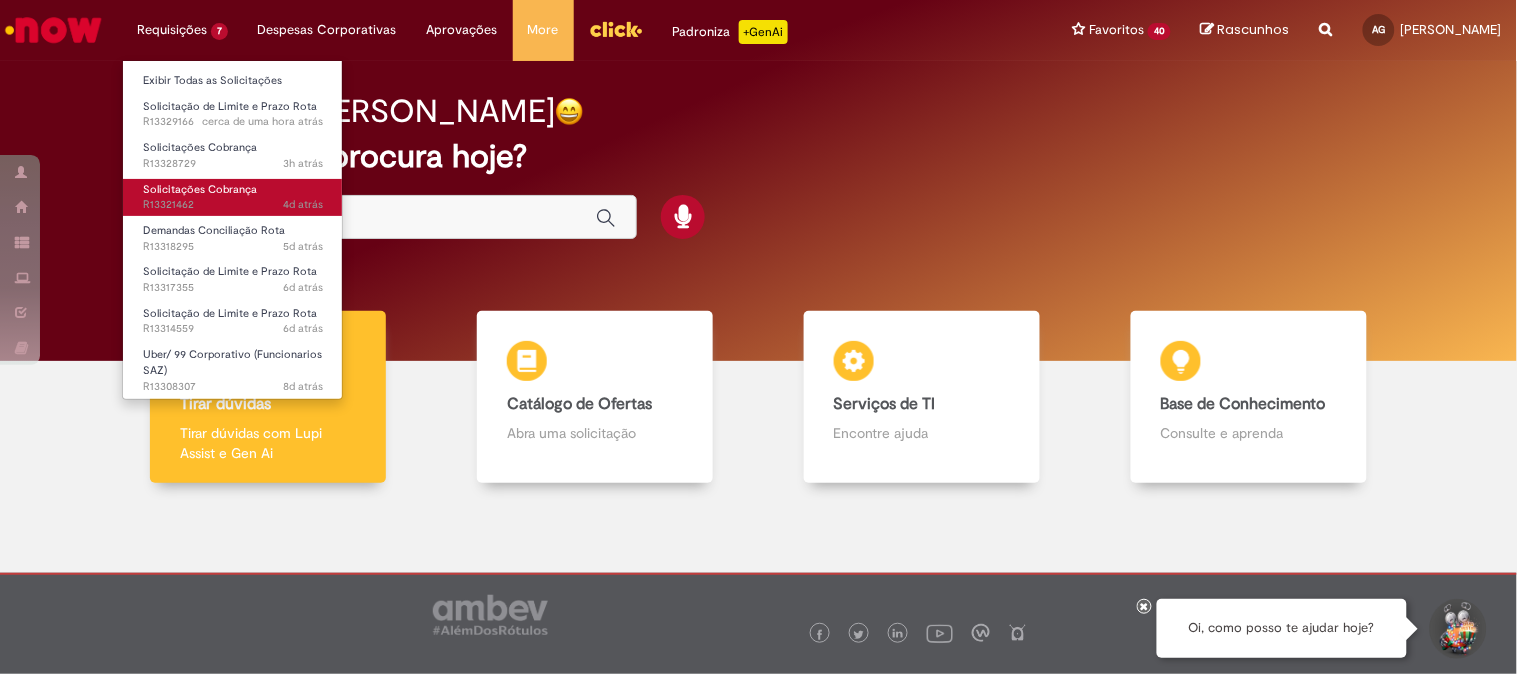 click on "4d atrás 4 dias atrás  R13321462" at bounding box center (233, 205) 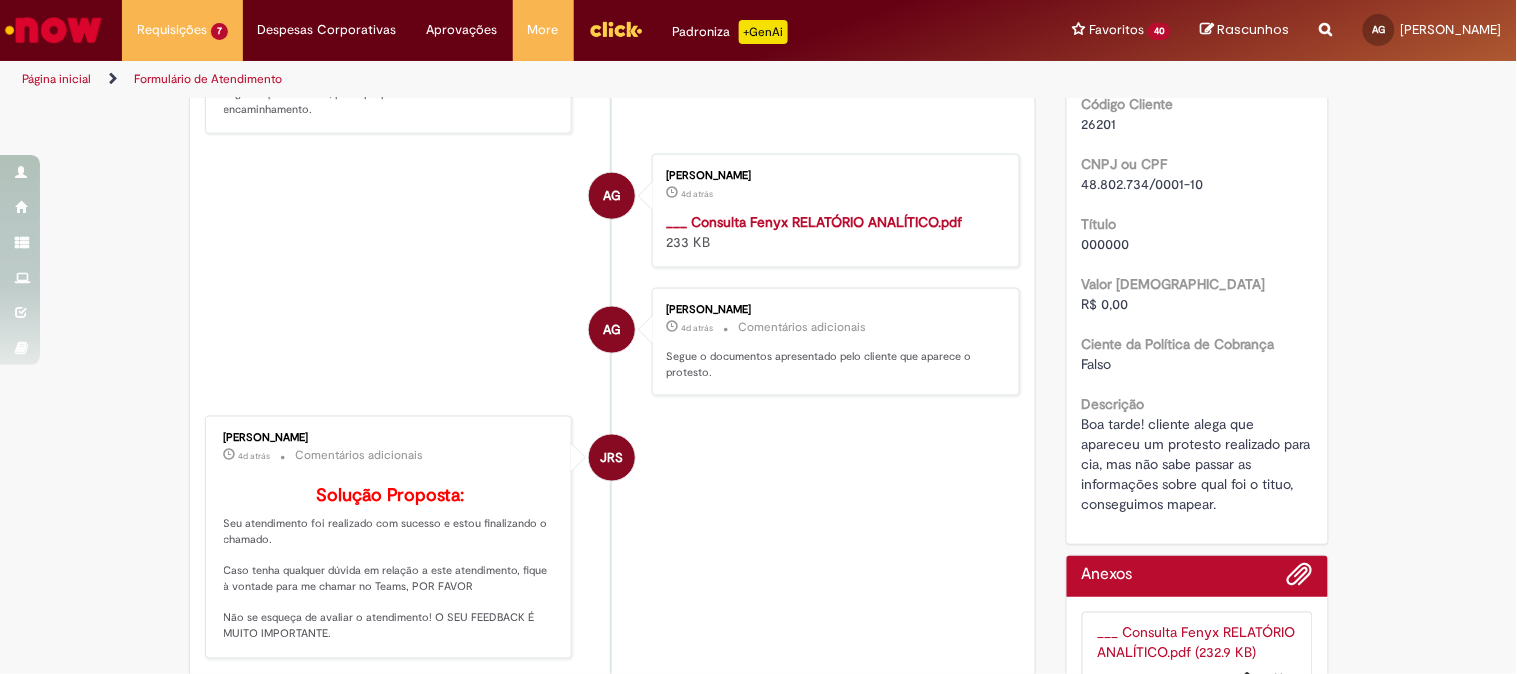 scroll, scrollTop: 487, scrollLeft: 0, axis: vertical 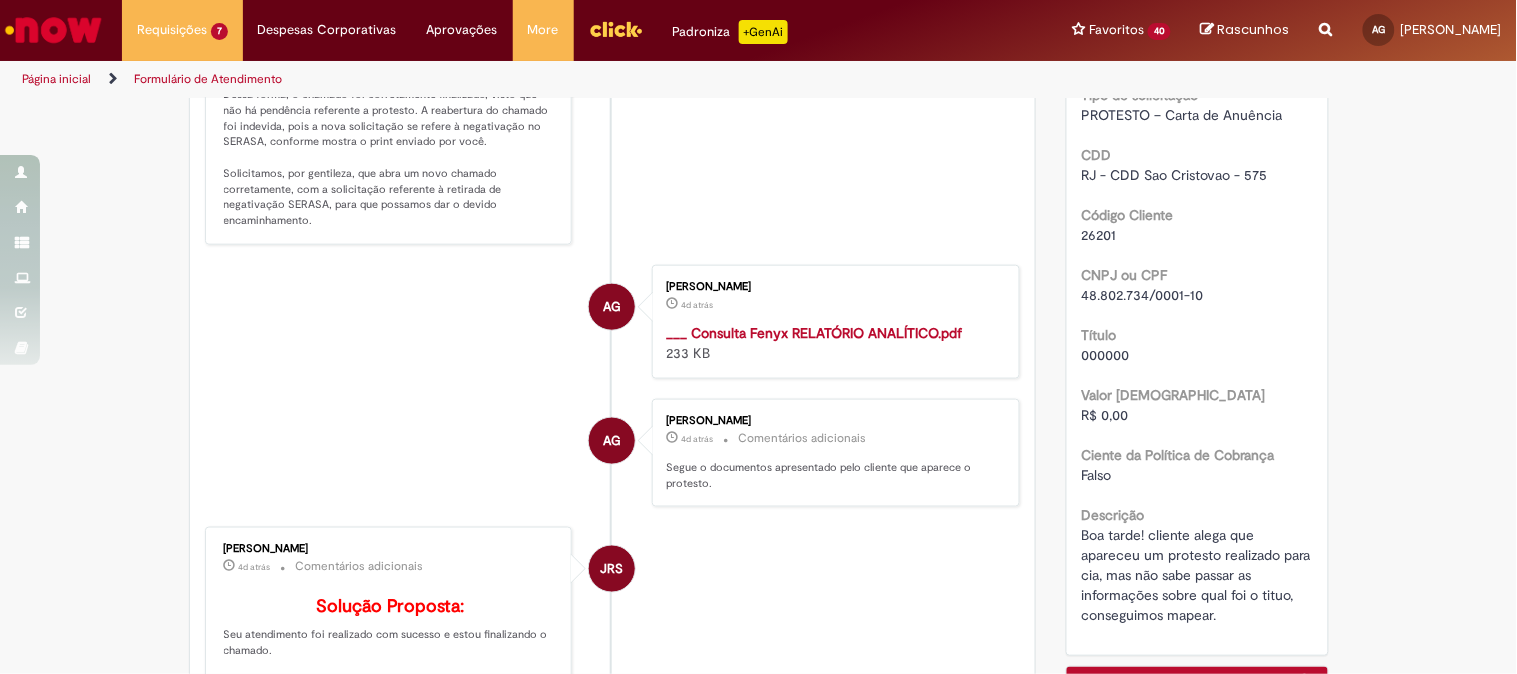 click on "26201" at bounding box center (1099, 235) 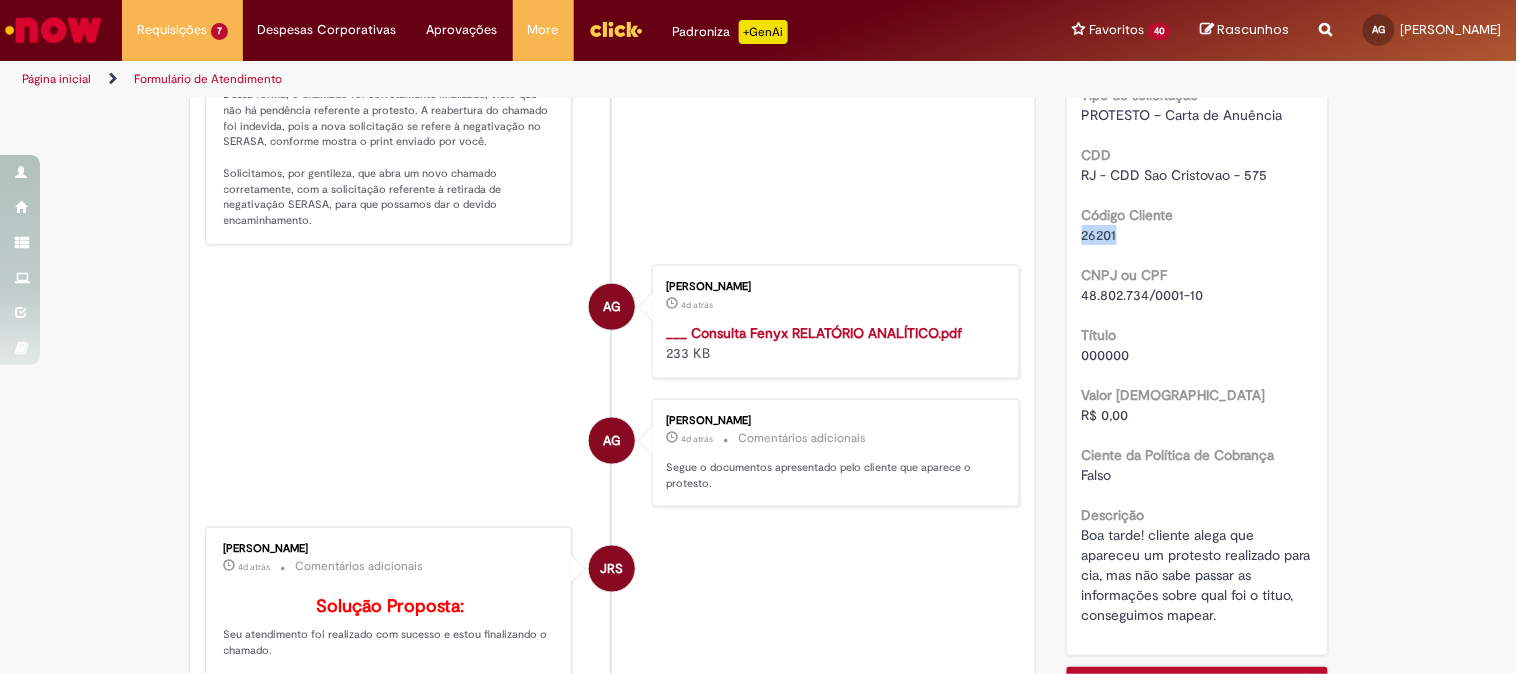 click on "26201" at bounding box center (1099, 235) 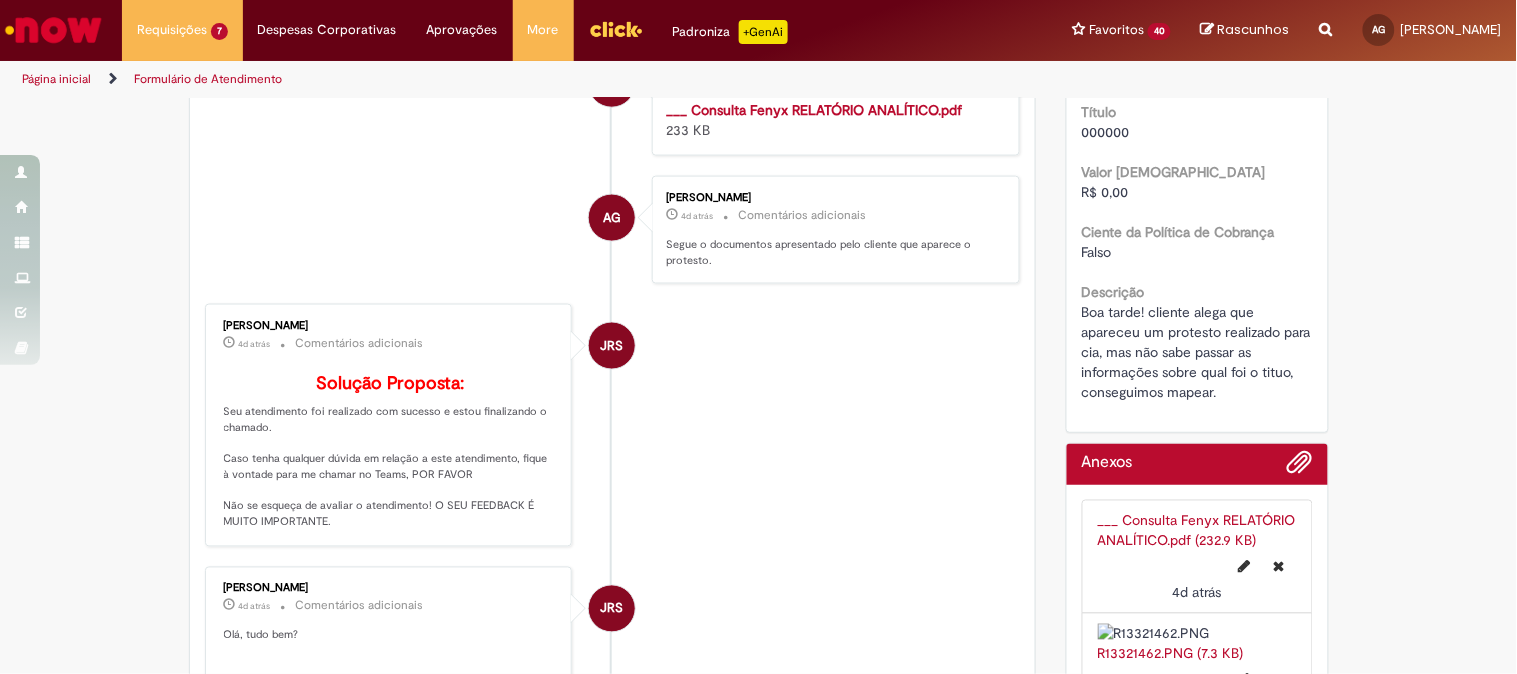 scroll, scrollTop: 598, scrollLeft: 0, axis: vertical 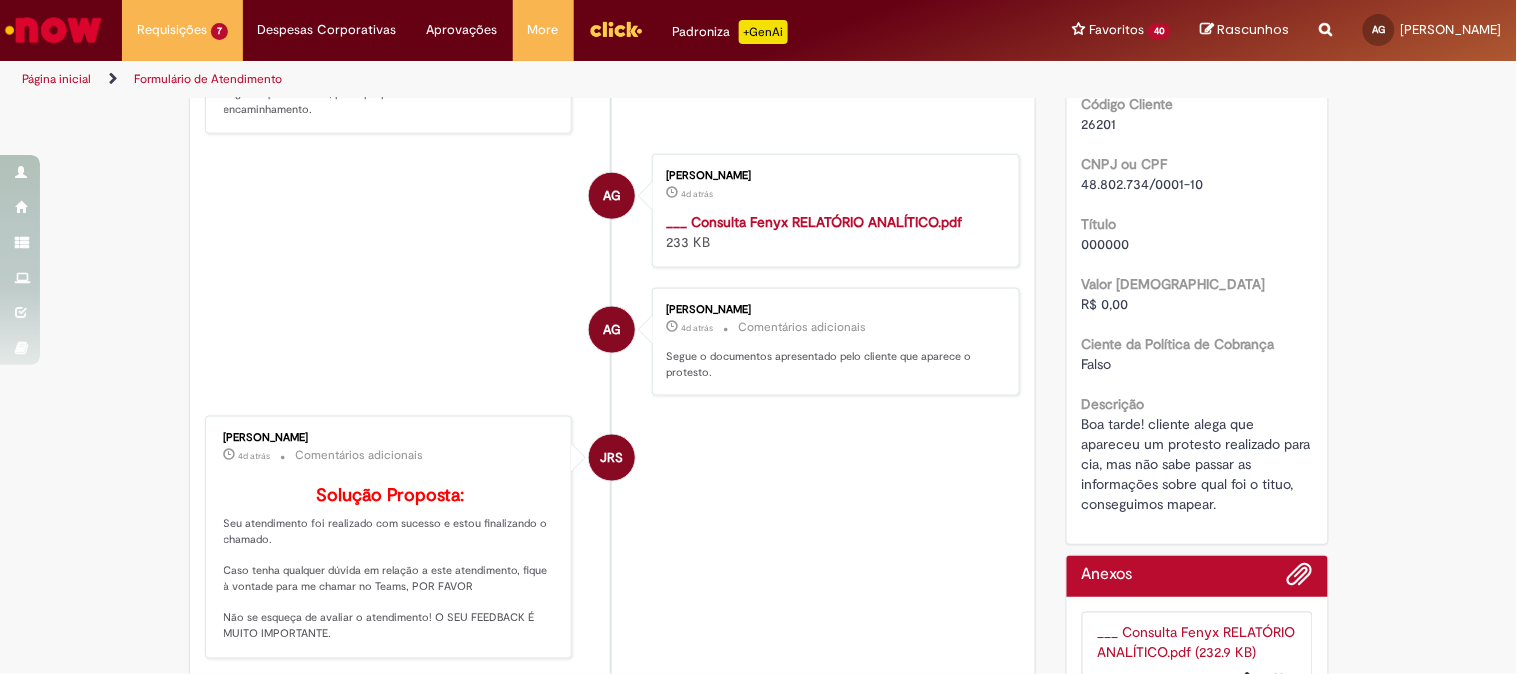 click on "48.802.734/0001-10" at bounding box center (1143, 184) 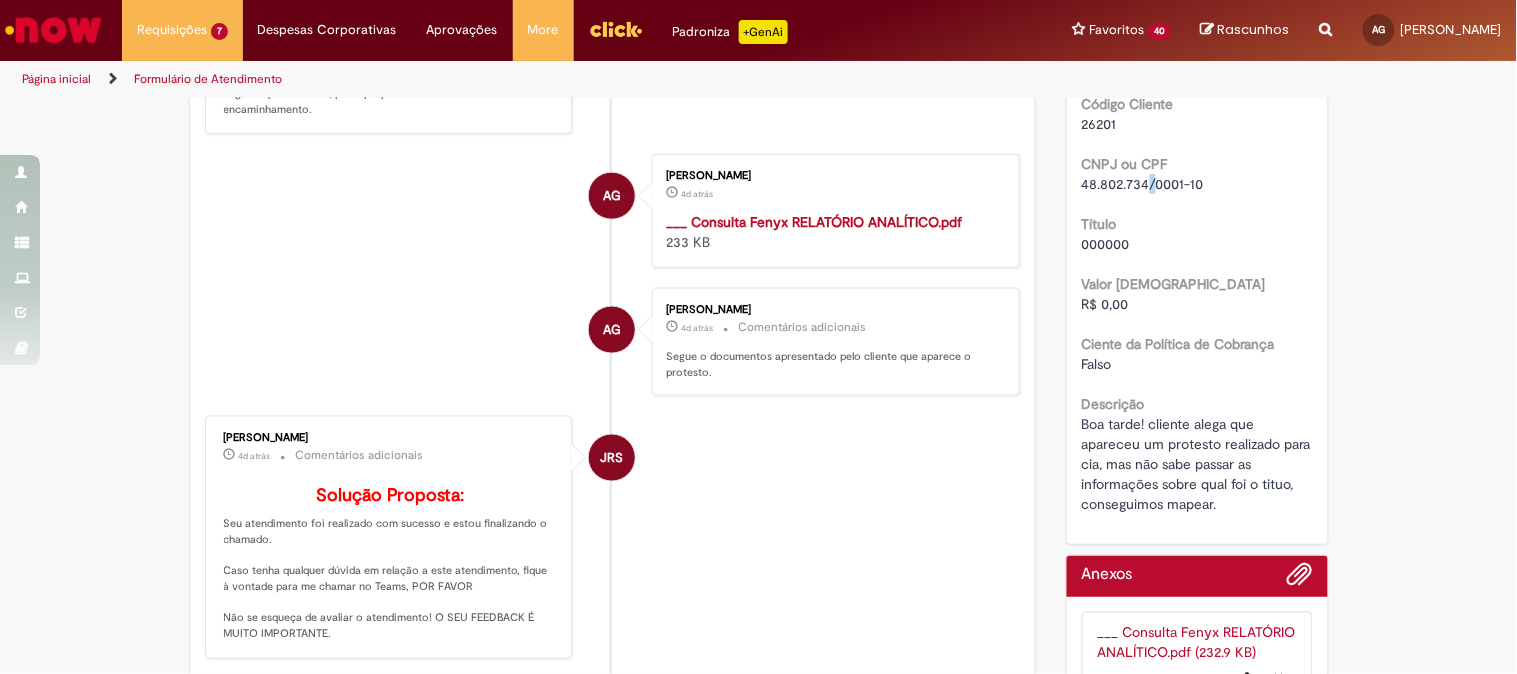 click on "48.802.734/0001-10" at bounding box center (1143, 184) 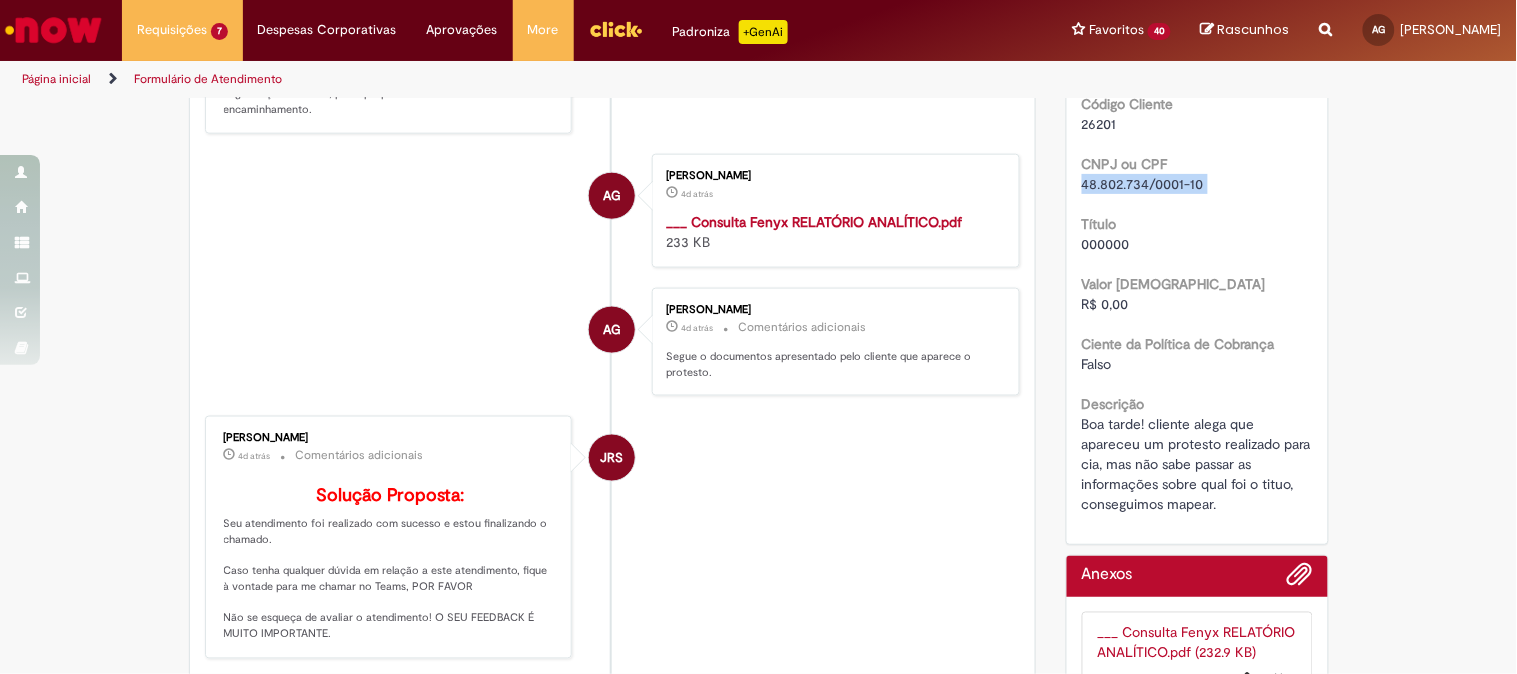 click on "48.802.734/0001-10" at bounding box center [1143, 184] 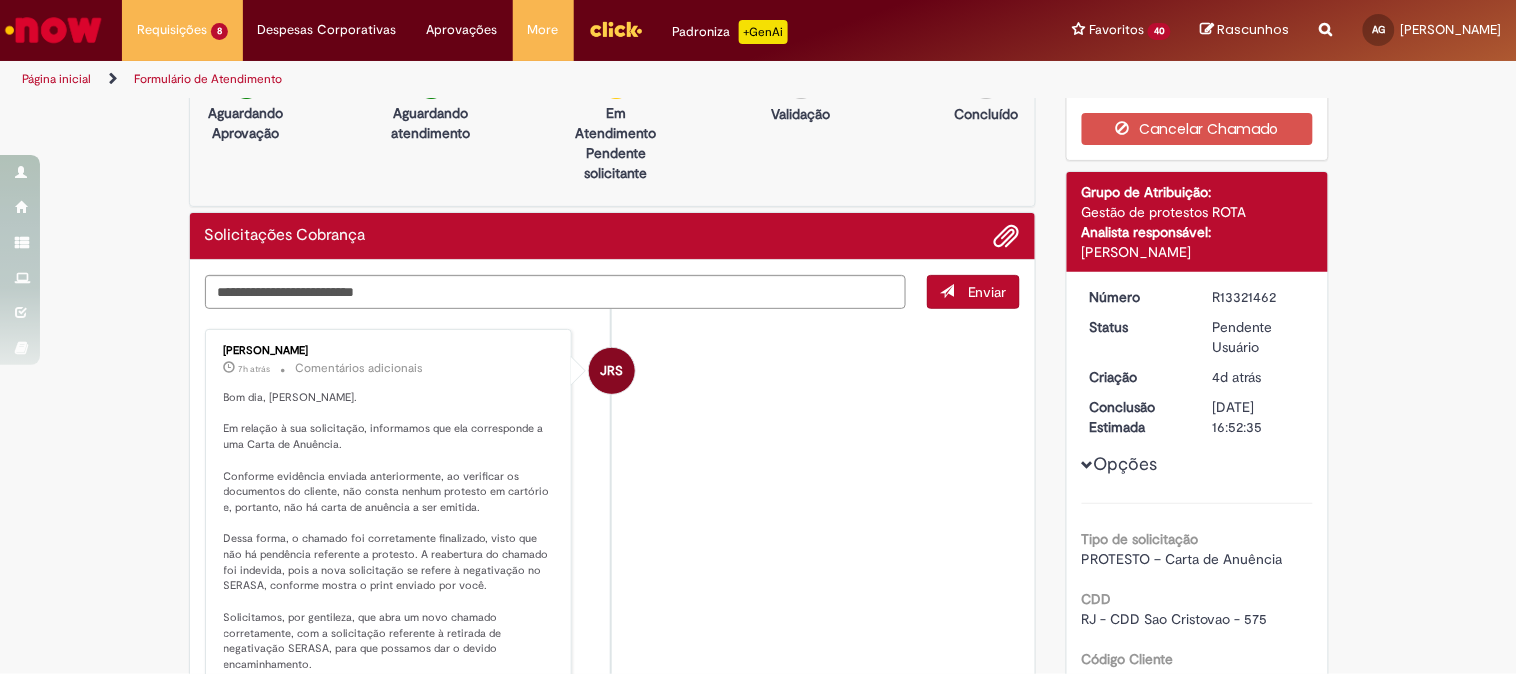 scroll, scrollTop: 0, scrollLeft: 0, axis: both 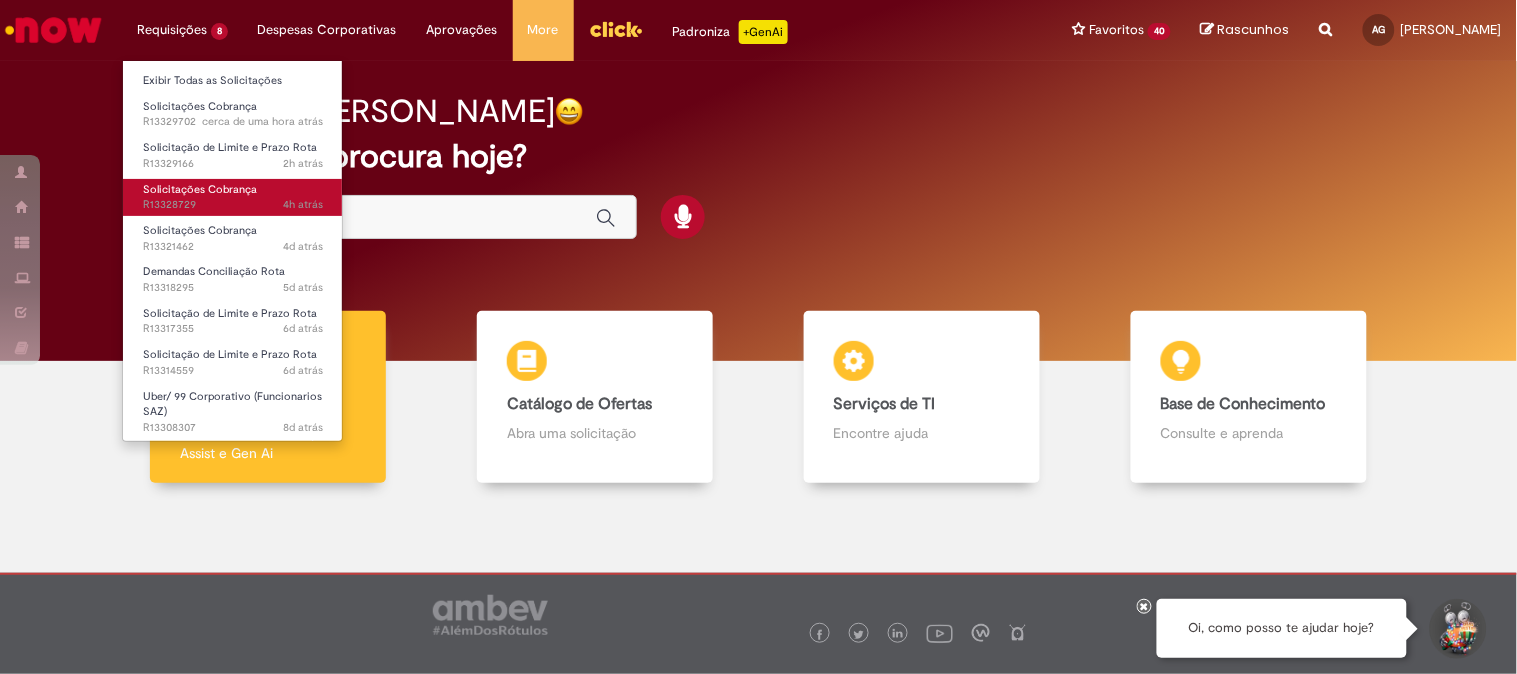 click on "Solicitações Cobrança" at bounding box center (200, 189) 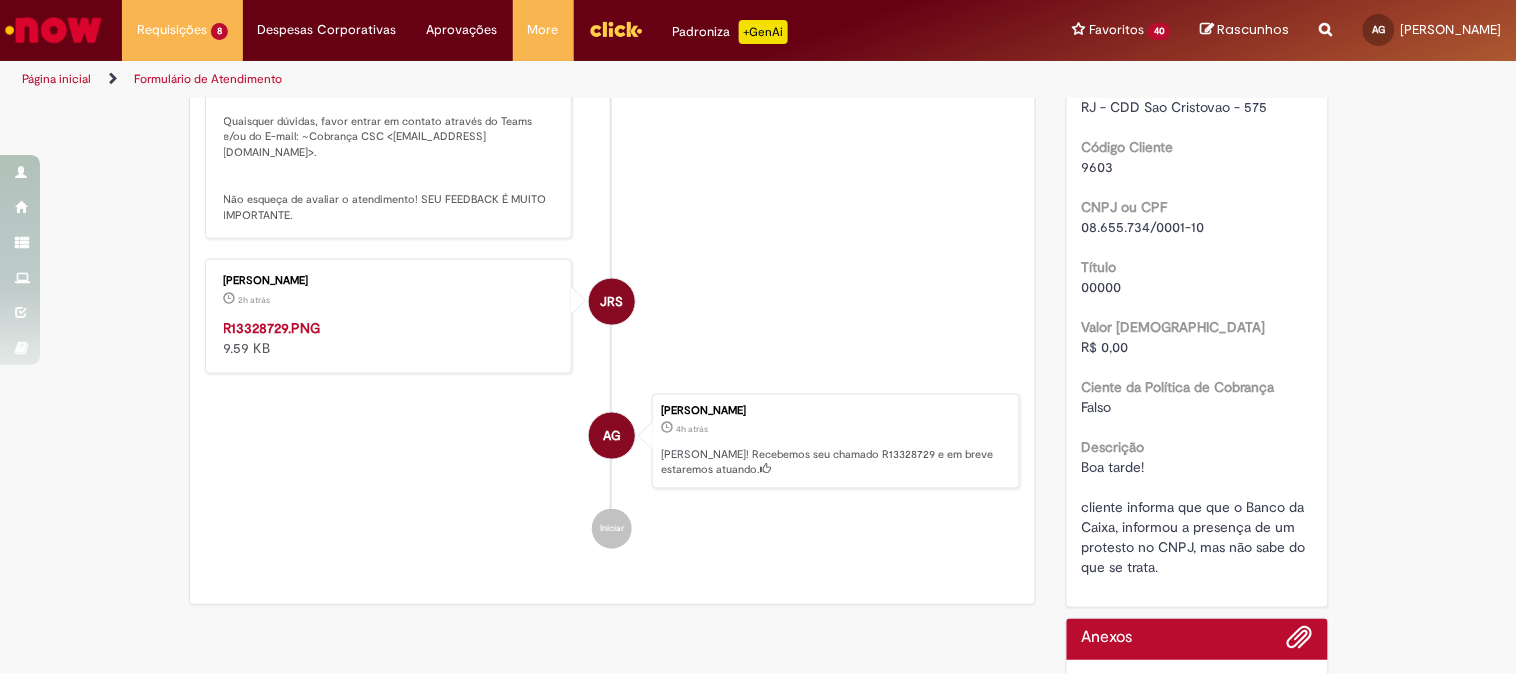 scroll, scrollTop: 444, scrollLeft: 0, axis: vertical 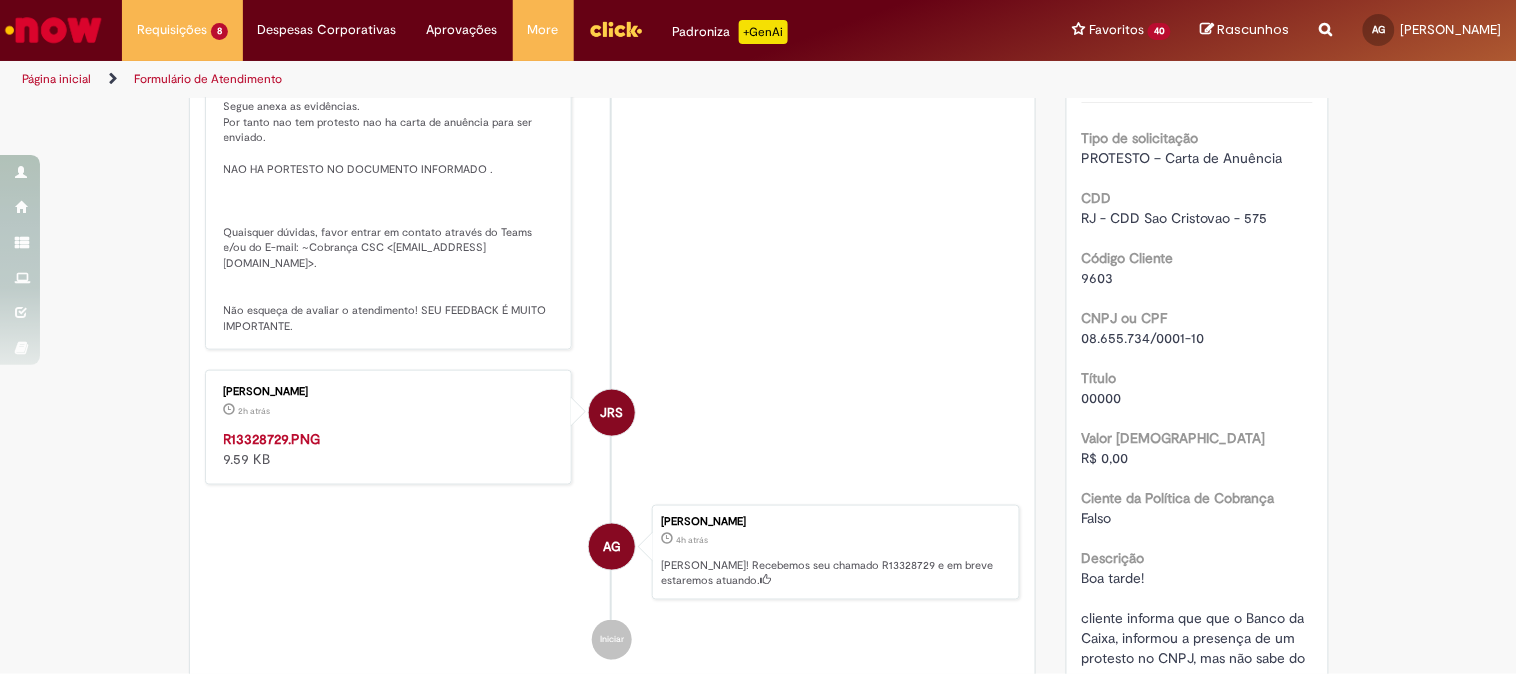 click on "9603" at bounding box center (1098, 278) 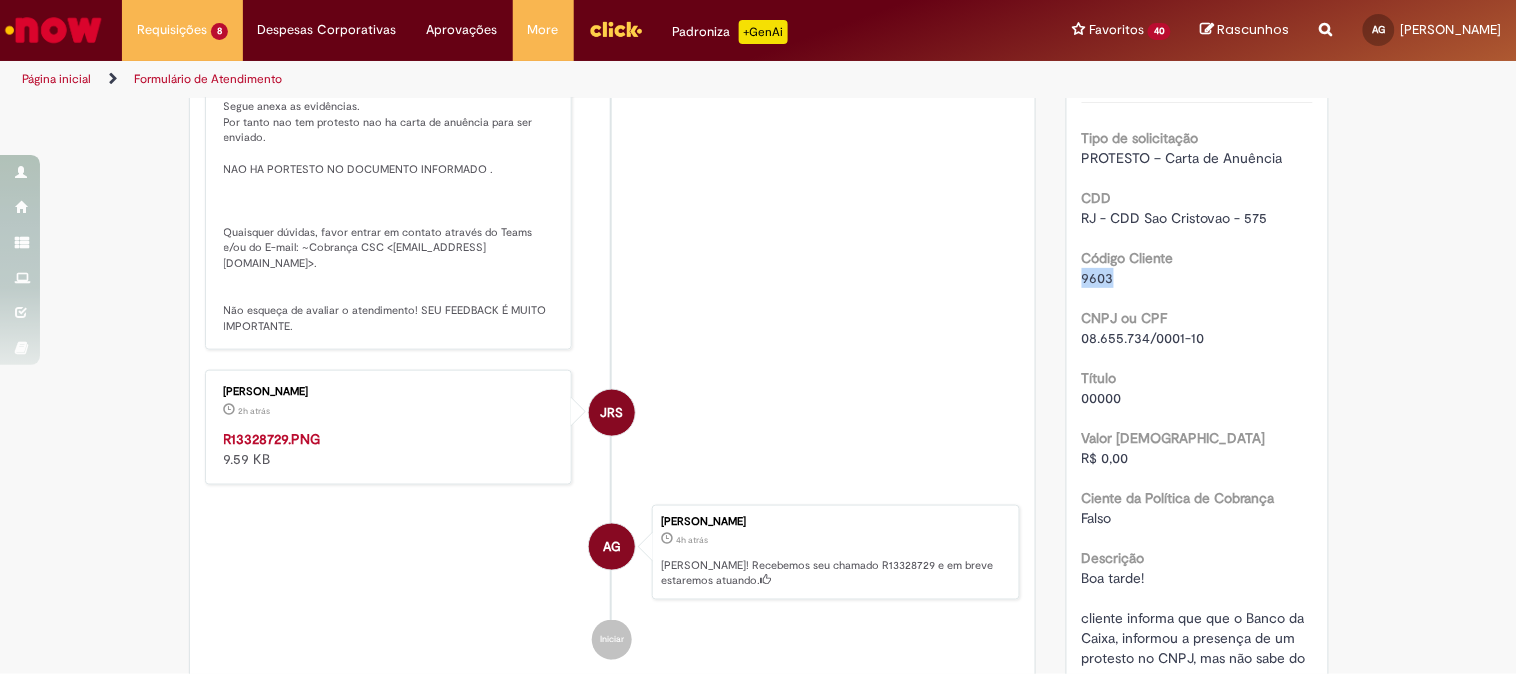 copy on "9603" 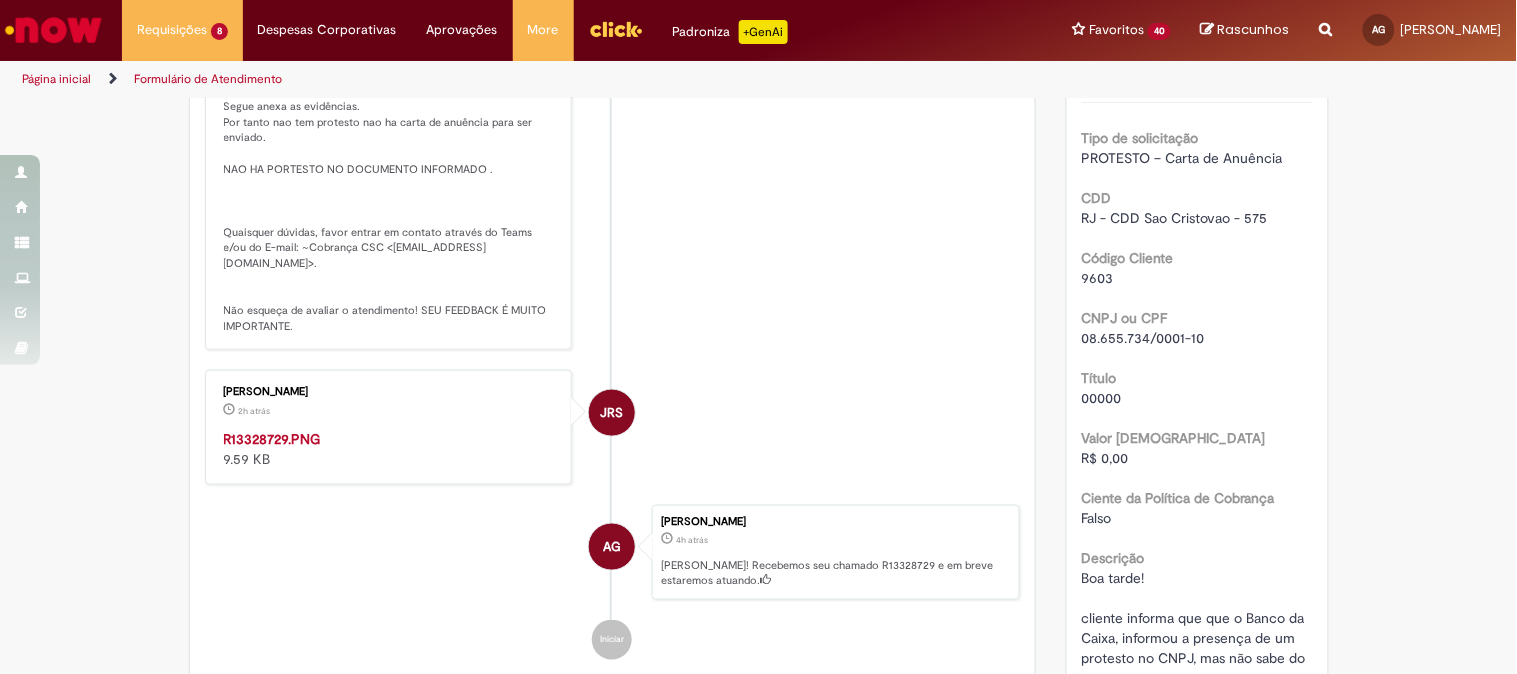 click on "08.655.734/0001-10" at bounding box center [1143, 338] 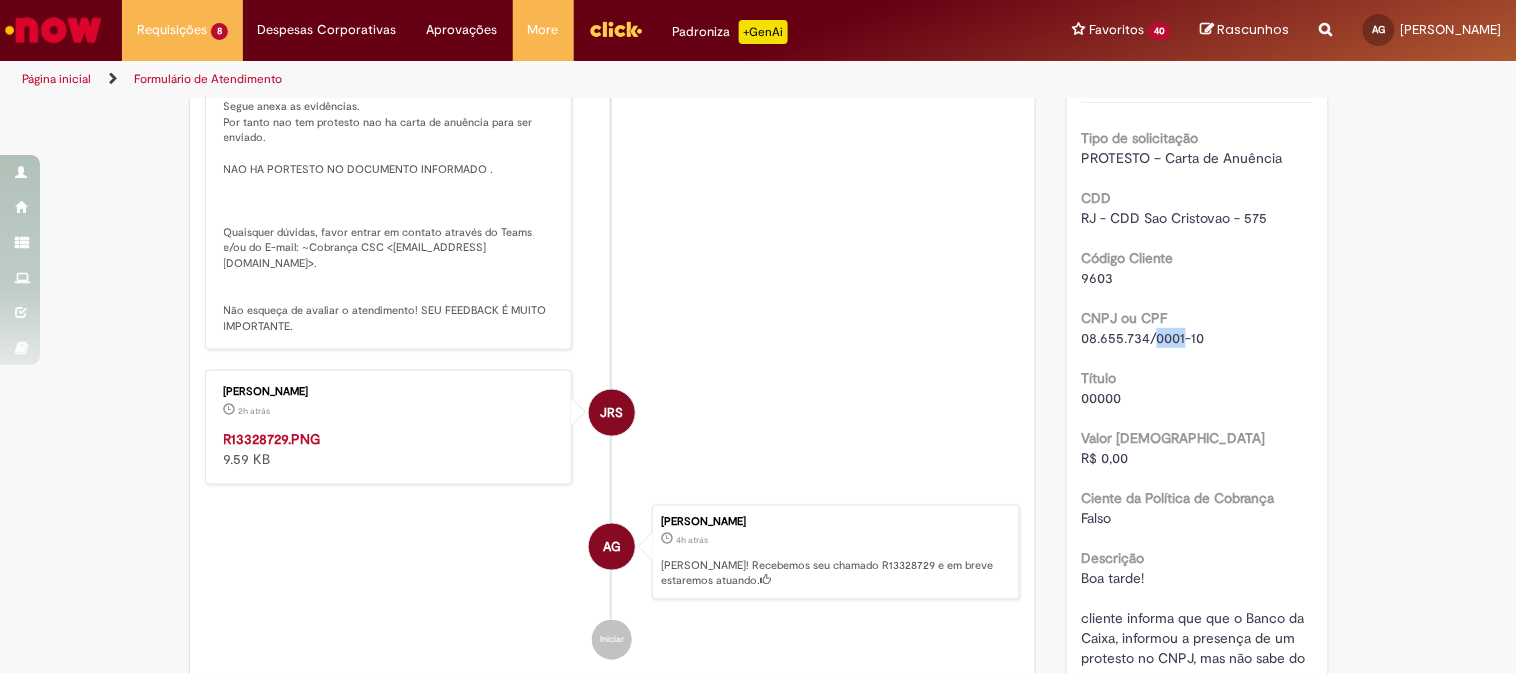 click on "08.655.734/0001-10" at bounding box center [1143, 338] 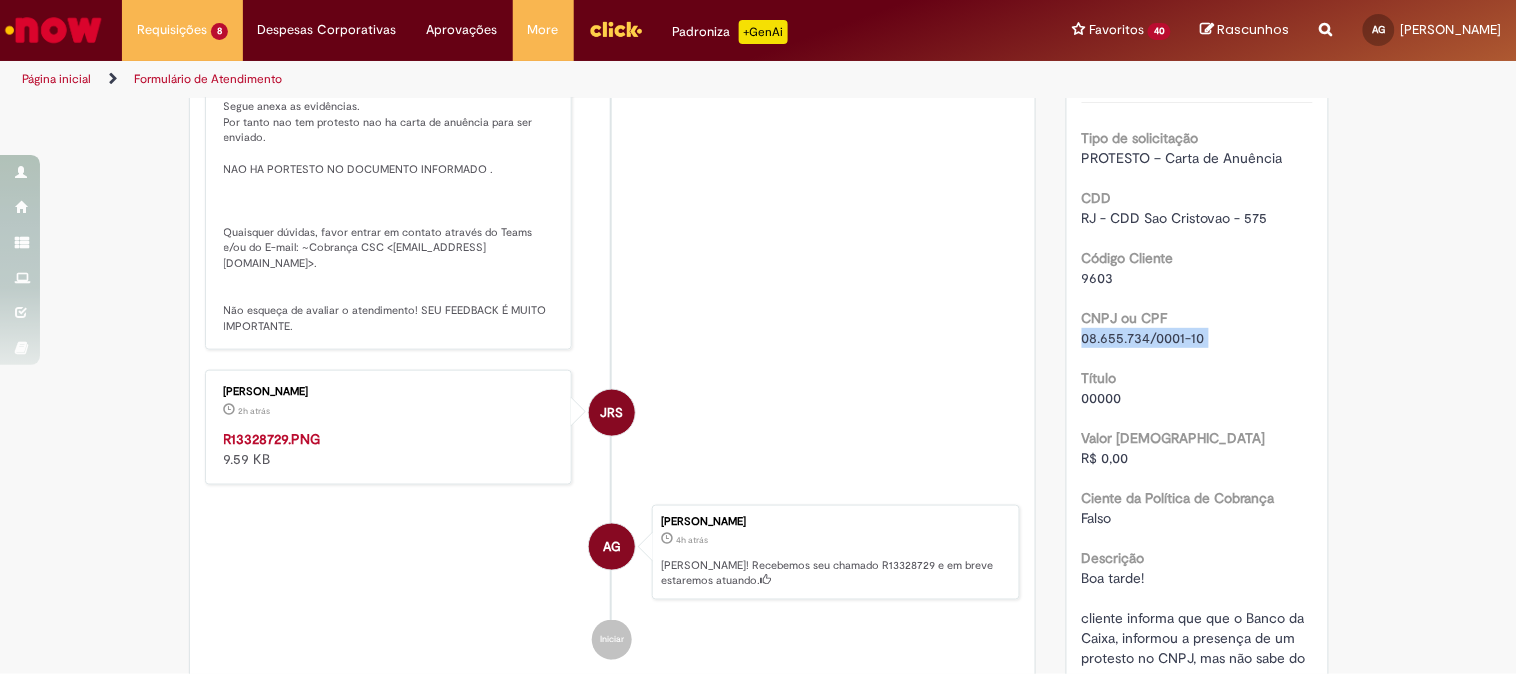 click on "08.655.734/0001-10" at bounding box center (1143, 338) 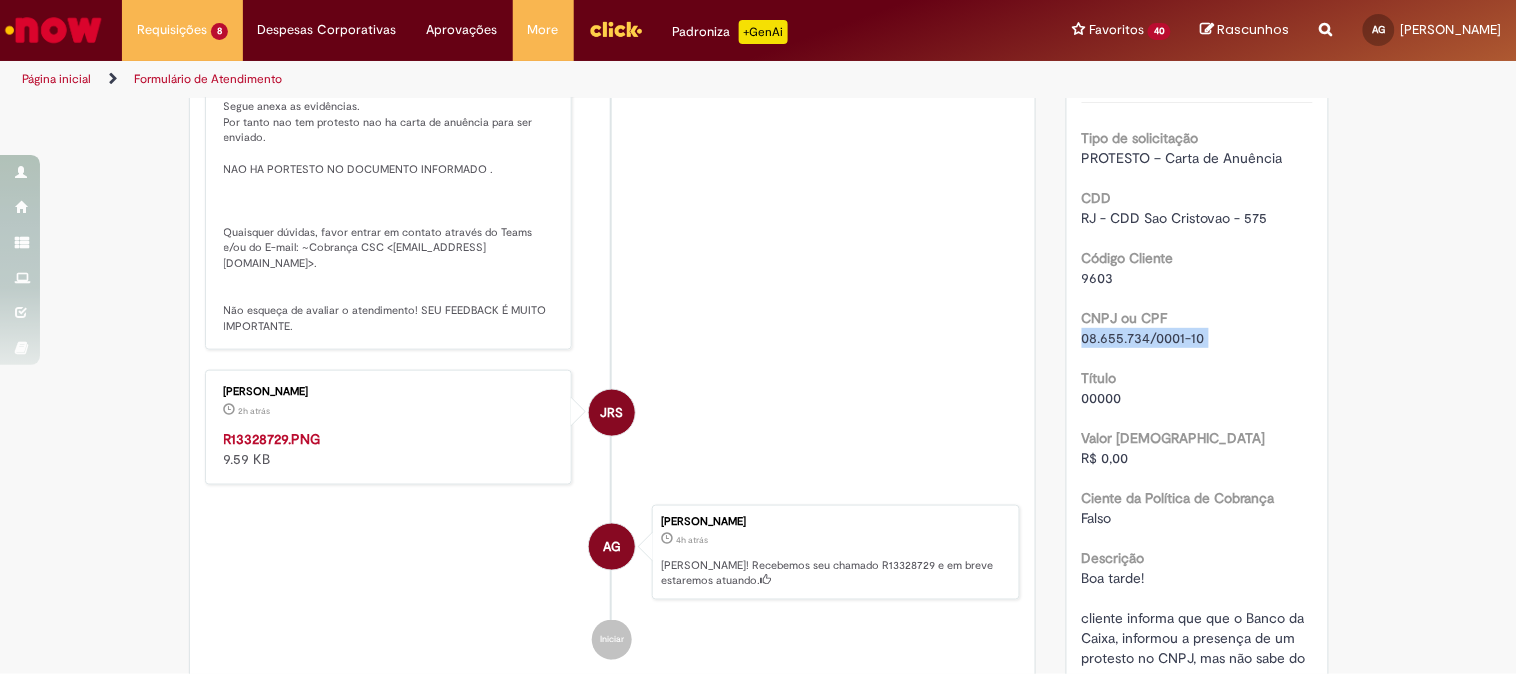 scroll, scrollTop: 555, scrollLeft: 0, axis: vertical 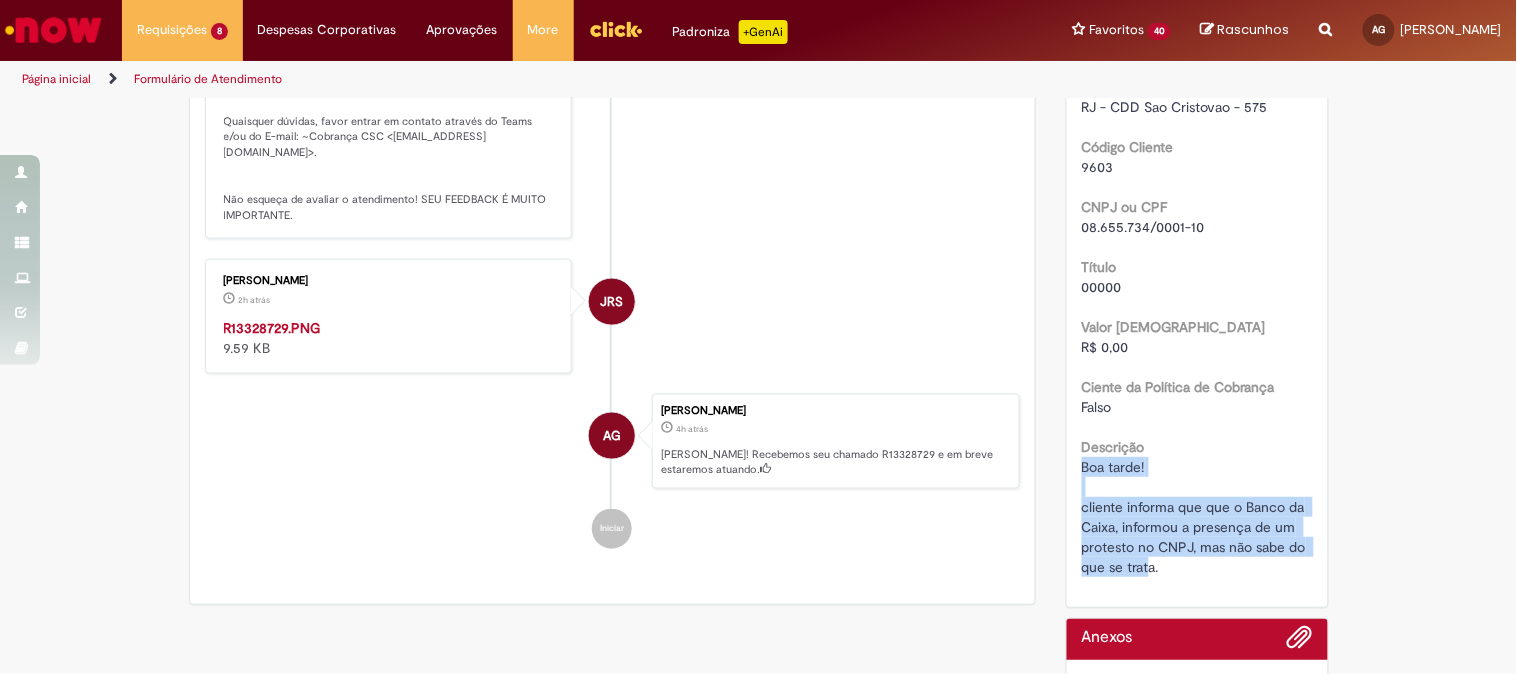 drag, startPoint x: 1072, startPoint y: 467, endPoint x: 1144, endPoint y: 573, distance: 128.14055 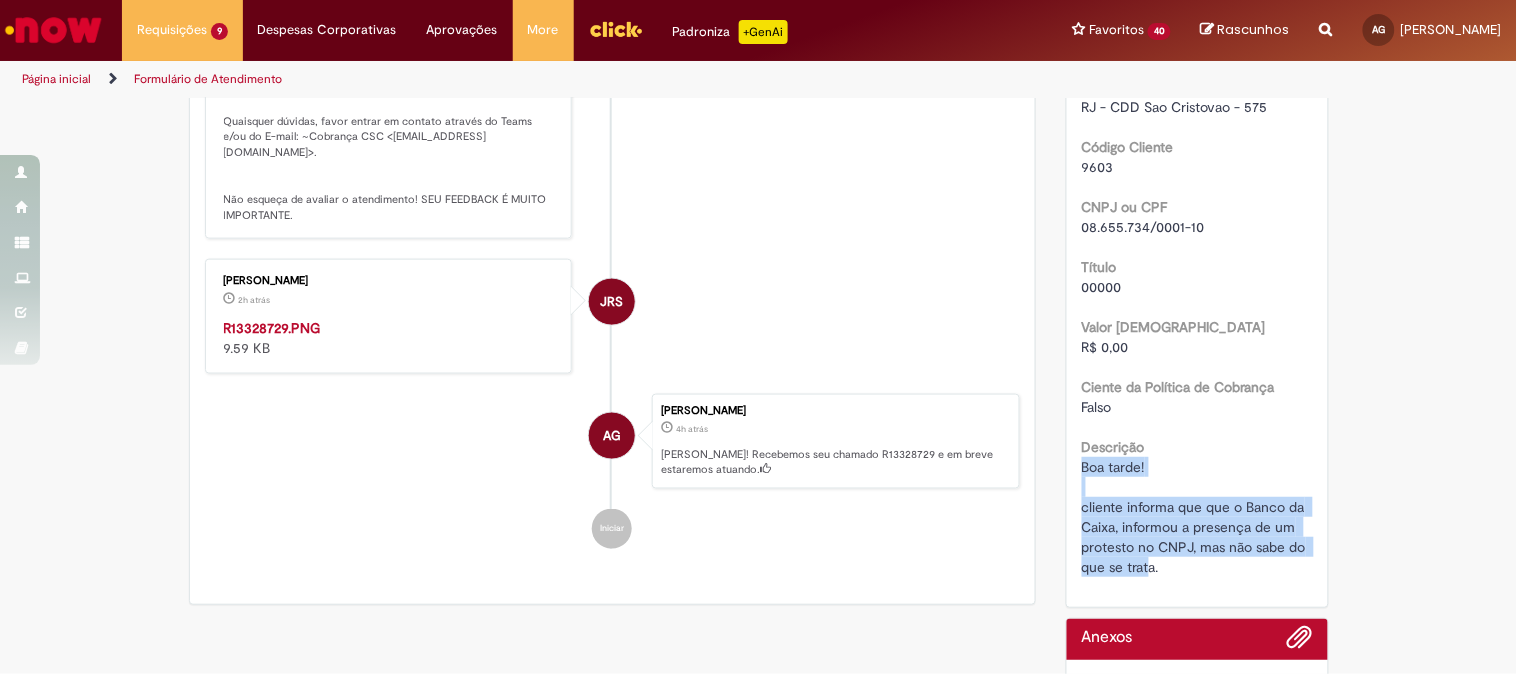 scroll, scrollTop: 0, scrollLeft: 0, axis: both 